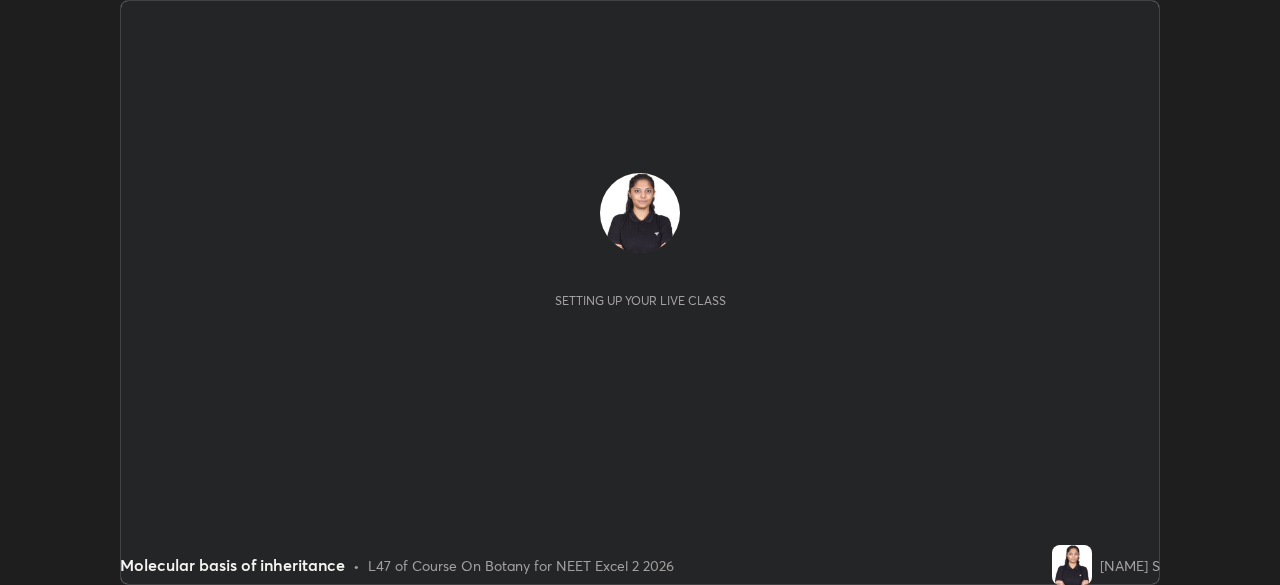 scroll, scrollTop: 0, scrollLeft: 0, axis: both 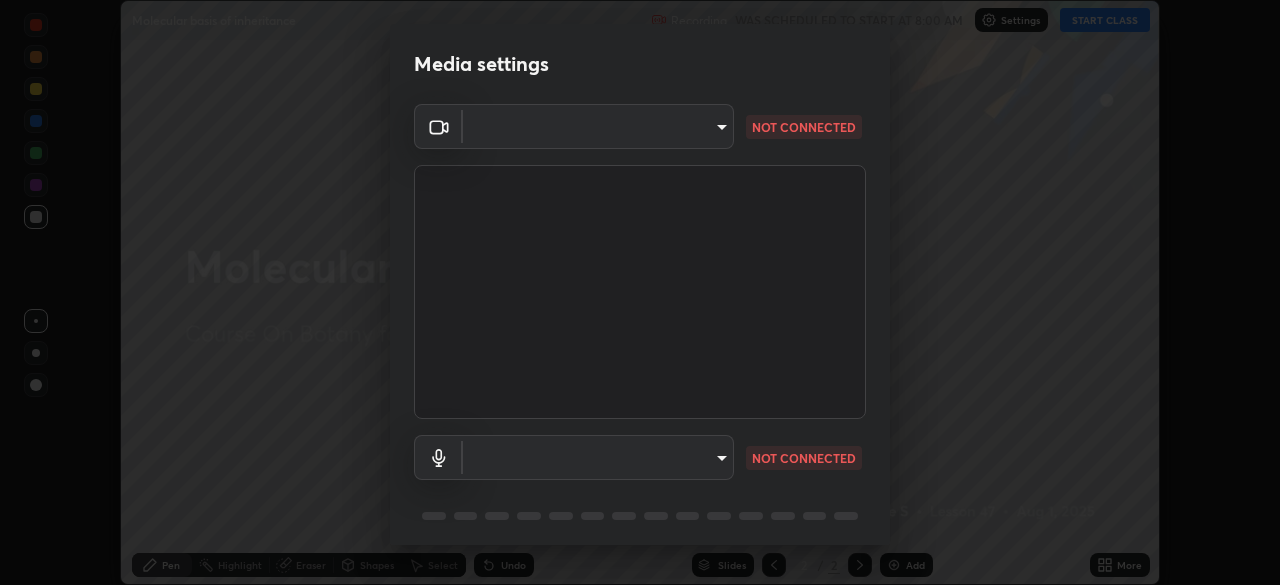type on "f7a3972b1aa4ccc2bb278f1e0e3147348a18408e8ce32c2dd239d99c5c07823a" 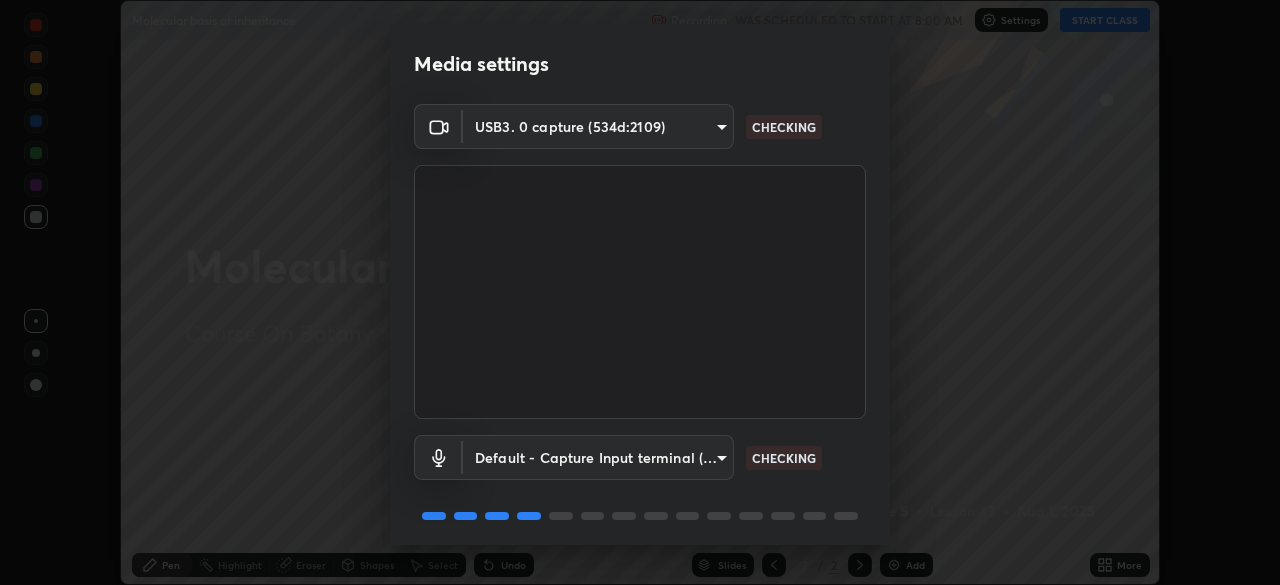 scroll, scrollTop: 71, scrollLeft: 0, axis: vertical 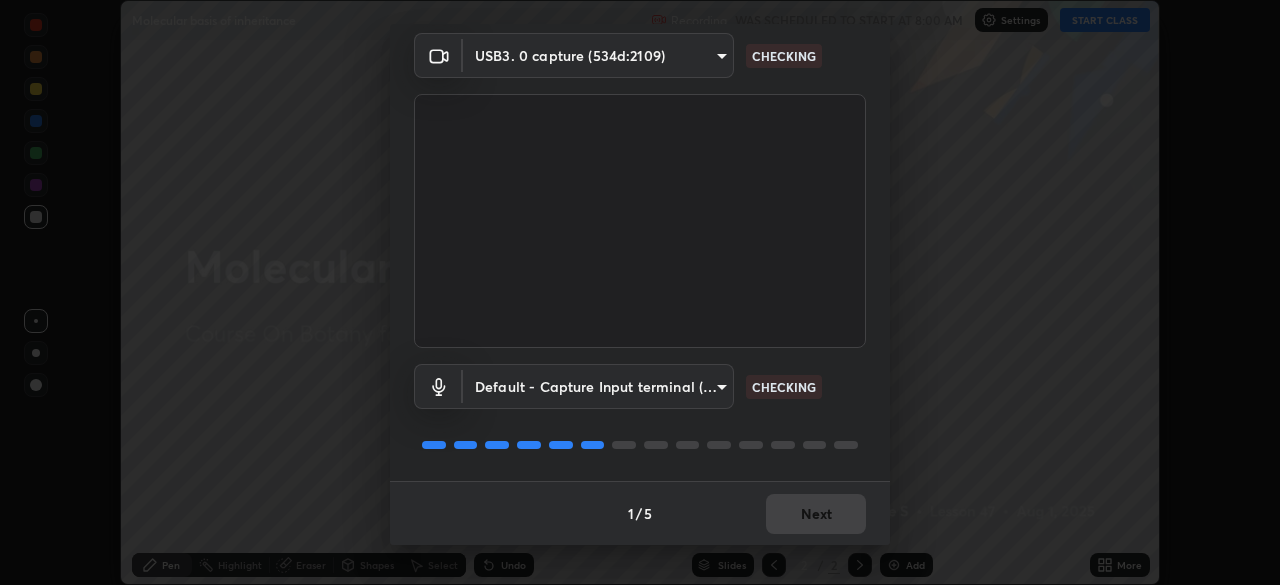 click on "Erase all Molecular basis of inheritance Recording WAS SCHEDULED TO START AT  8:00 AM Settings START CLASS Setting up your live class Molecular basis of inheritance • L47 of Course On Botany for NEET Excel 2 2026 [NAME] S Pen Highlight Eraser Shapes Select Undo Slides 2 / 2 Add More No doubts shared Encourage your learners to ask a doubt for better clarity Report an issue Reason for reporting Buffering Chat not working Audio - Video sync issue Educator video quality low ​ Attach an image Report Media settings USB3. 0 capture (534d:2109) f7a3972b1aa4ccc2dd239d99c5c07823a CHECKING Default - Capture Input terminal (Digital Array MIC) default CHECKING 1 / 5 Next" at bounding box center [640, 292] 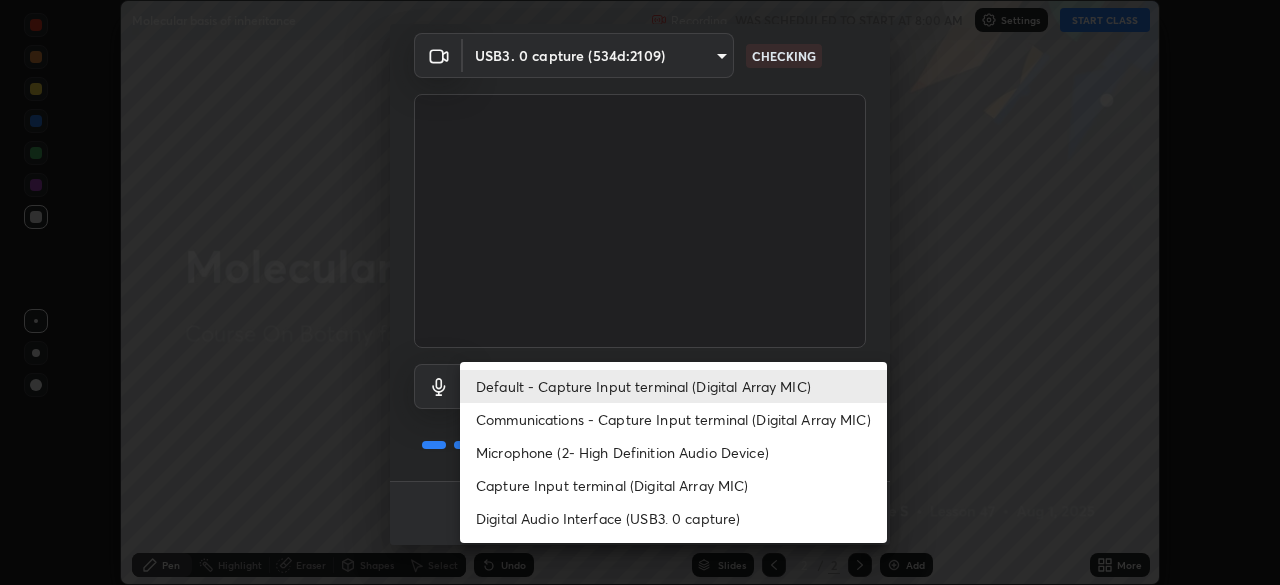 click on "Communications - Capture Input terminal (Digital Array MIC)" at bounding box center [673, 419] 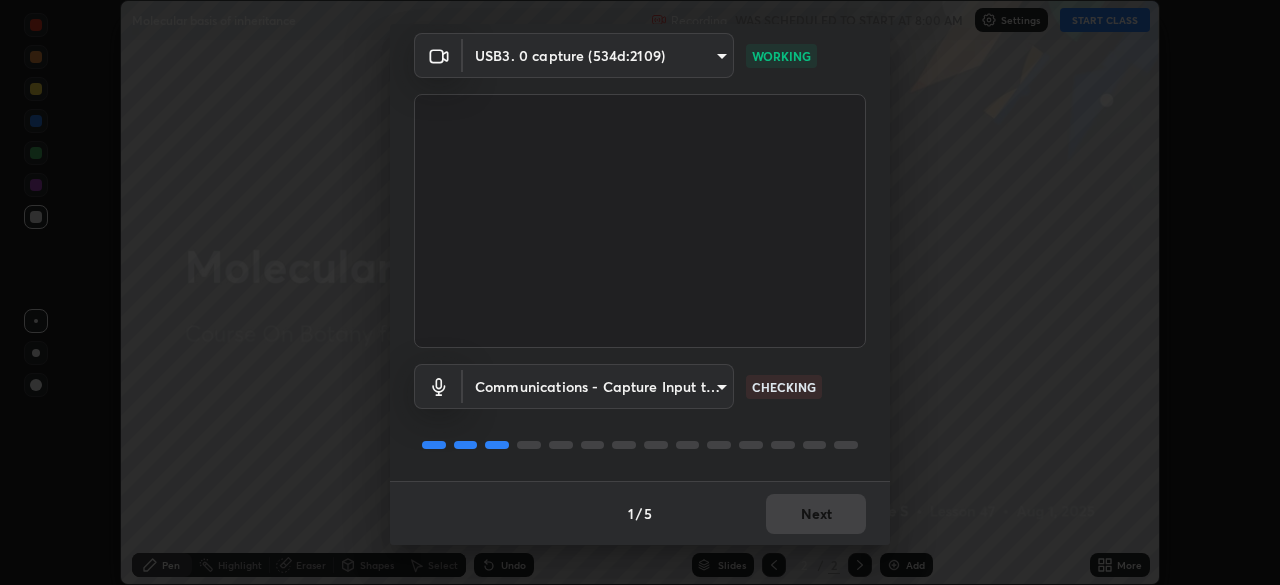 click on "Erase all Molecular basis of inheritance Recording WAS SCHEDULED TO START AT  8:00 AM Settings START CLASS Setting up your live class Molecular basis of inheritance • L47 of Course On Botany for NEET Excel 2 2026 [NAME] S Pen Highlight Eraser Shapes Select Undo Slides 2 / 2 Add More No doubts shared Encourage your learners to ask a doubt for better clarity Report an issue Reason for reporting Buffering Chat not working Audio - Video sync issue Educator video quality low ​ Attach an image Report Media settings USB3. 0 capture (534d:2109) f7a3972b1aa4ccc2dd239d99c5c07823a WORKING Communications - Capture Input terminal (Digital Array MIC) communications CHECKING 1 / 5 Next" at bounding box center (640, 292) 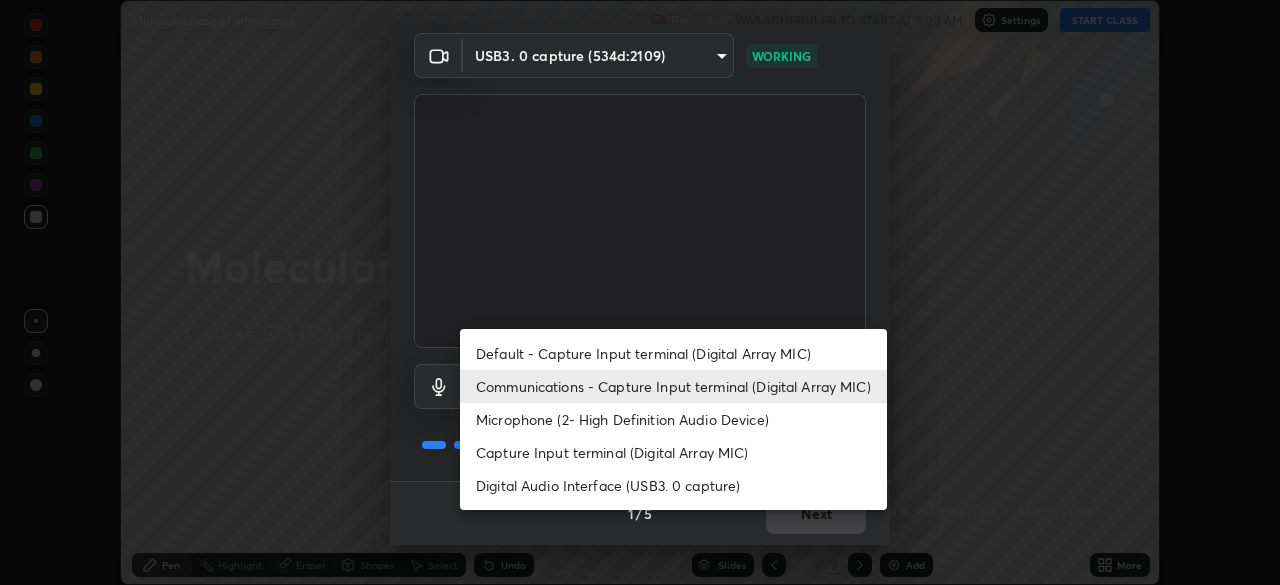 click on "Default - Capture Input terminal (Digital Array MIC)" at bounding box center [673, 353] 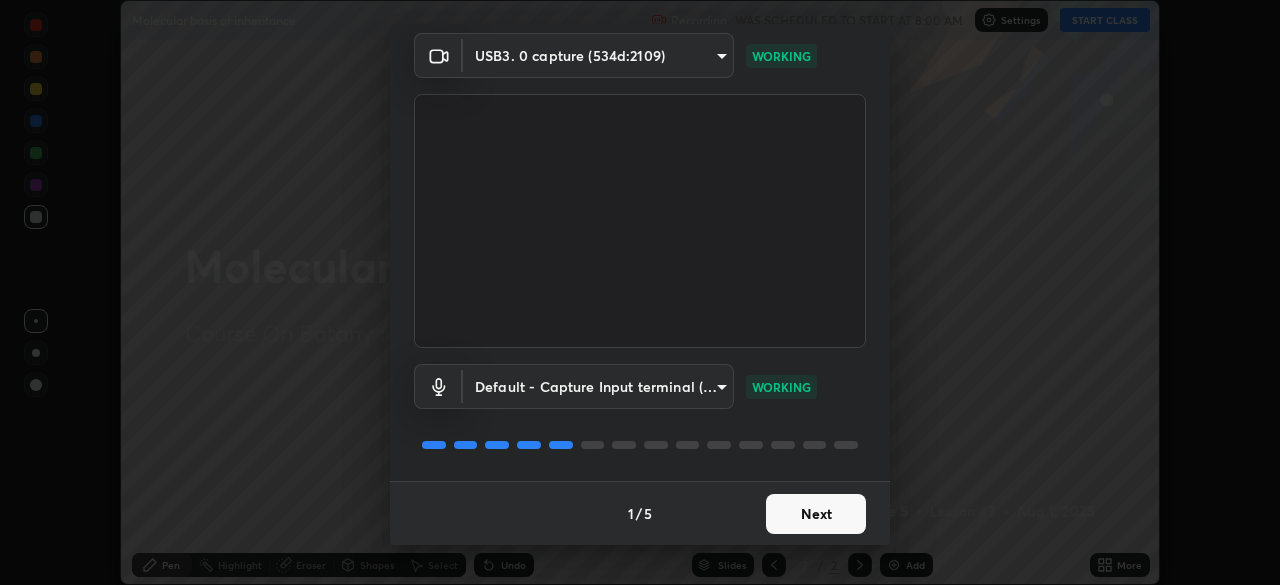 click on "Next" at bounding box center [816, 514] 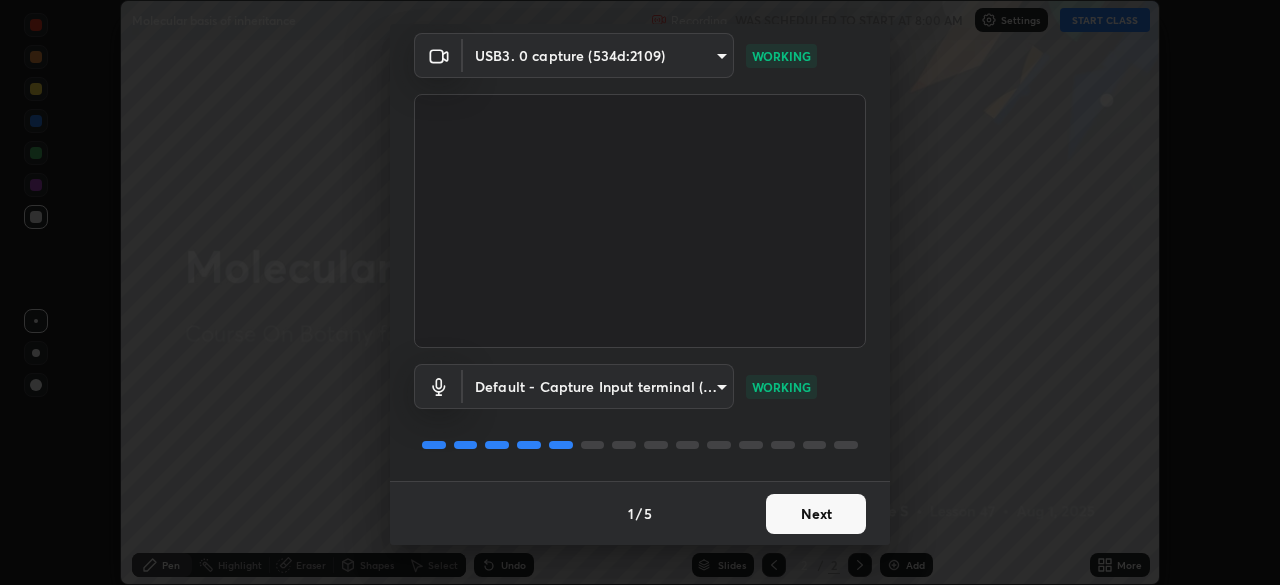scroll, scrollTop: 0, scrollLeft: 0, axis: both 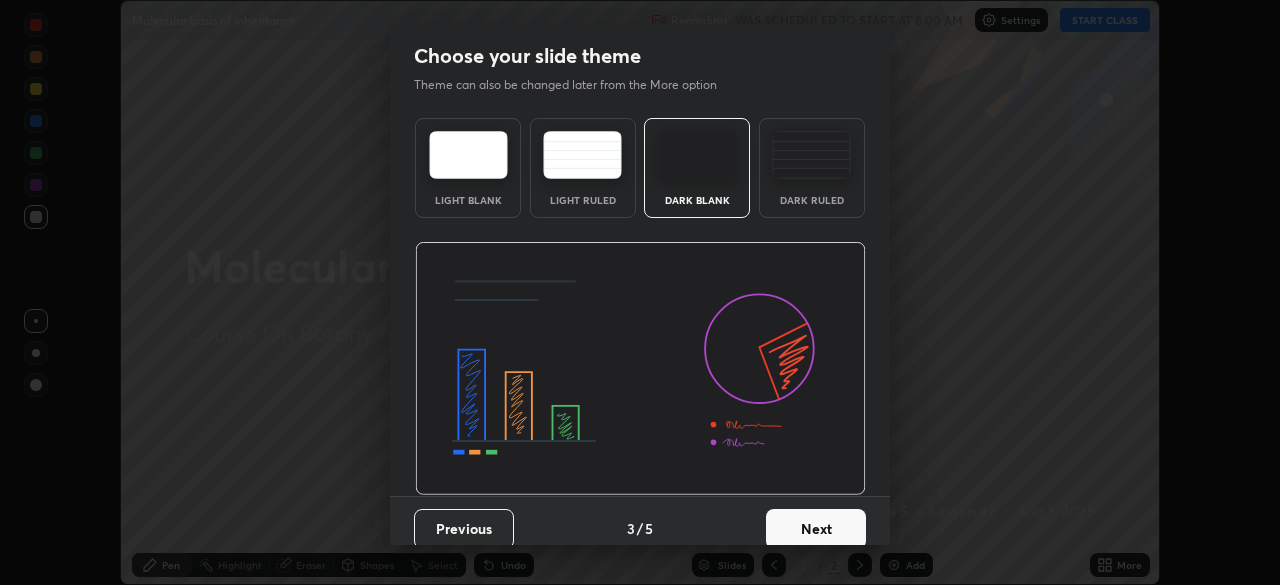 click on "Next" at bounding box center (816, 529) 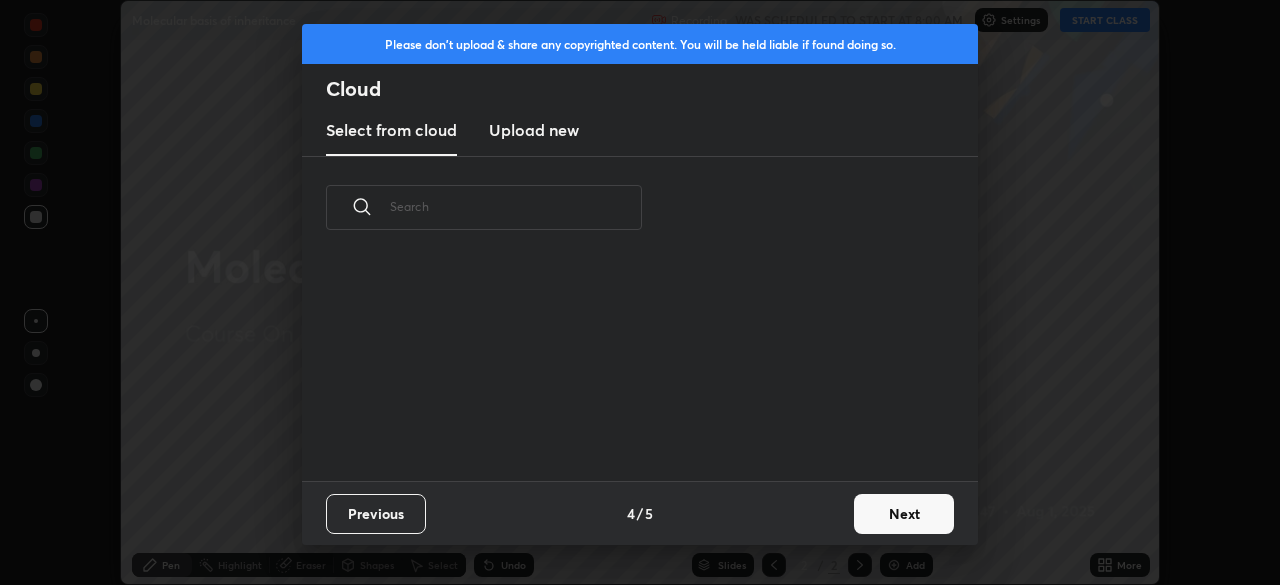 click on "Next" at bounding box center (904, 514) 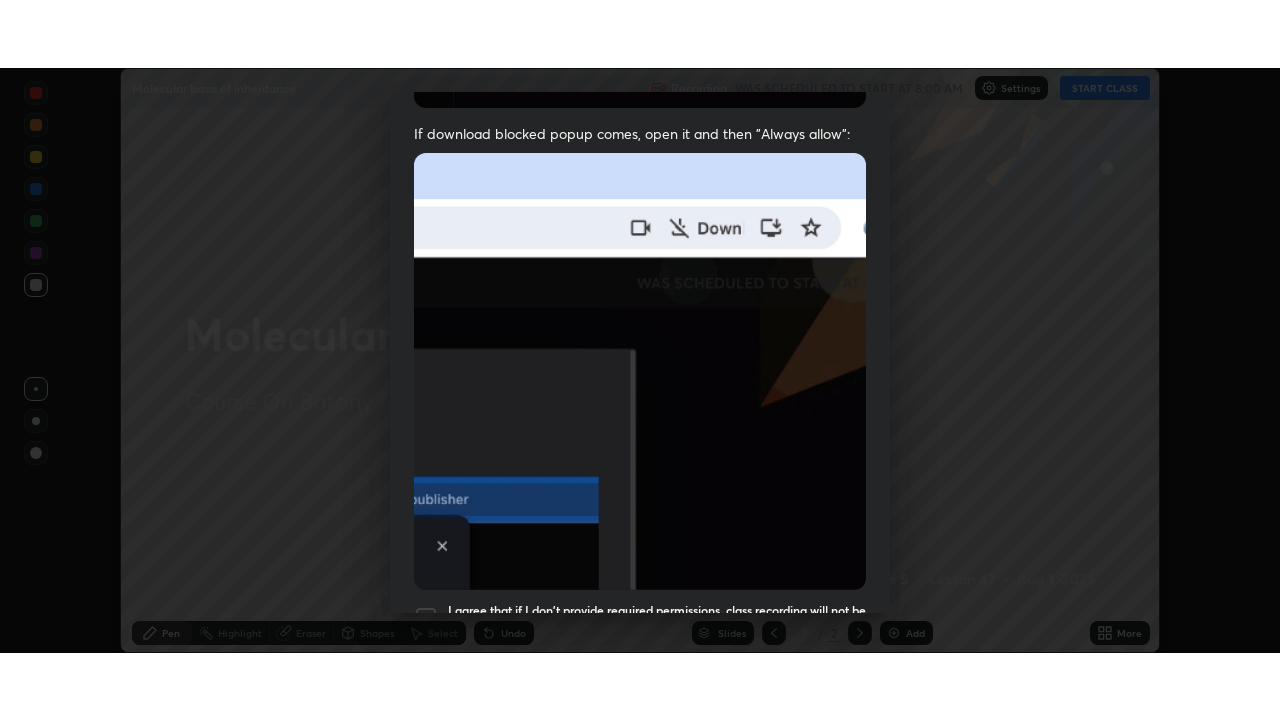 scroll, scrollTop: 479, scrollLeft: 0, axis: vertical 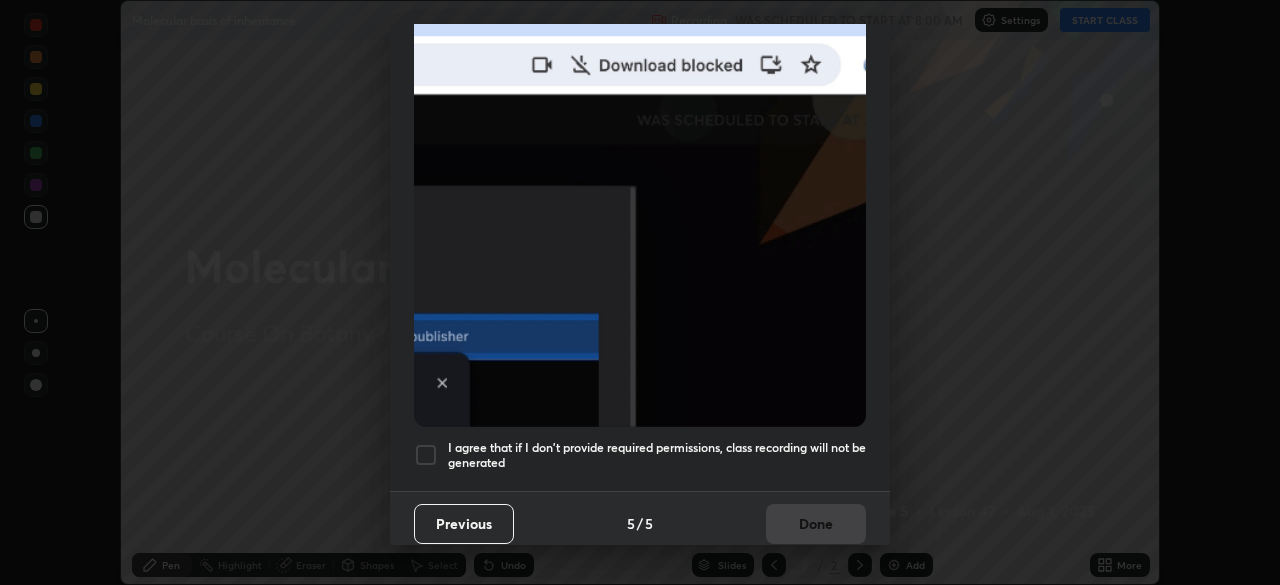 click on "I agree that if I don't provide required permissions, class recording will not be generated" at bounding box center [657, 455] 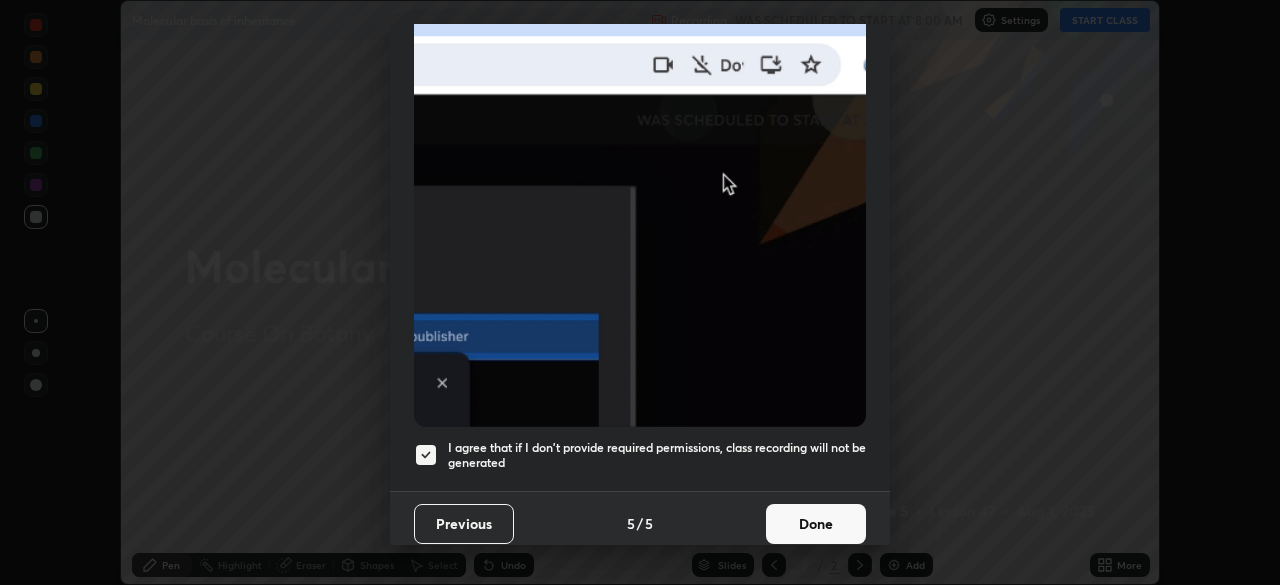 click on "Done" at bounding box center (816, 524) 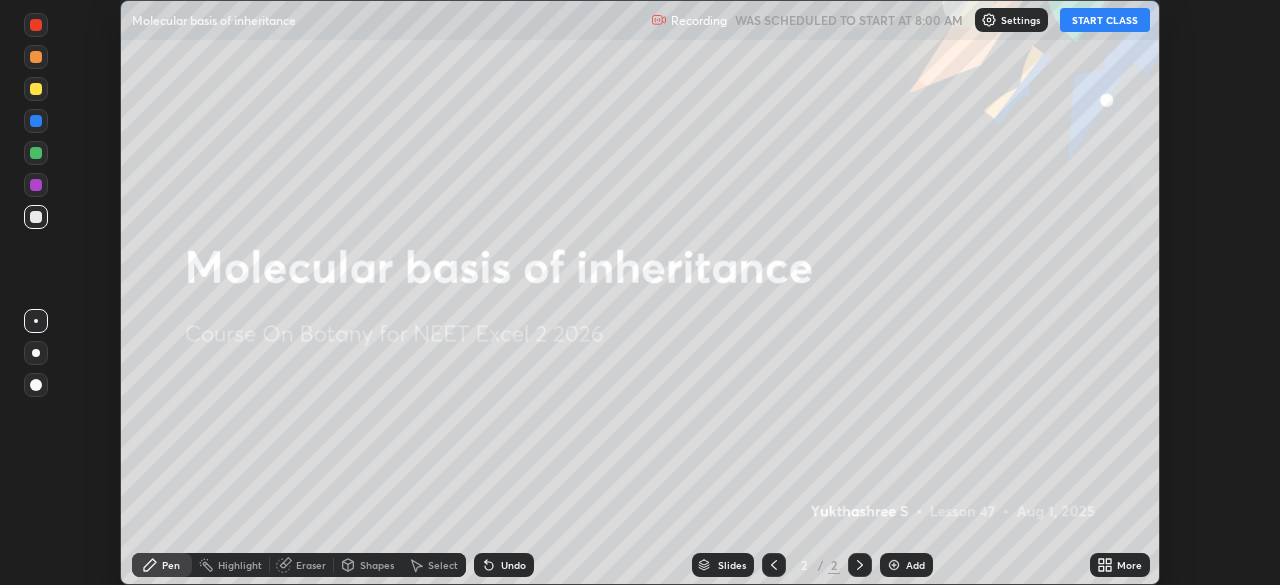 click on "START CLASS" at bounding box center (1105, 20) 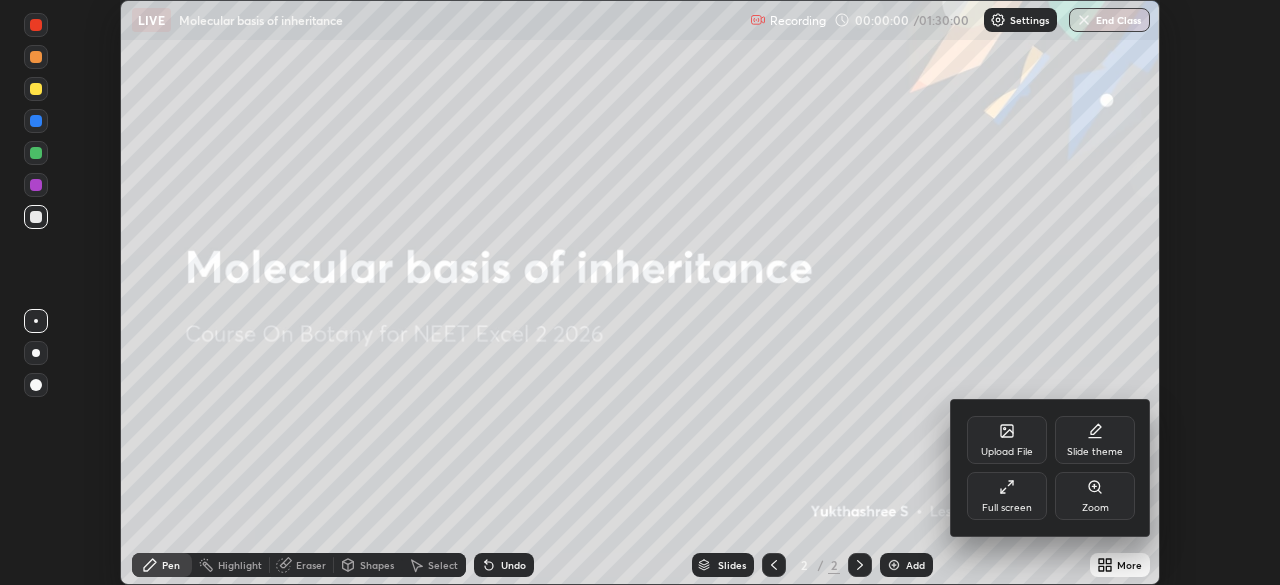 click on "Full screen" at bounding box center [1007, 496] 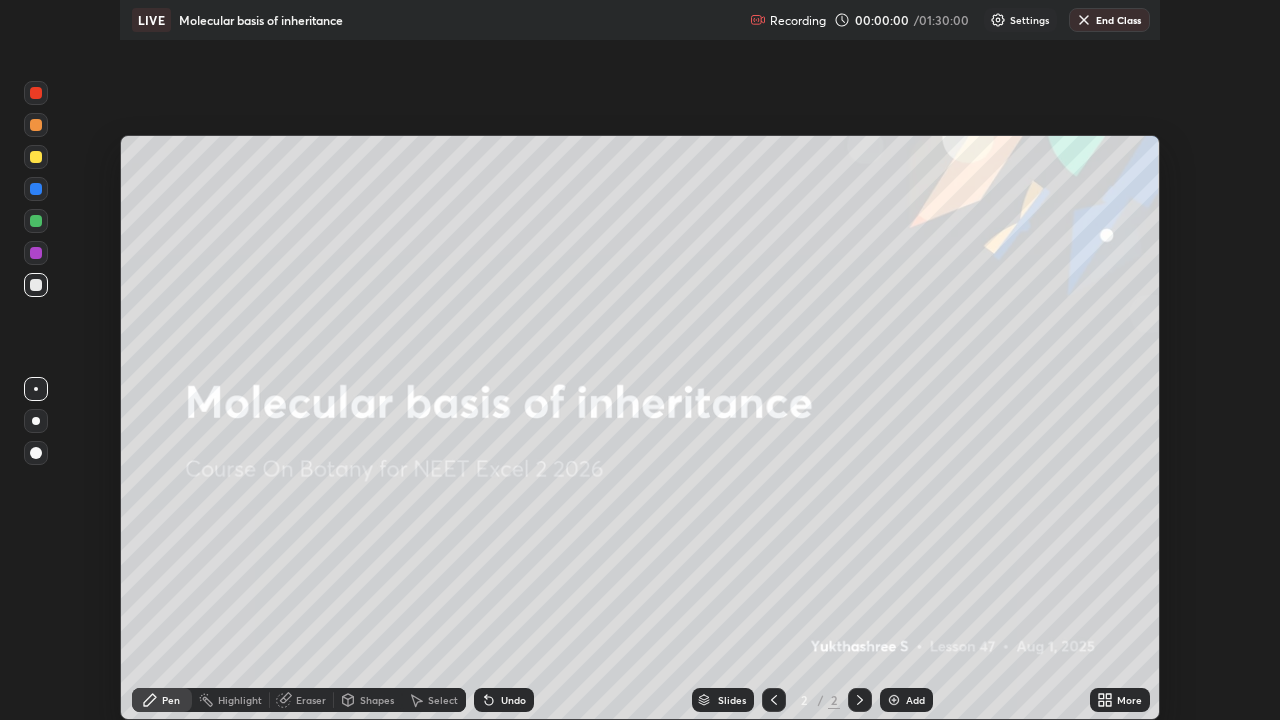 scroll, scrollTop: 99280, scrollLeft: 98720, axis: both 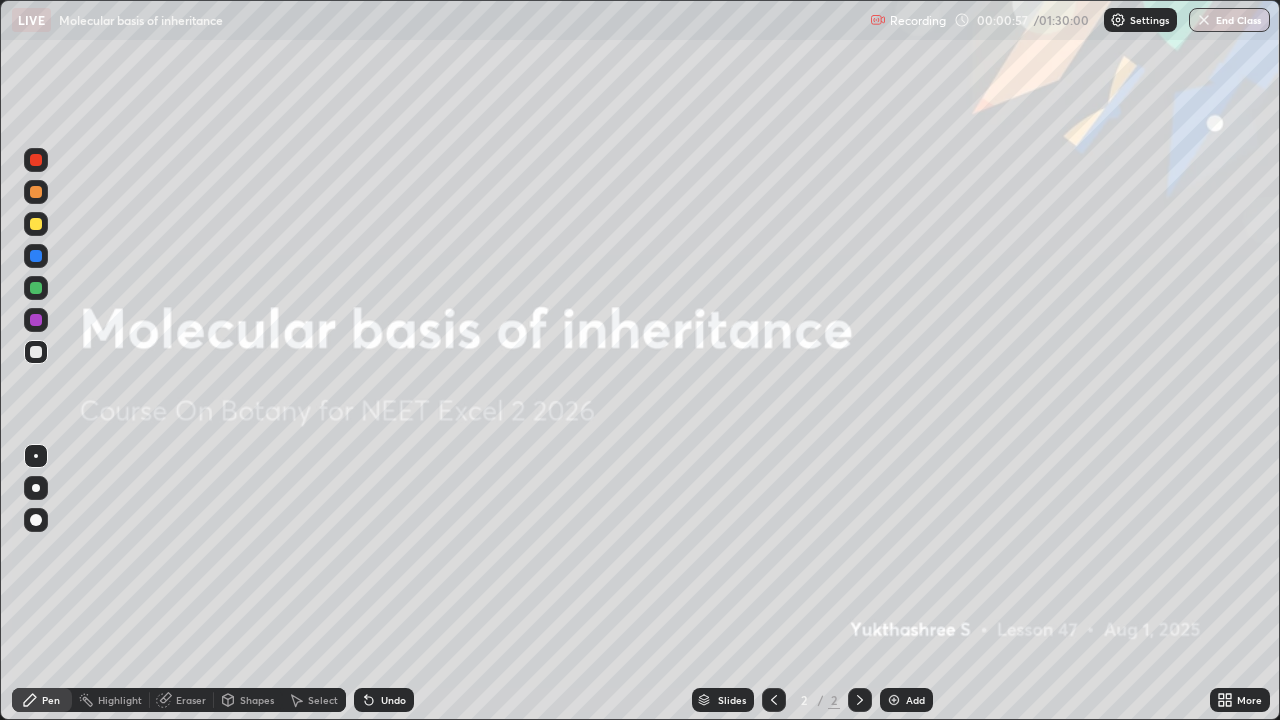 click 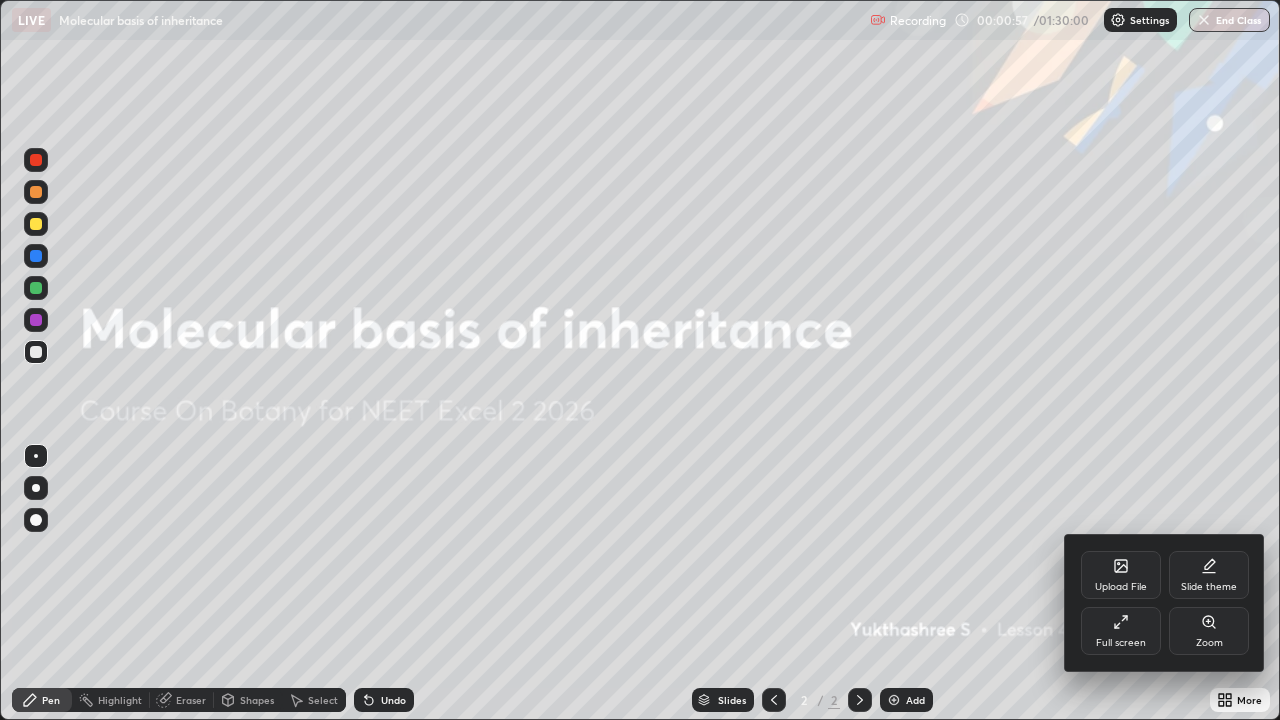 click on "Slide theme" at bounding box center (1209, 587) 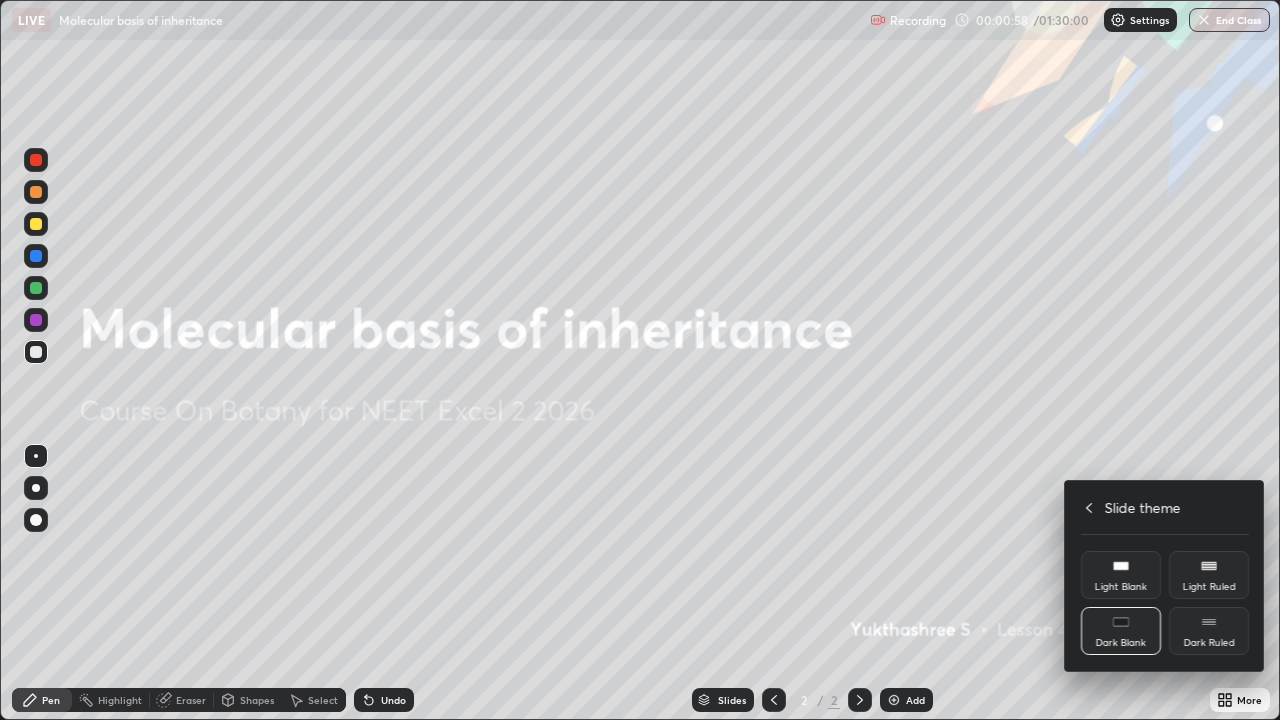 click on "Dark Ruled" at bounding box center (1209, 643) 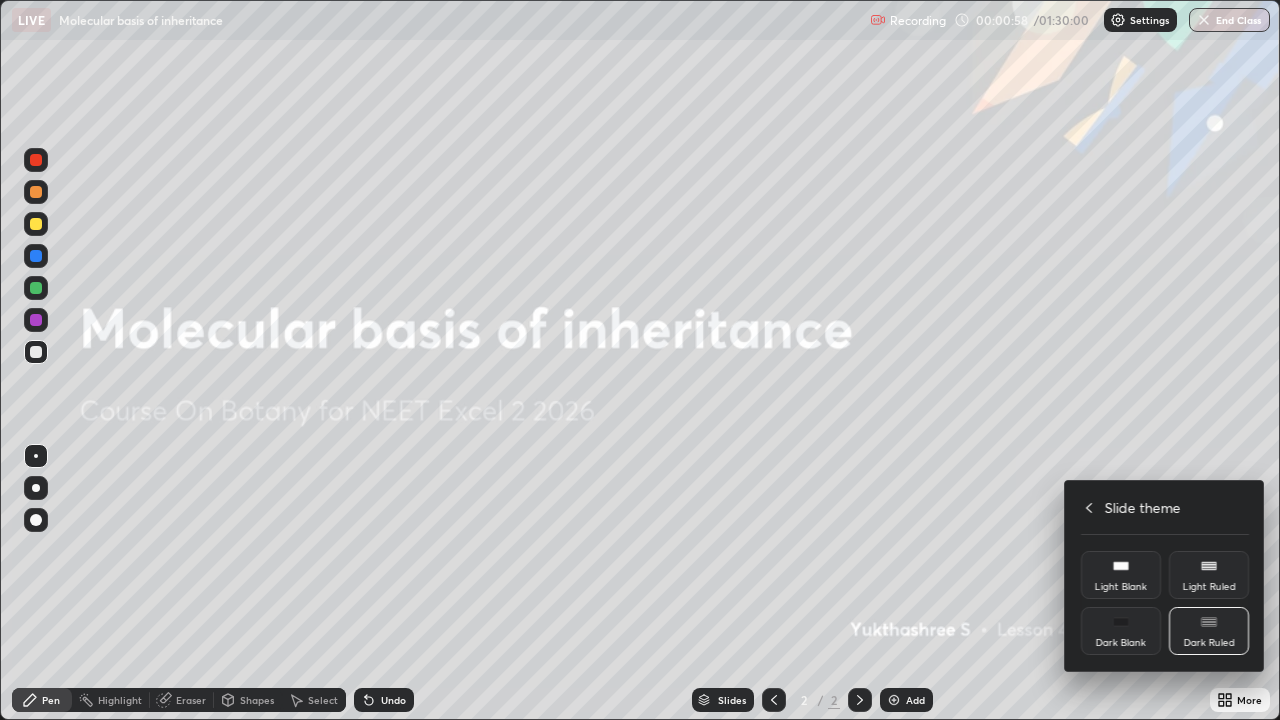 click at bounding box center [640, 360] 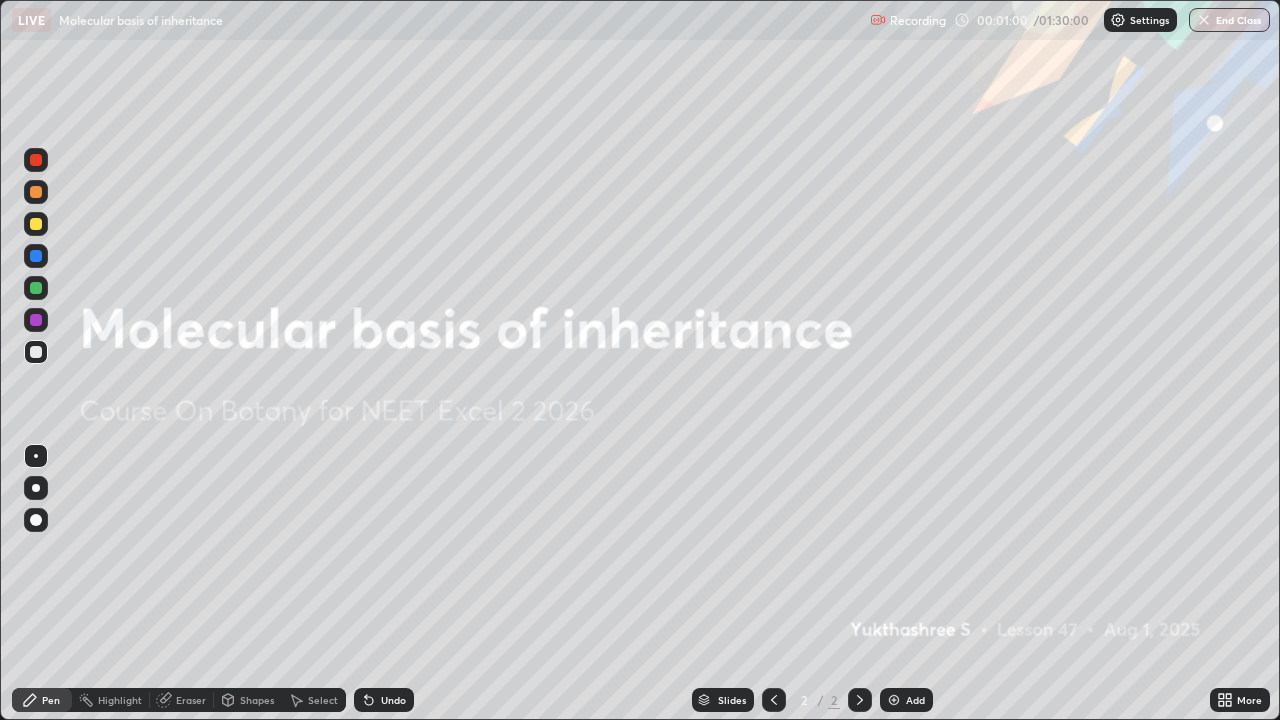 click on "Add" at bounding box center [906, 700] 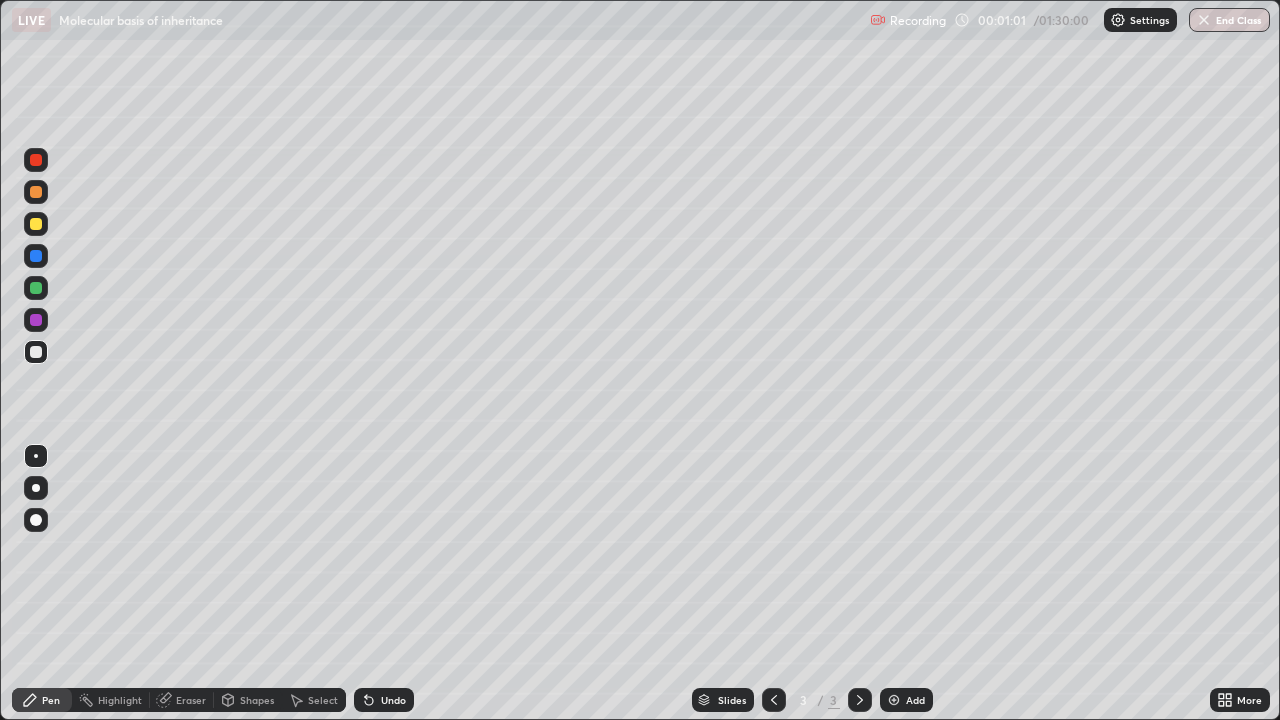 click at bounding box center (36, 224) 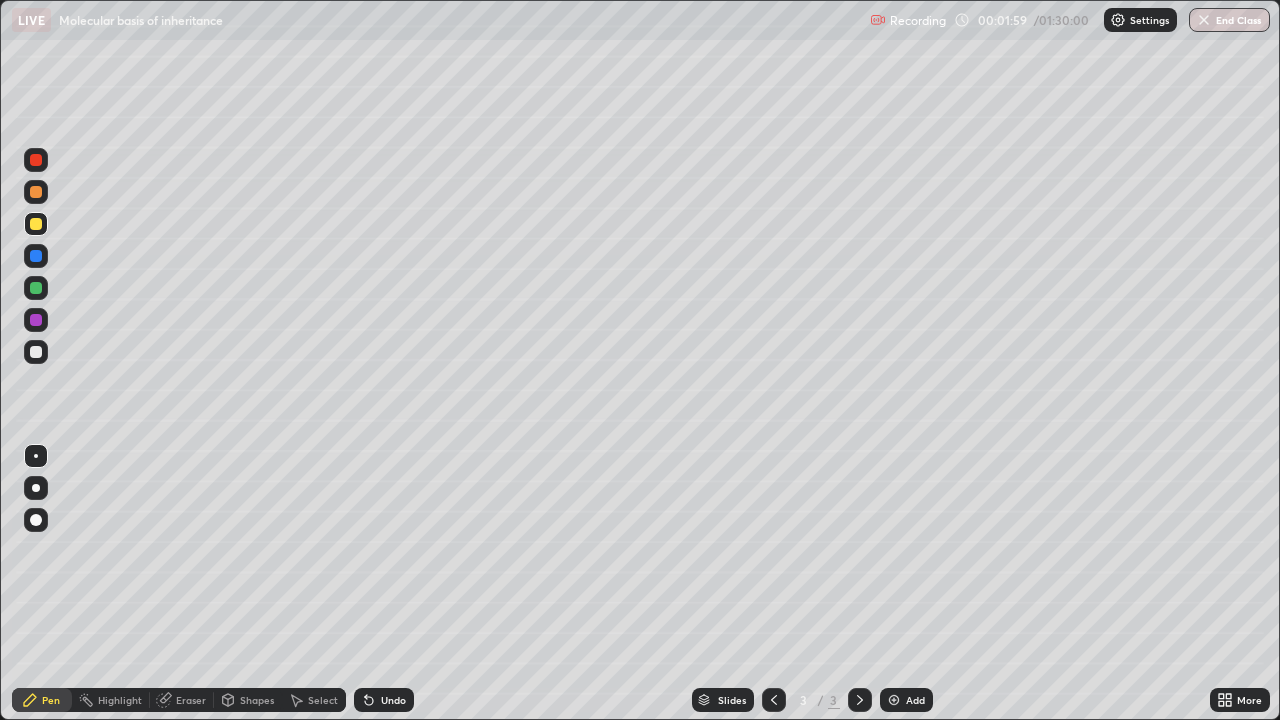 click at bounding box center (36, 288) 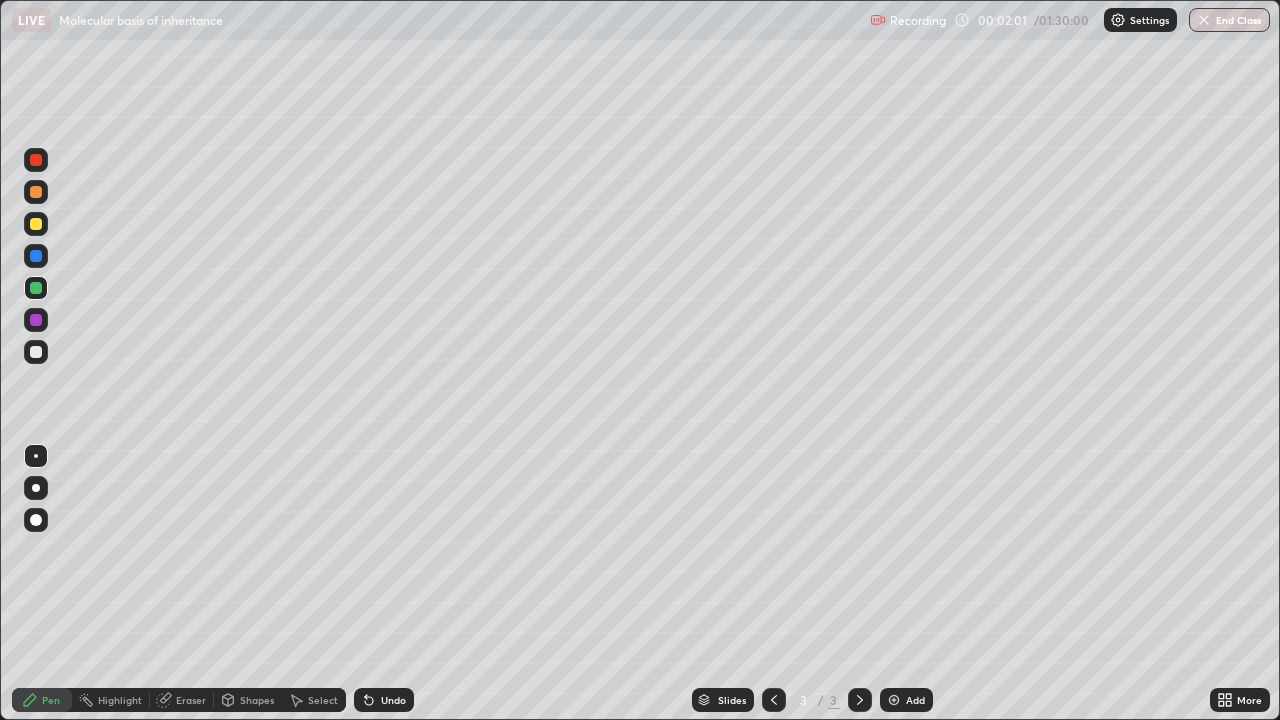 click on "Undo" at bounding box center (384, 700) 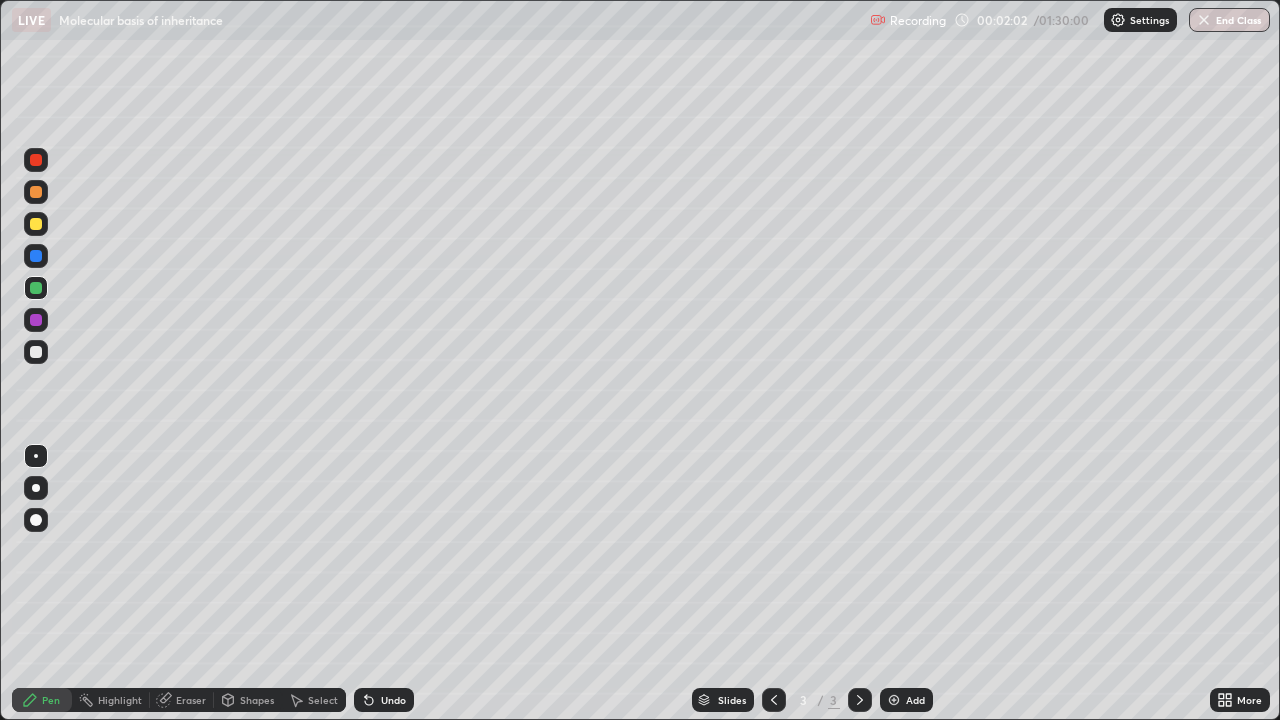 click on "Undo" at bounding box center [393, 700] 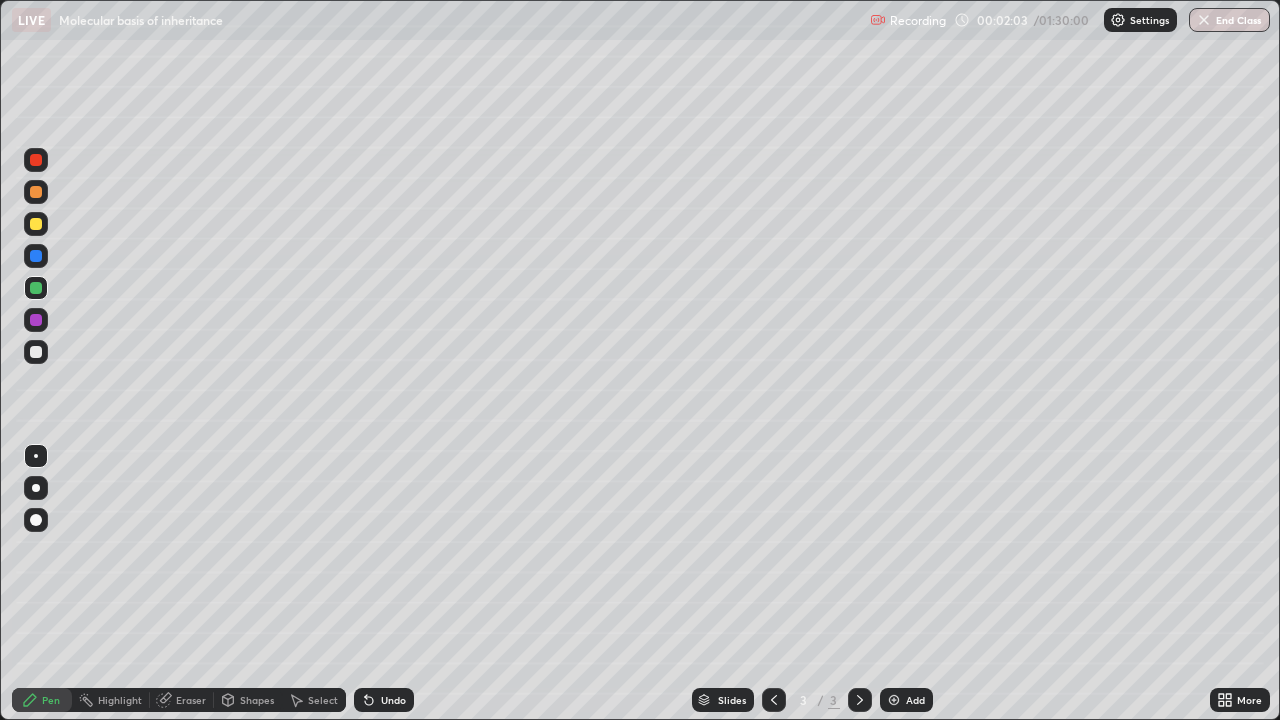 click on "Undo" at bounding box center [393, 700] 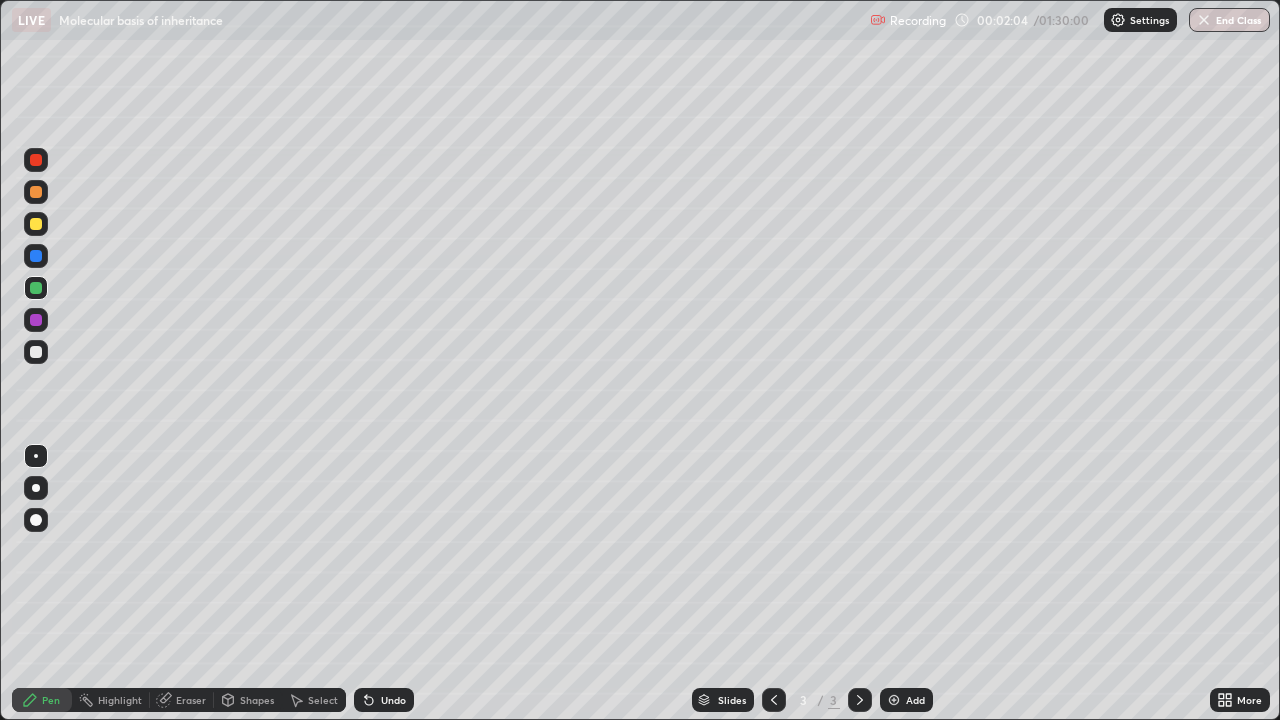 click on "Undo" at bounding box center [393, 700] 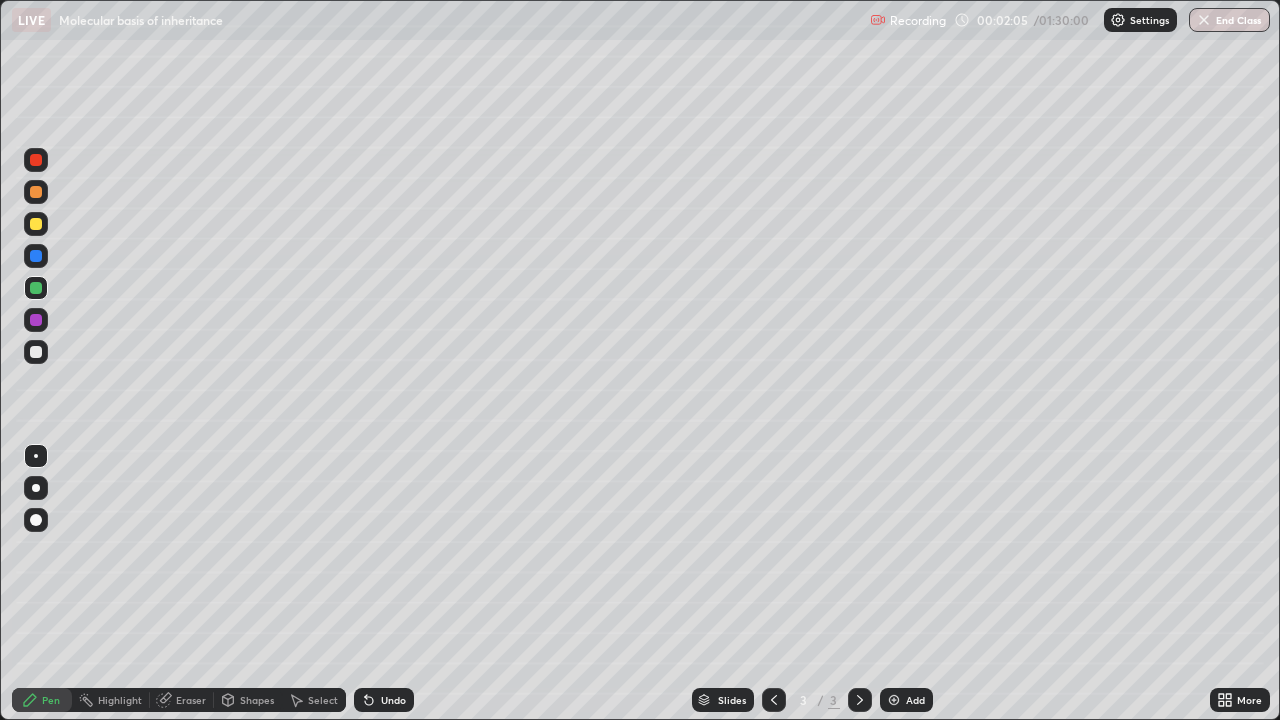 click on "Undo" at bounding box center [384, 700] 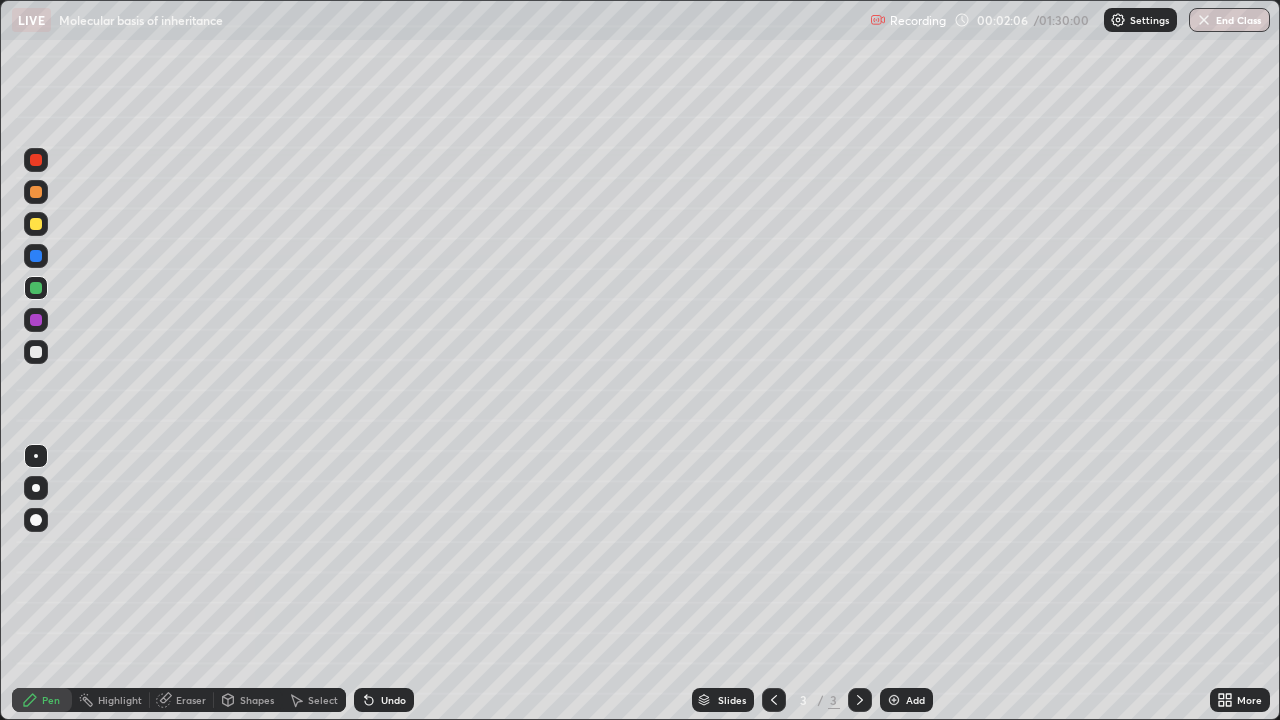click at bounding box center [36, 224] 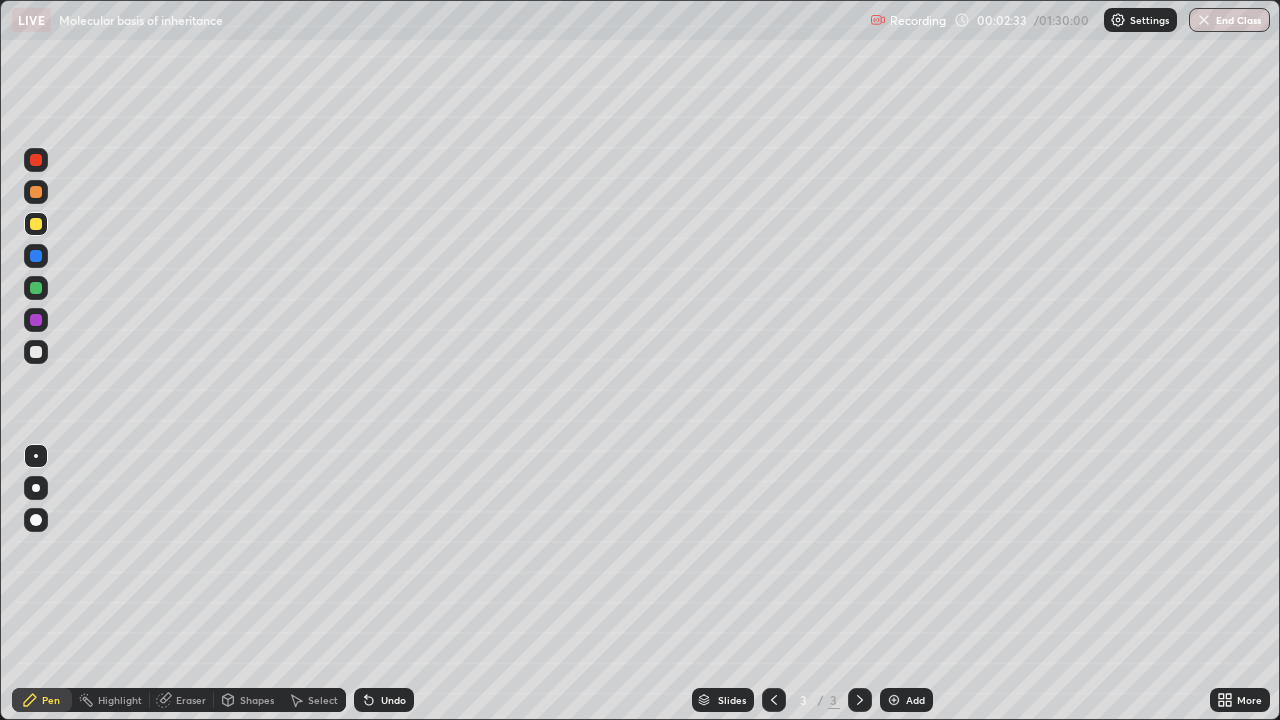 click at bounding box center [36, 192] 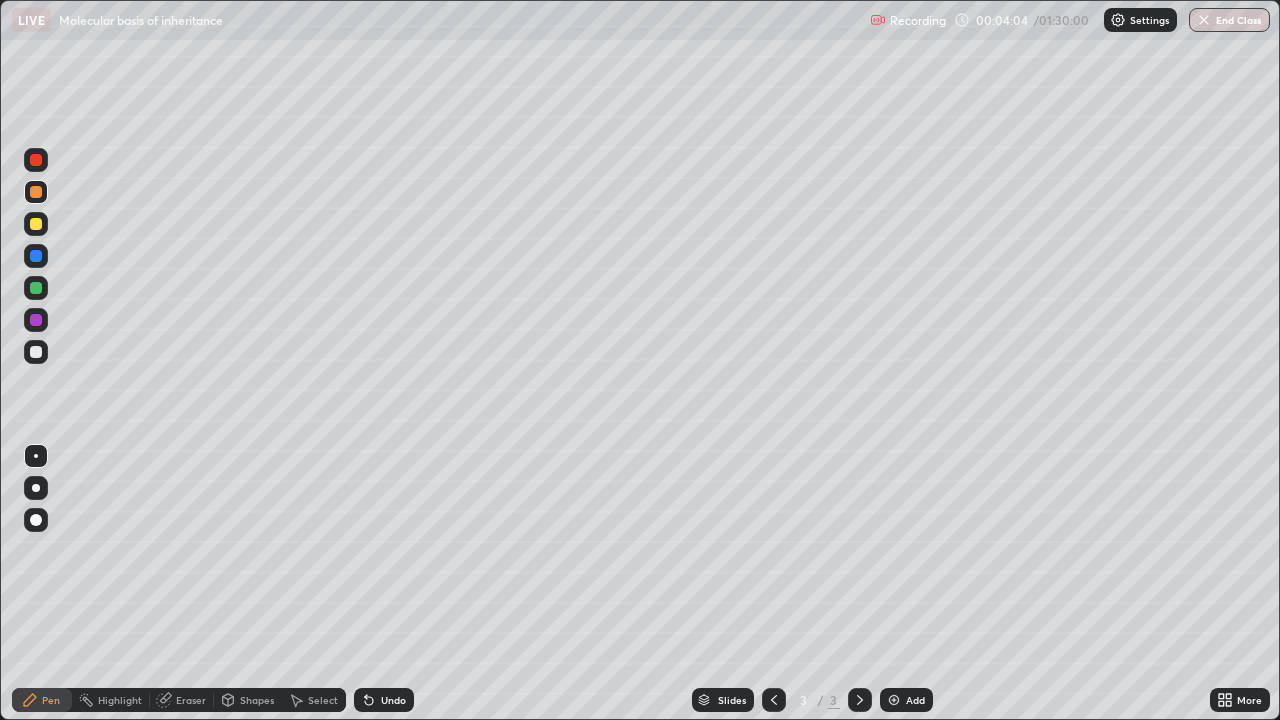 click at bounding box center (36, 160) 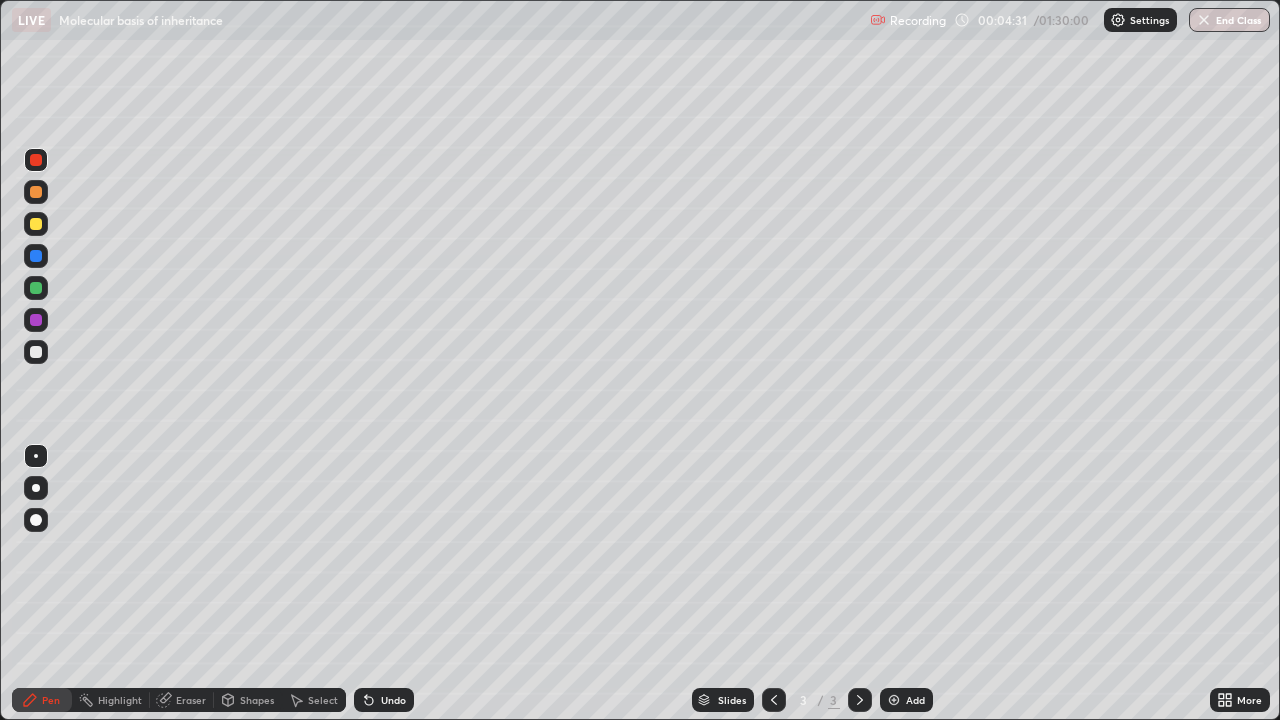 click at bounding box center (36, 192) 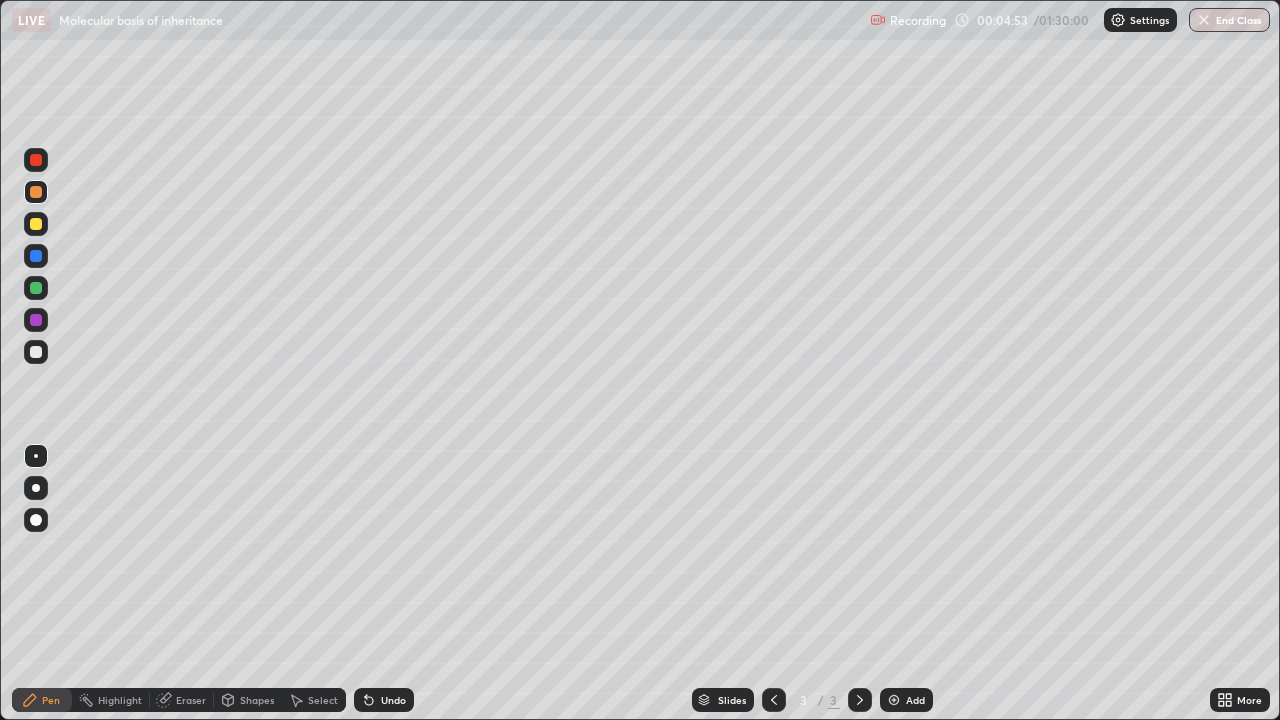 click on "Undo" at bounding box center [393, 700] 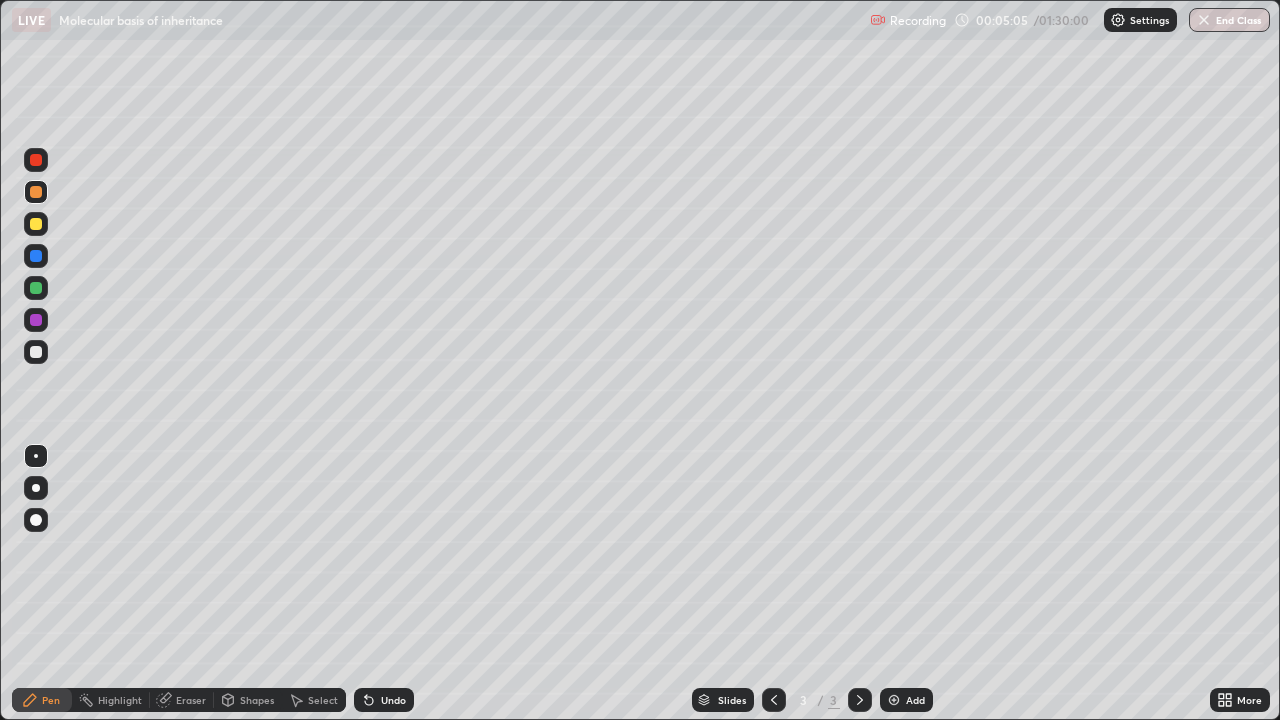 click at bounding box center [36, 224] 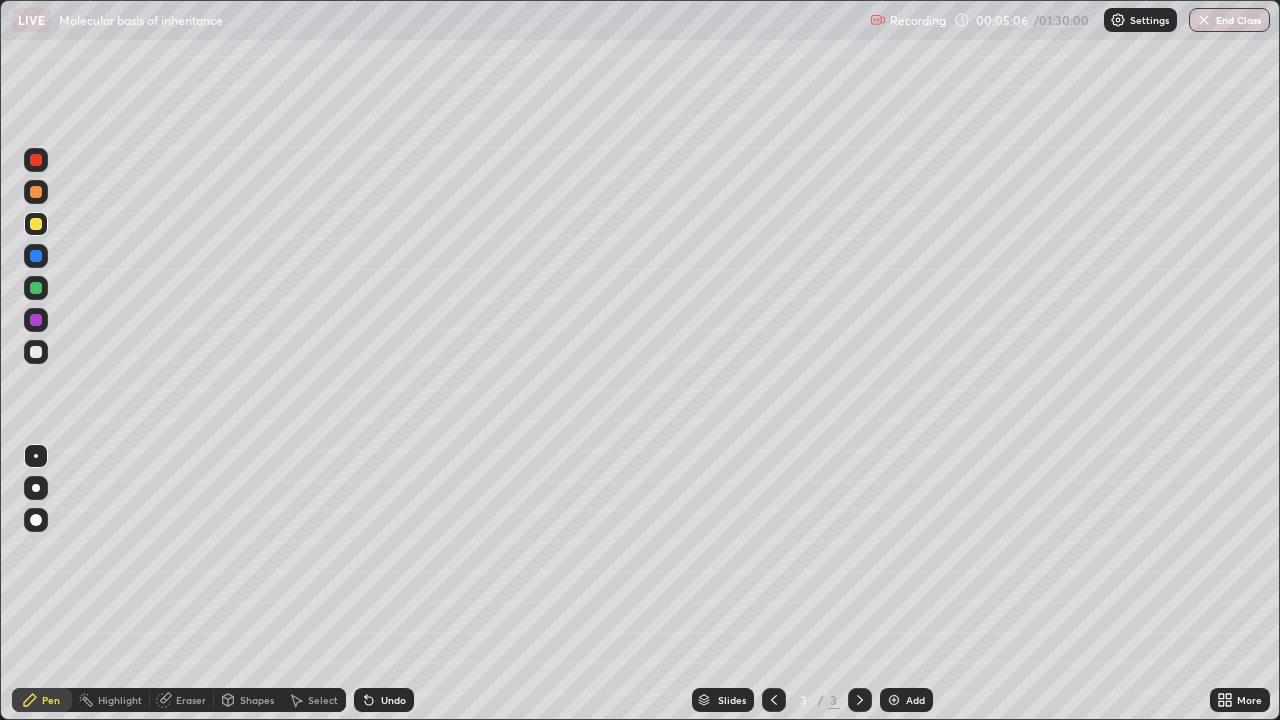click at bounding box center (36, 192) 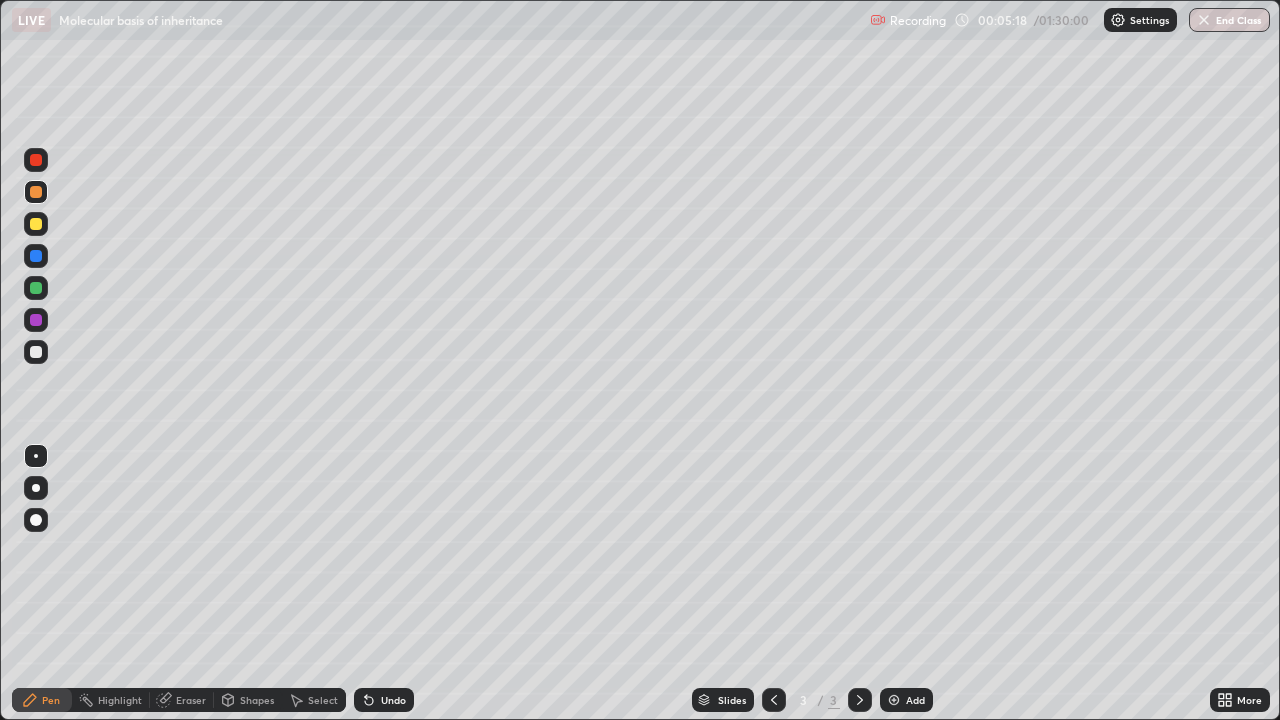 click on "Add" at bounding box center [906, 700] 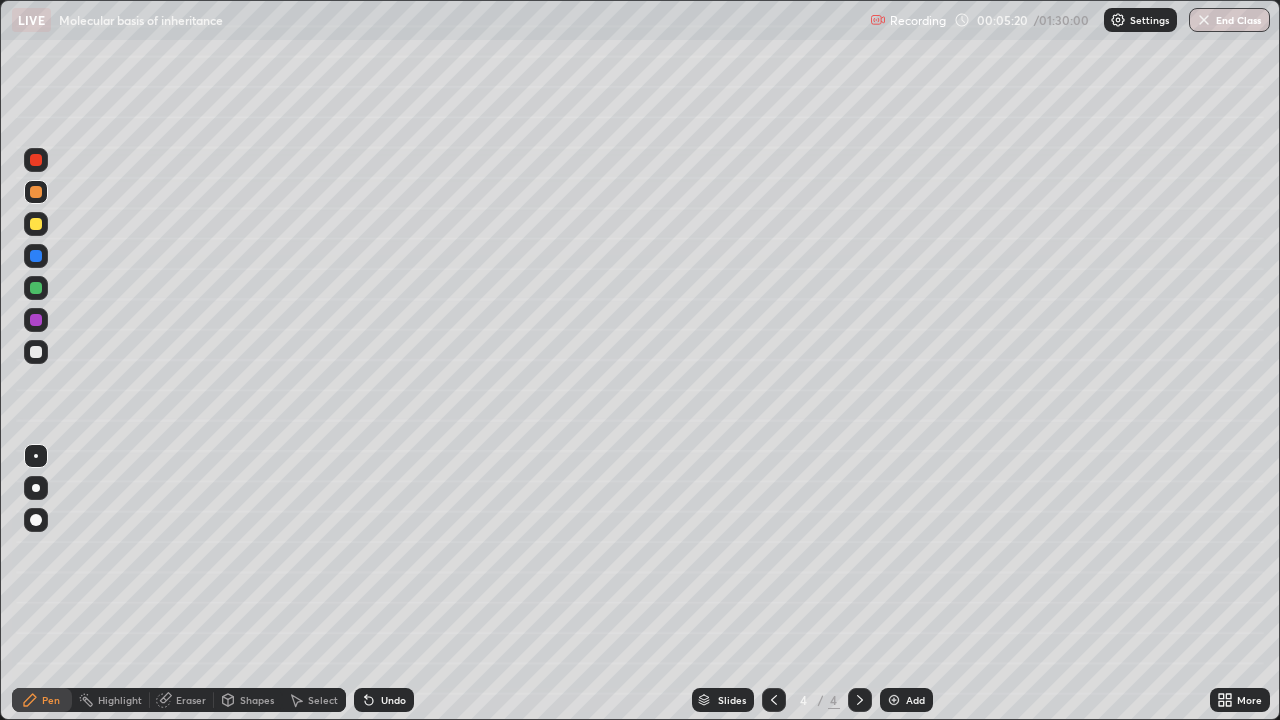 click at bounding box center (36, 192) 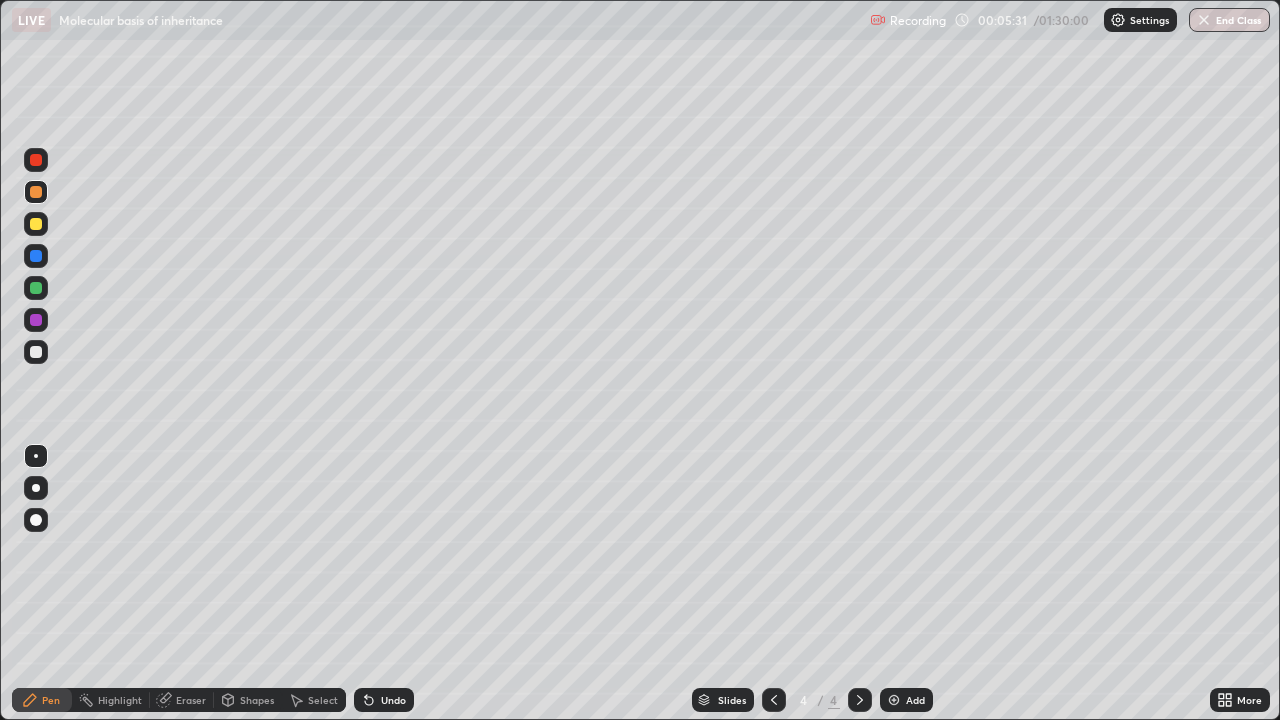 click at bounding box center (36, 224) 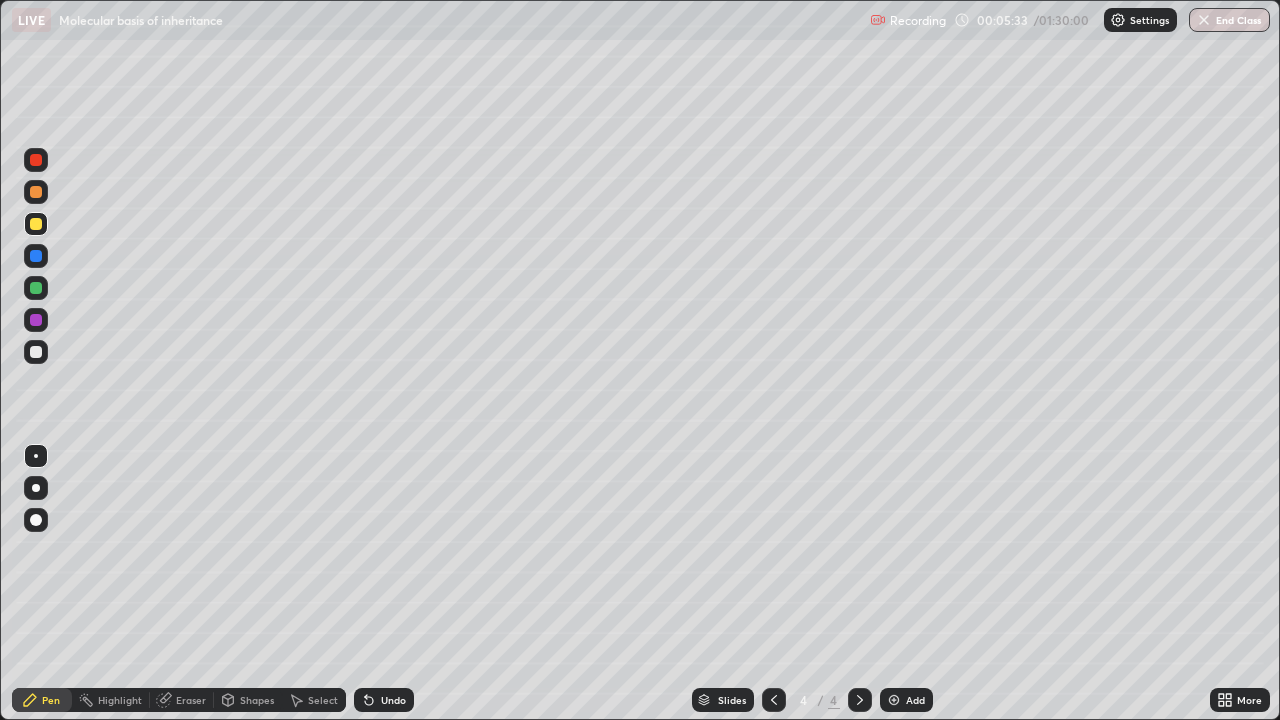 click at bounding box center (36, 256) 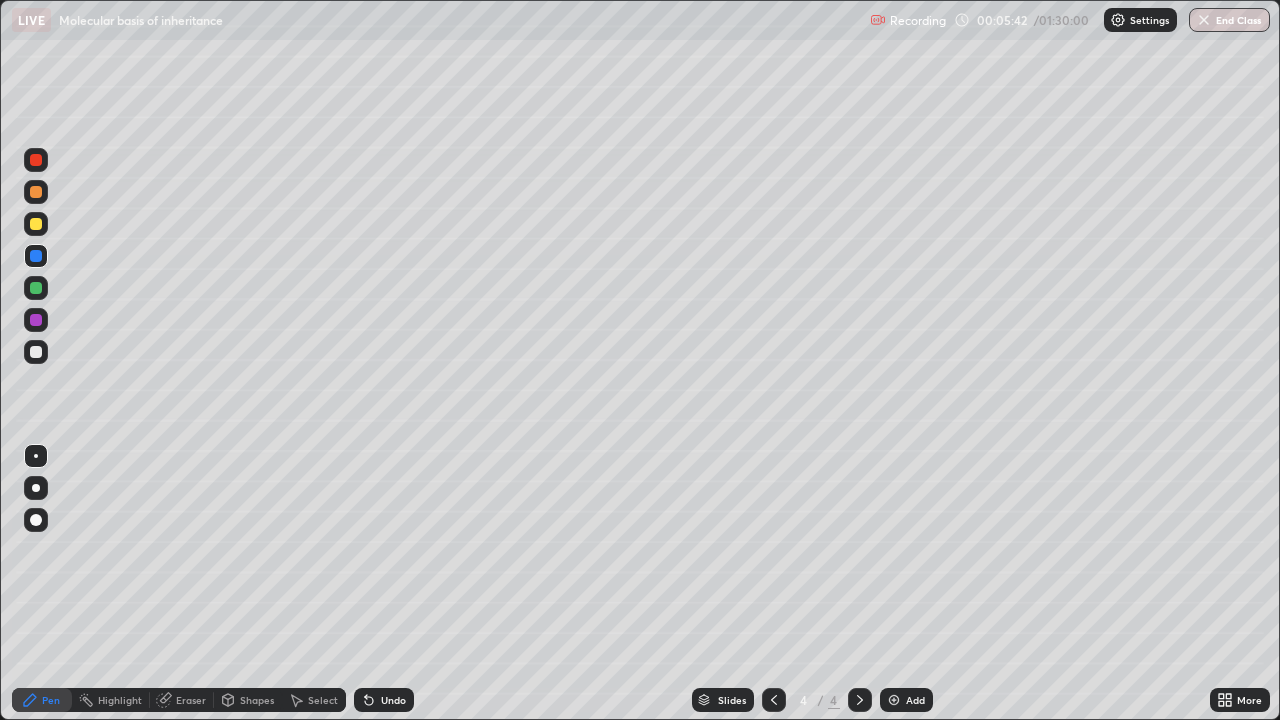 click on "Undo" at bounding box center [384, 700] 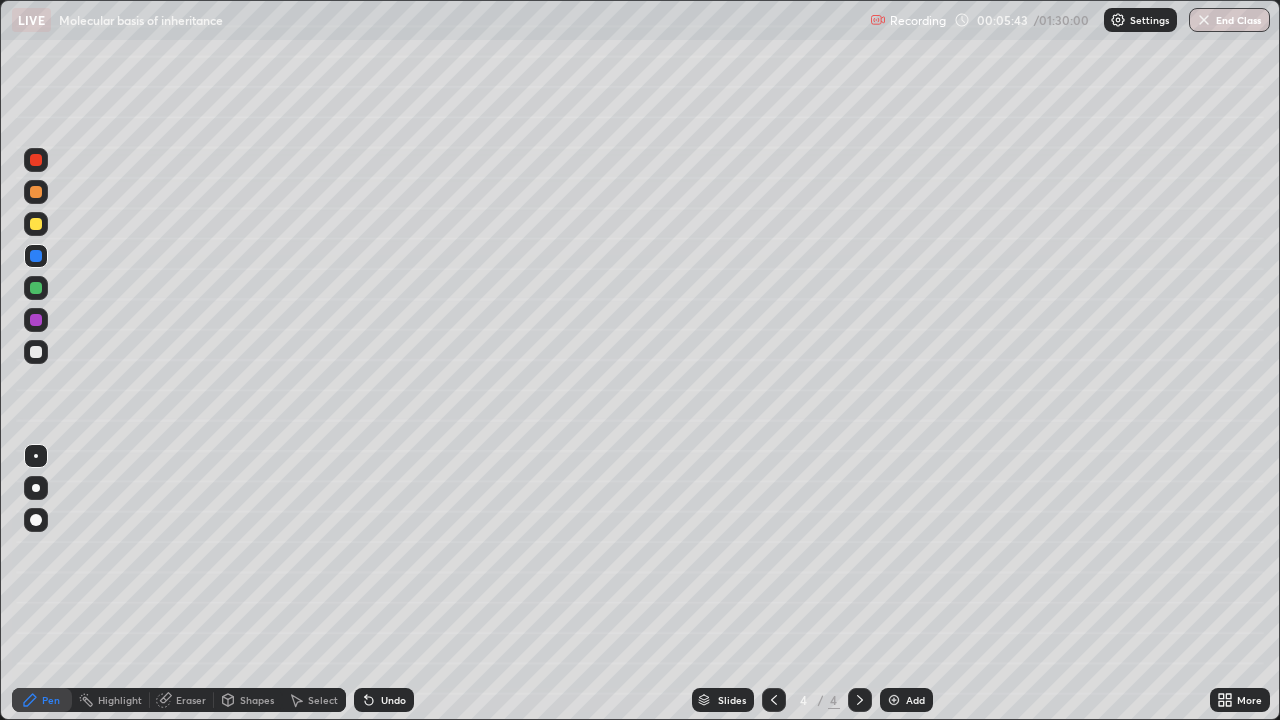 click on "Undo" at bounding box center [393, 700] 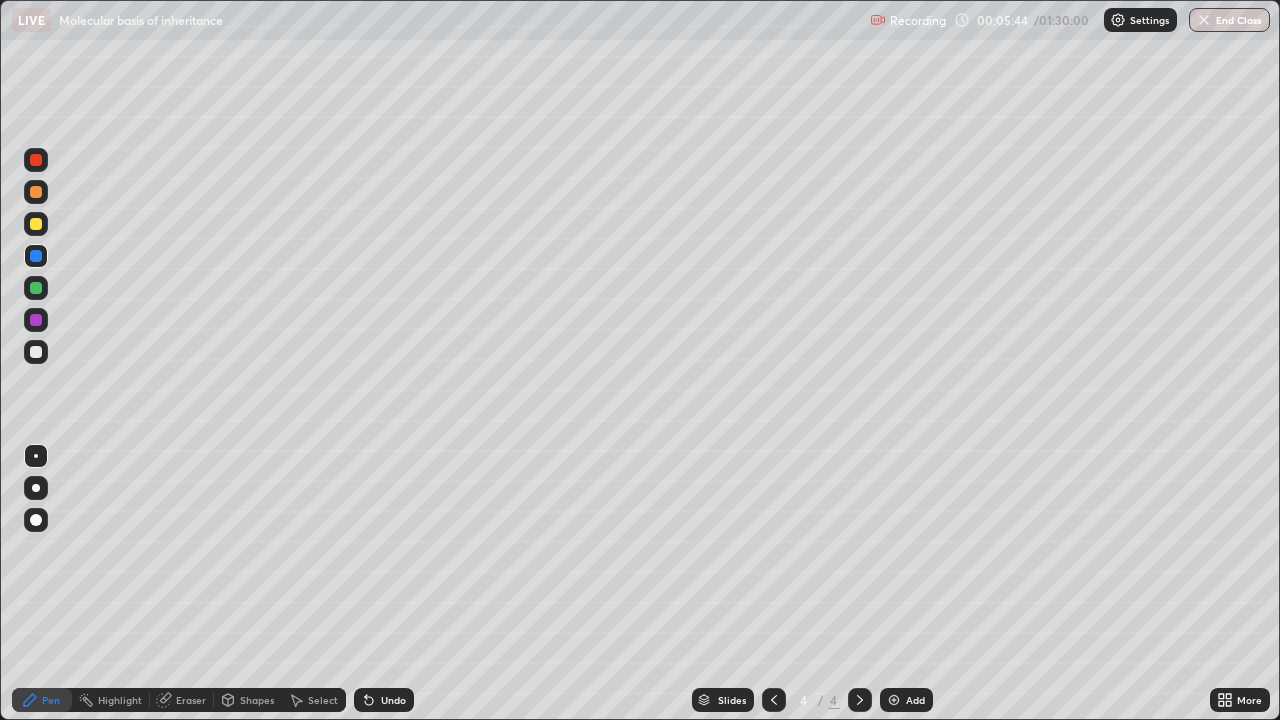 click on "Undo" at bounding box center [393, 700] 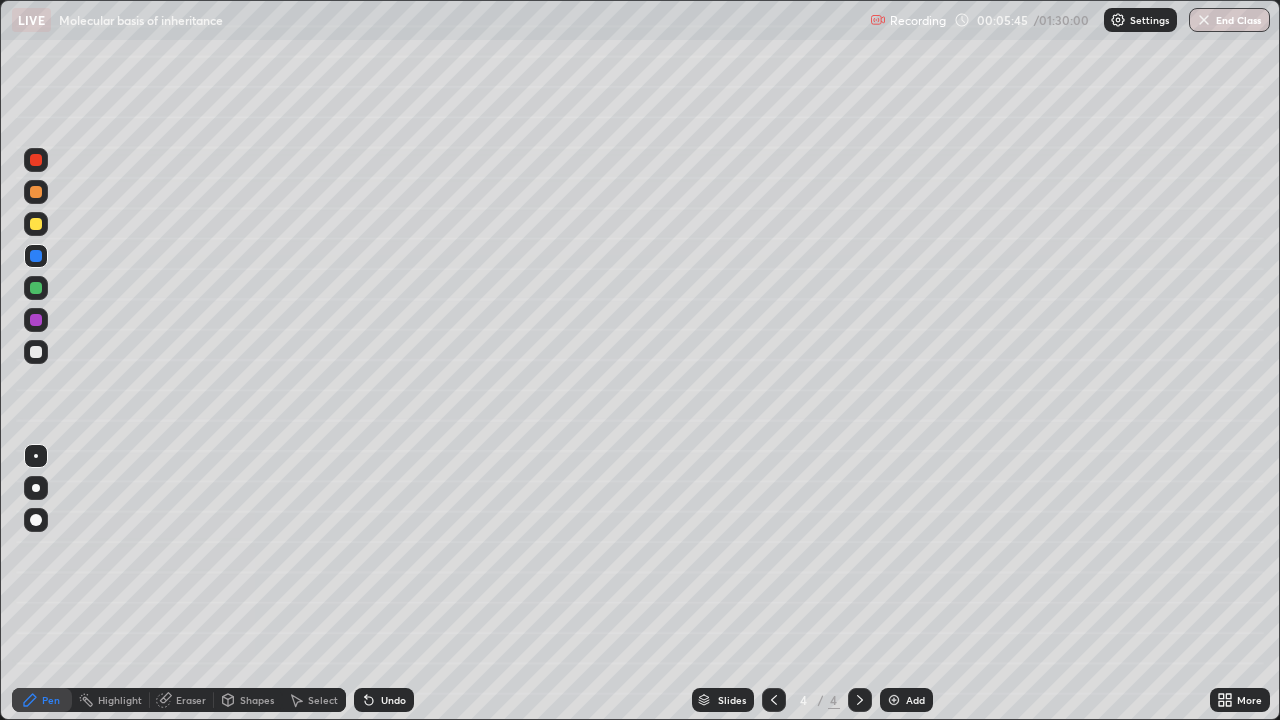 click on "Undo" at bounding box center [384, 700] 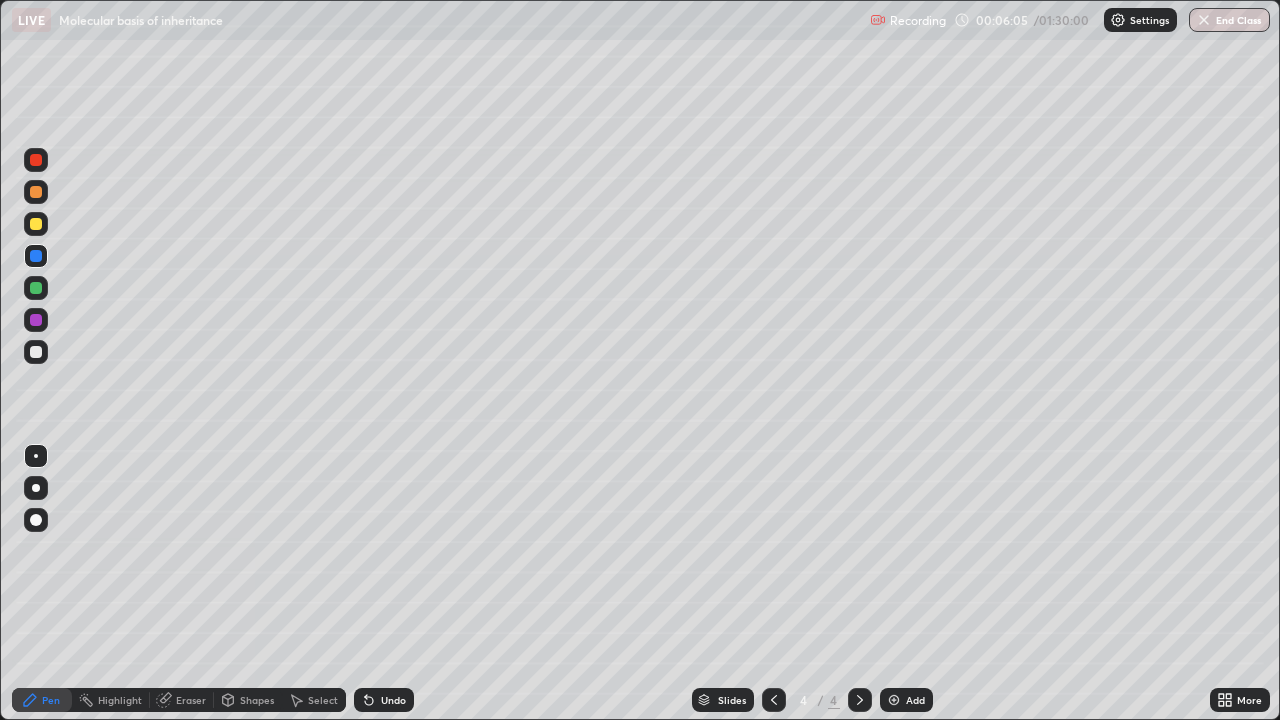 click at bounding box center [36, 320] 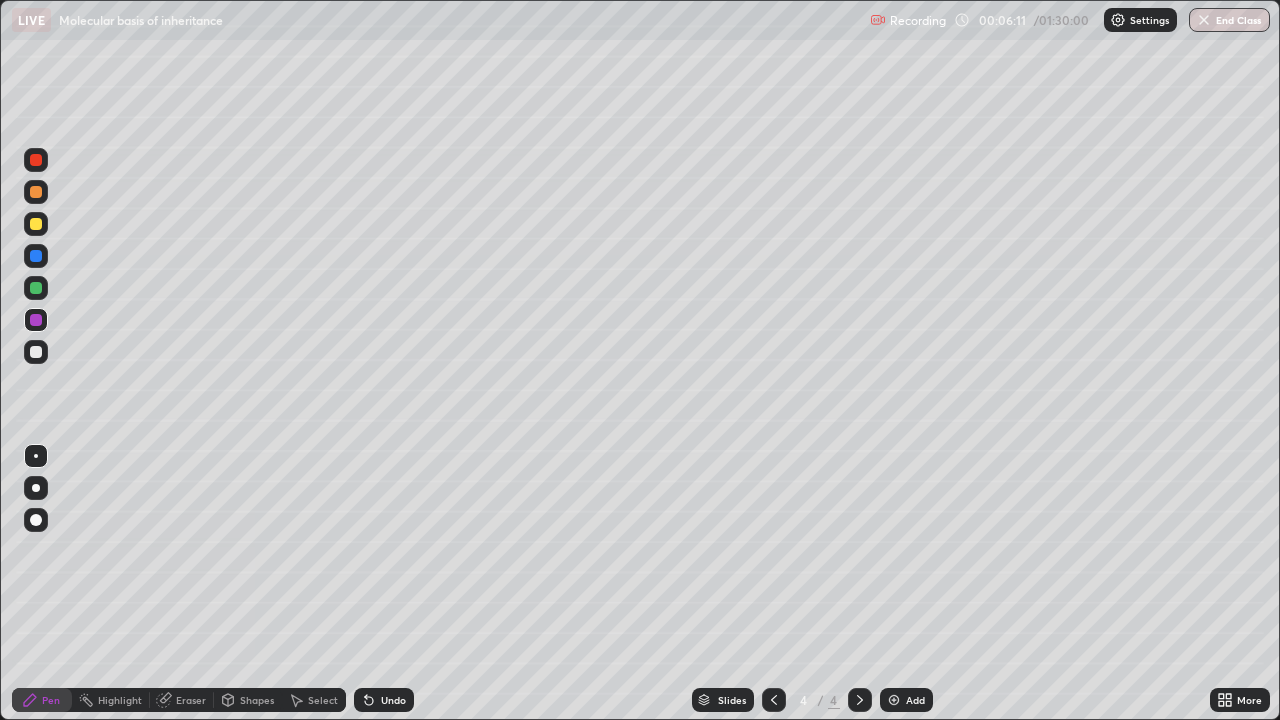 click 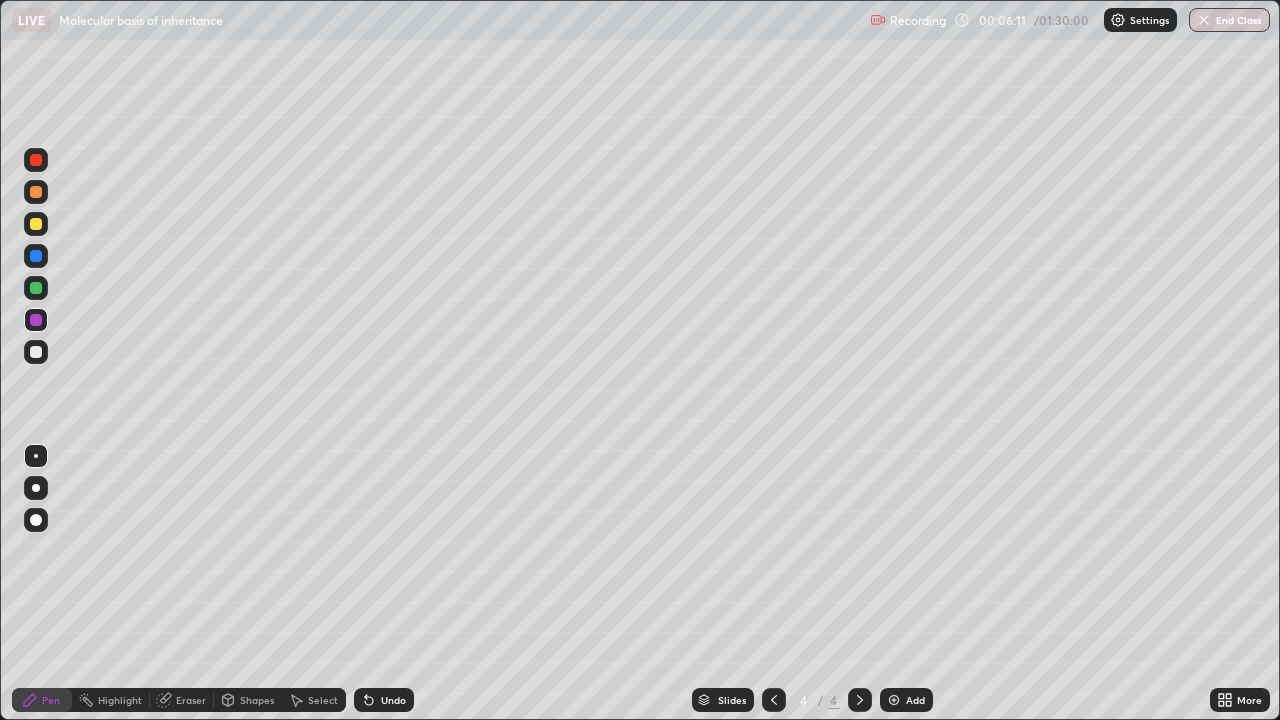 click 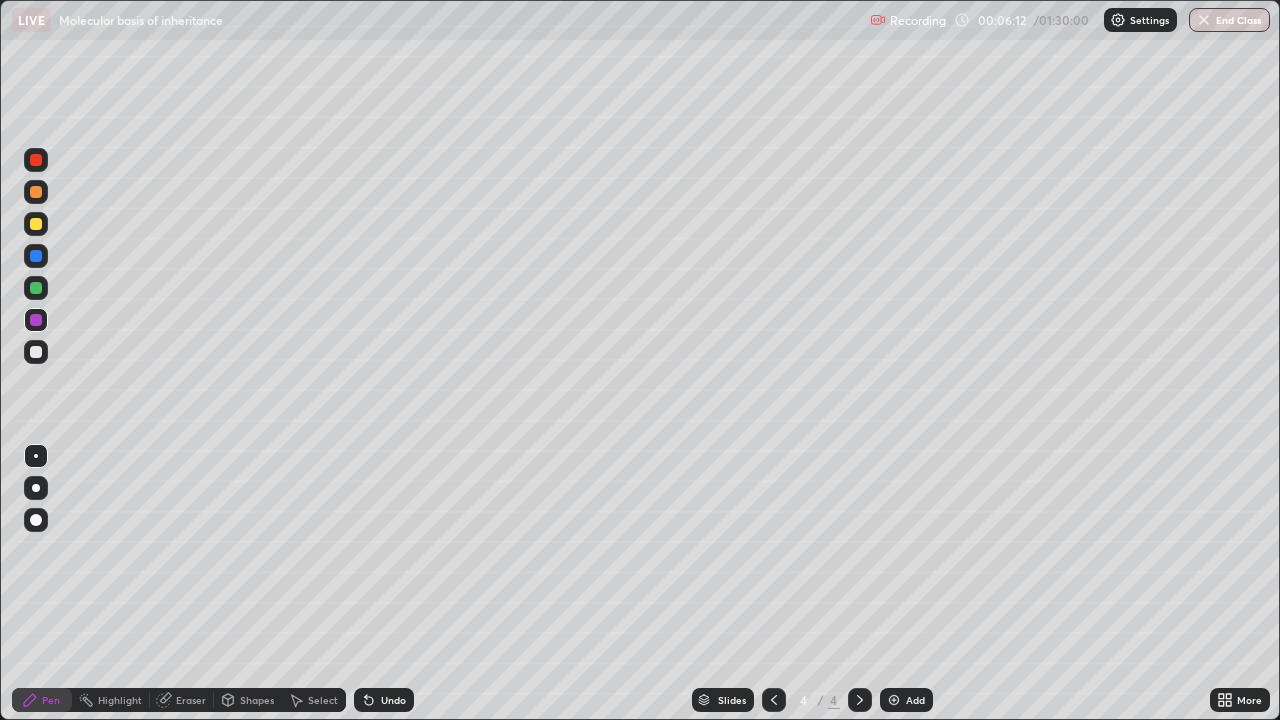 click 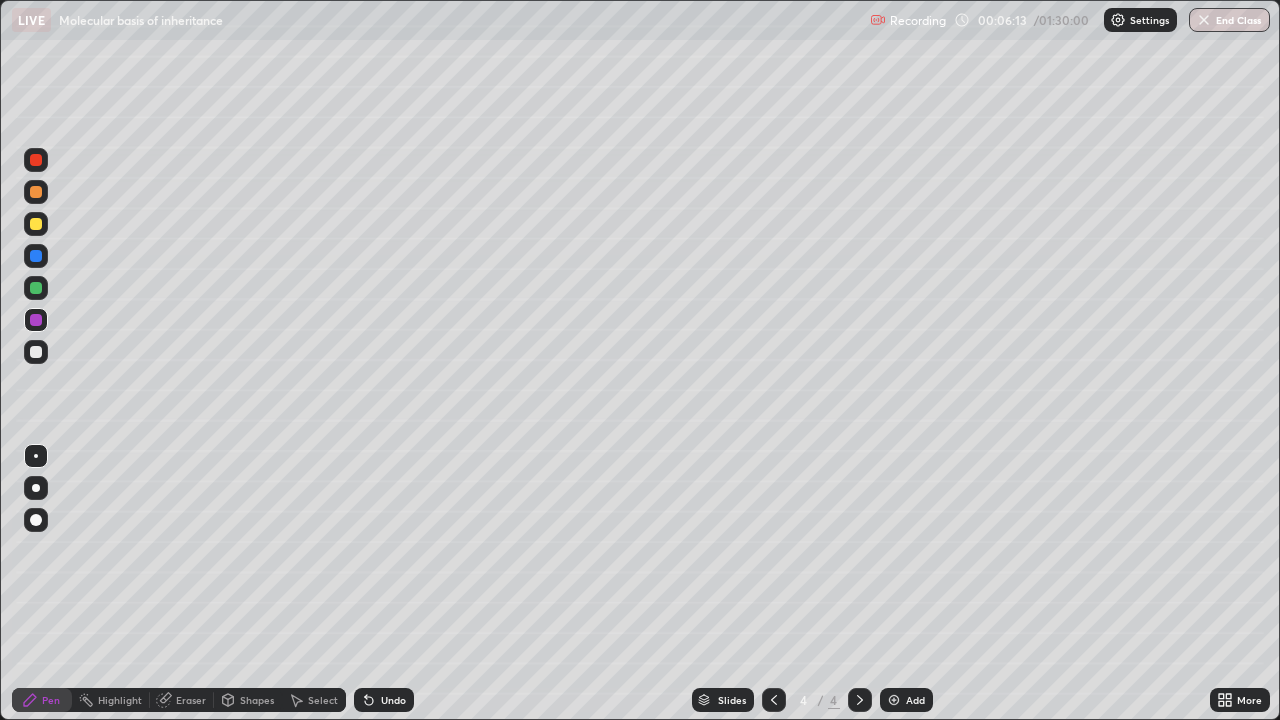click on "Undo" at bounding box center [393, 700] 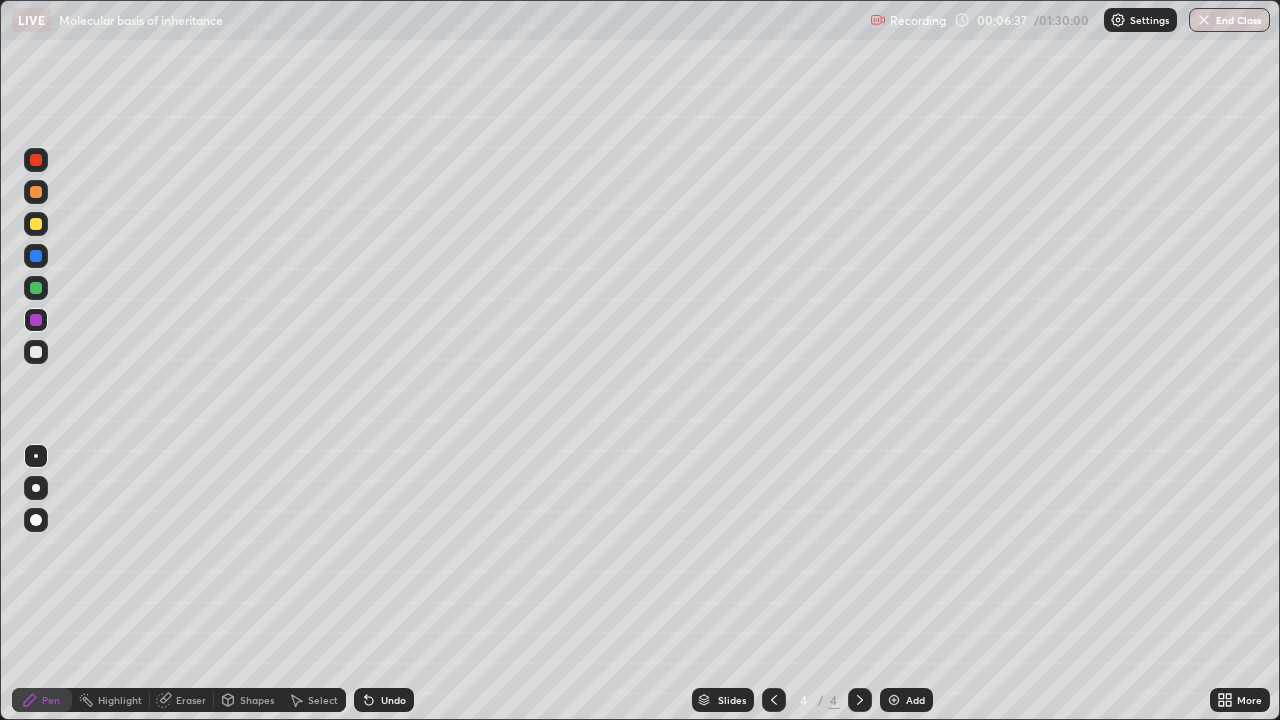 click on "Pen" at bounding box center [42, 700] 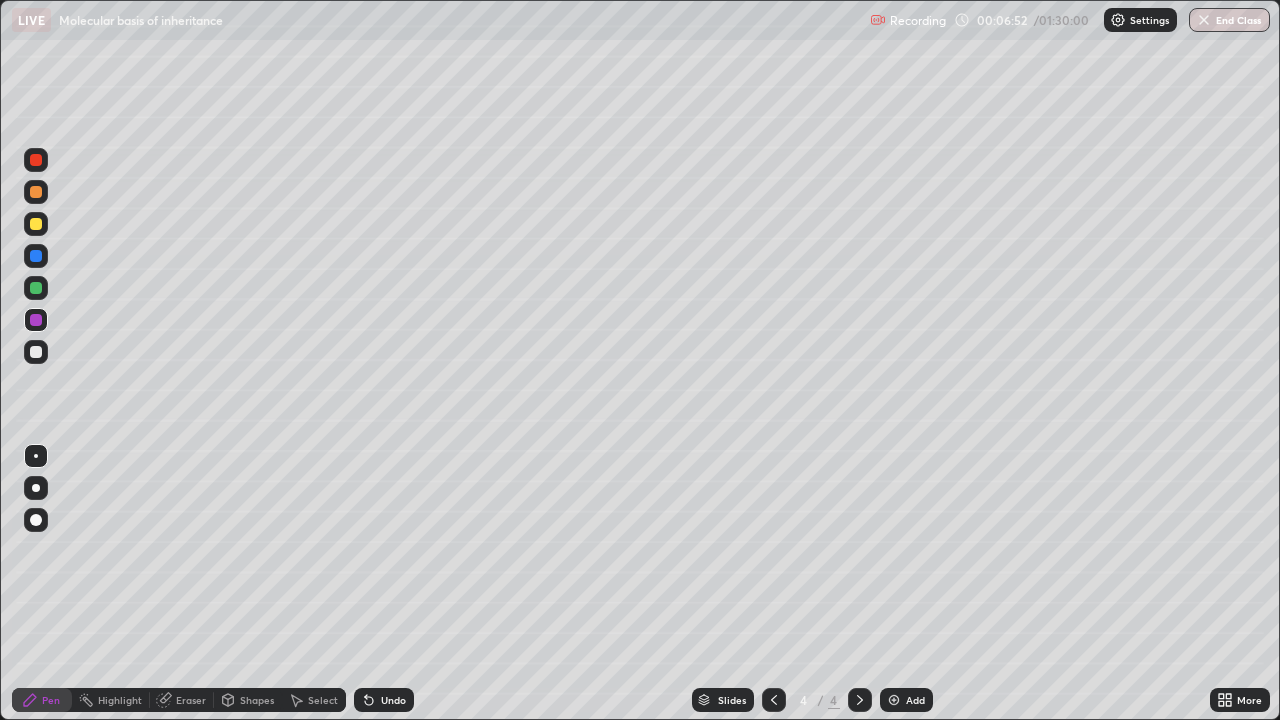 click on "Pen" at bounding box center (42, 700) 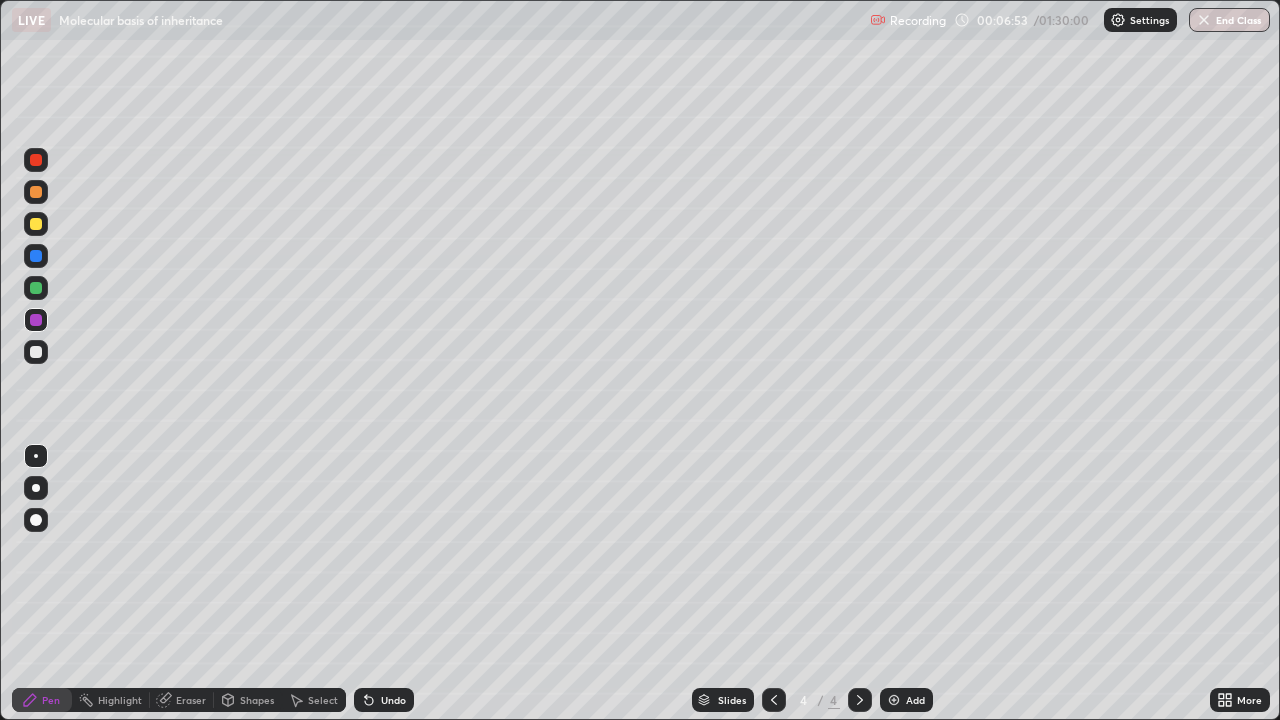 click on "Pen" at bounding box center [51, 700] 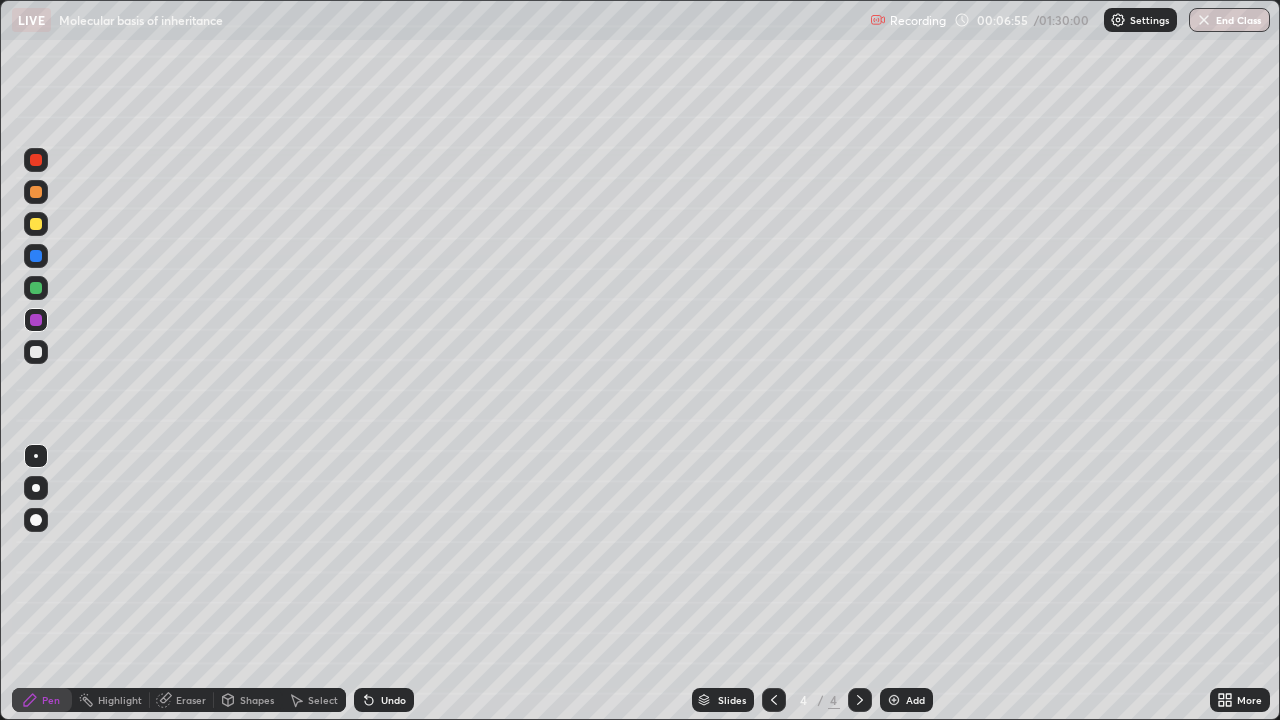 click at bounding box center [36, 288] 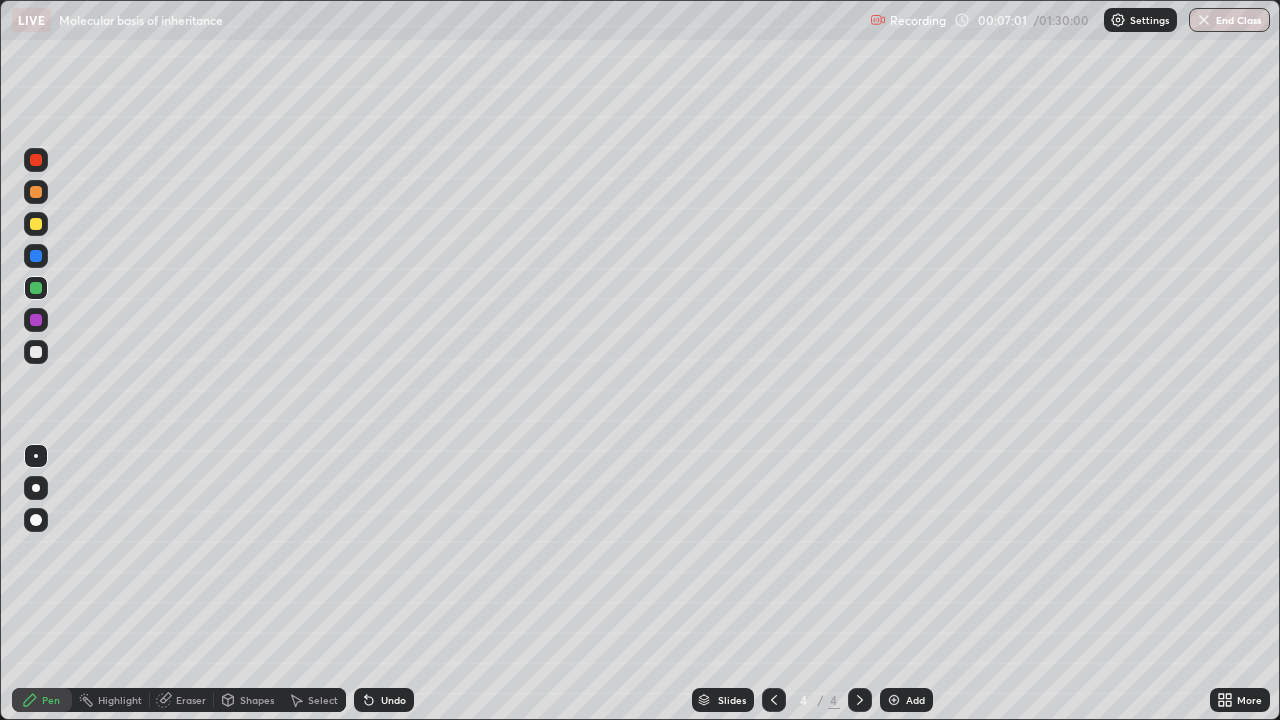 click 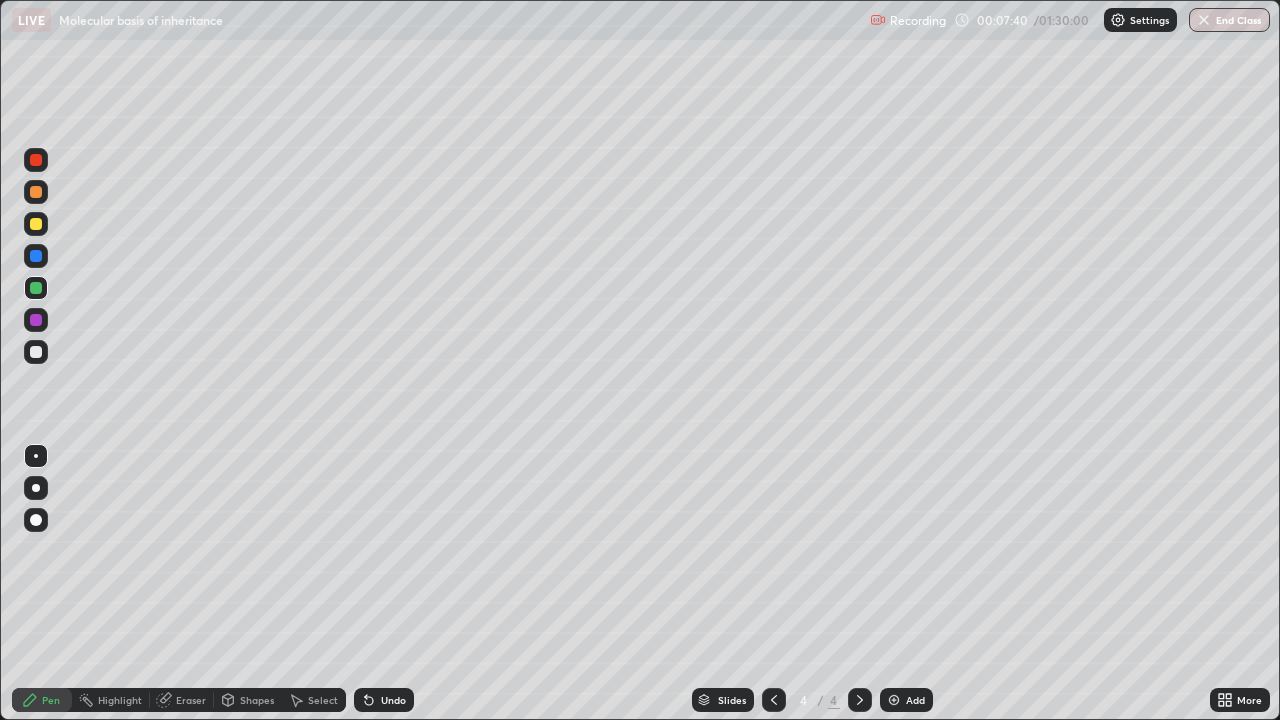 click at bounding box center (36, 320) 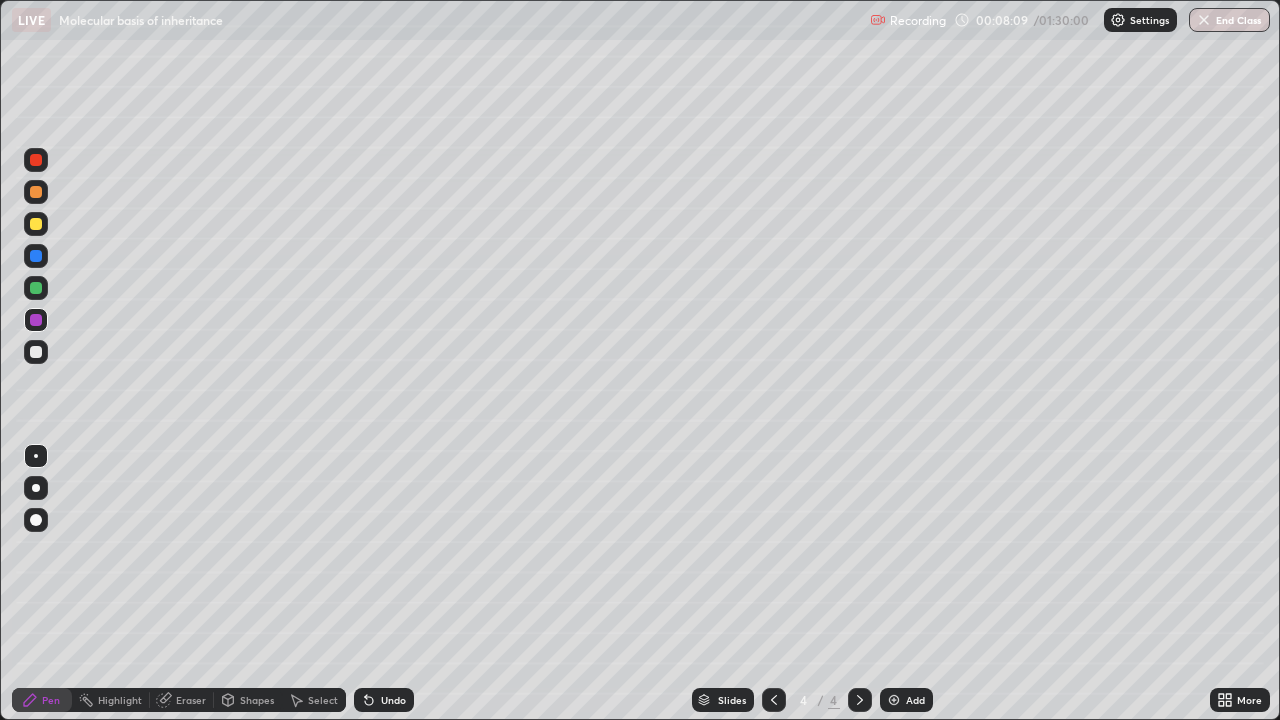 click at bounding box center [36, 288] 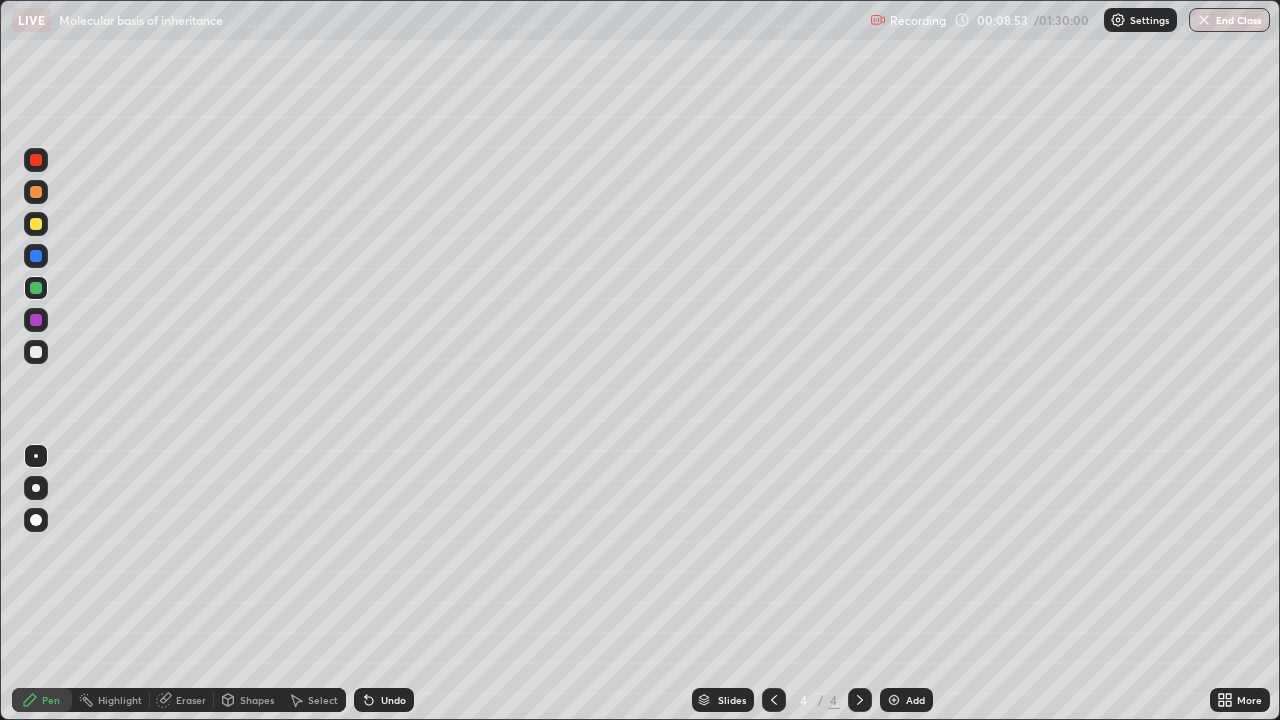 click 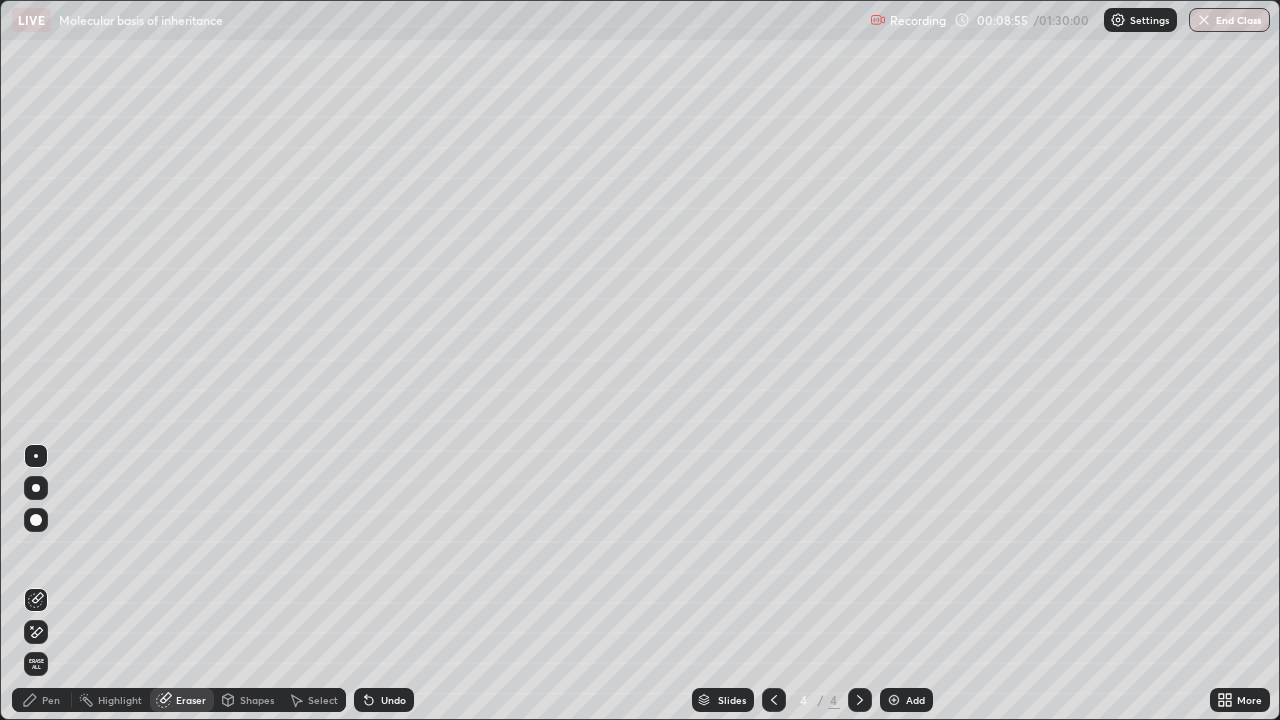 click on "Pen" at bounding box center [42, 700] 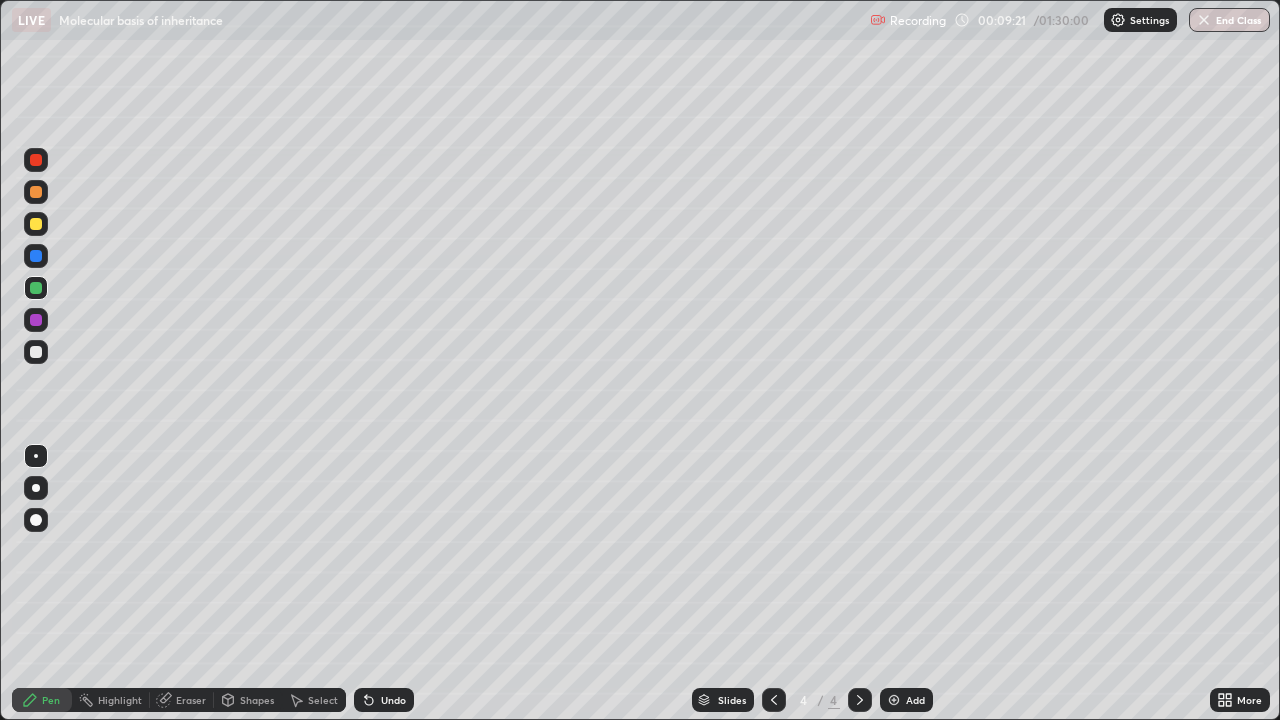 click at bounding box center (36, 224) 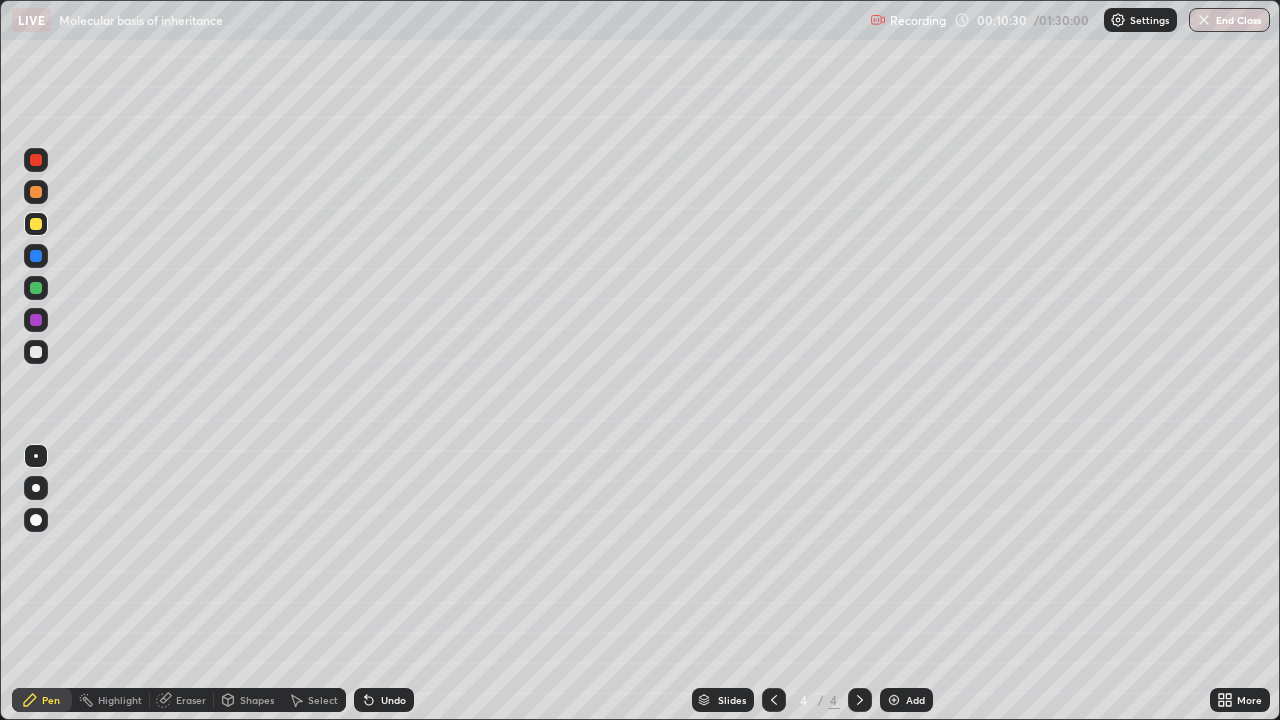 click at bounding box center (36, 160) 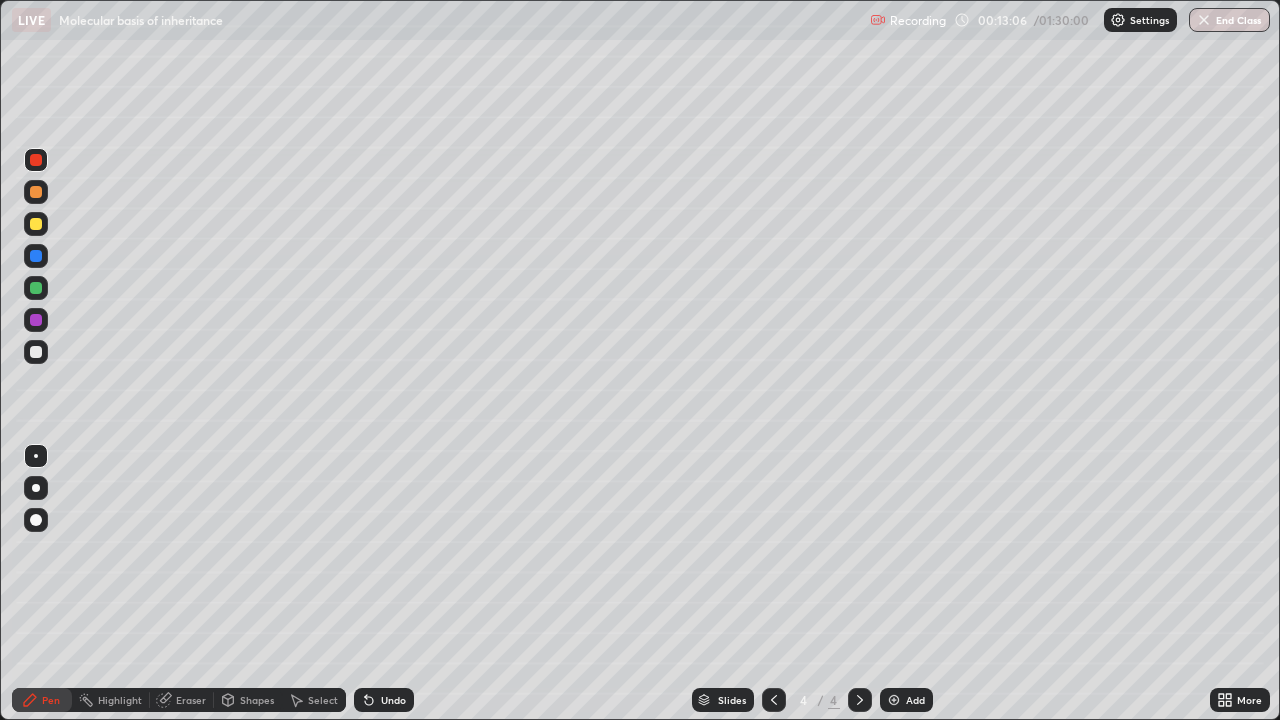 click at bounding box center [36, 352] 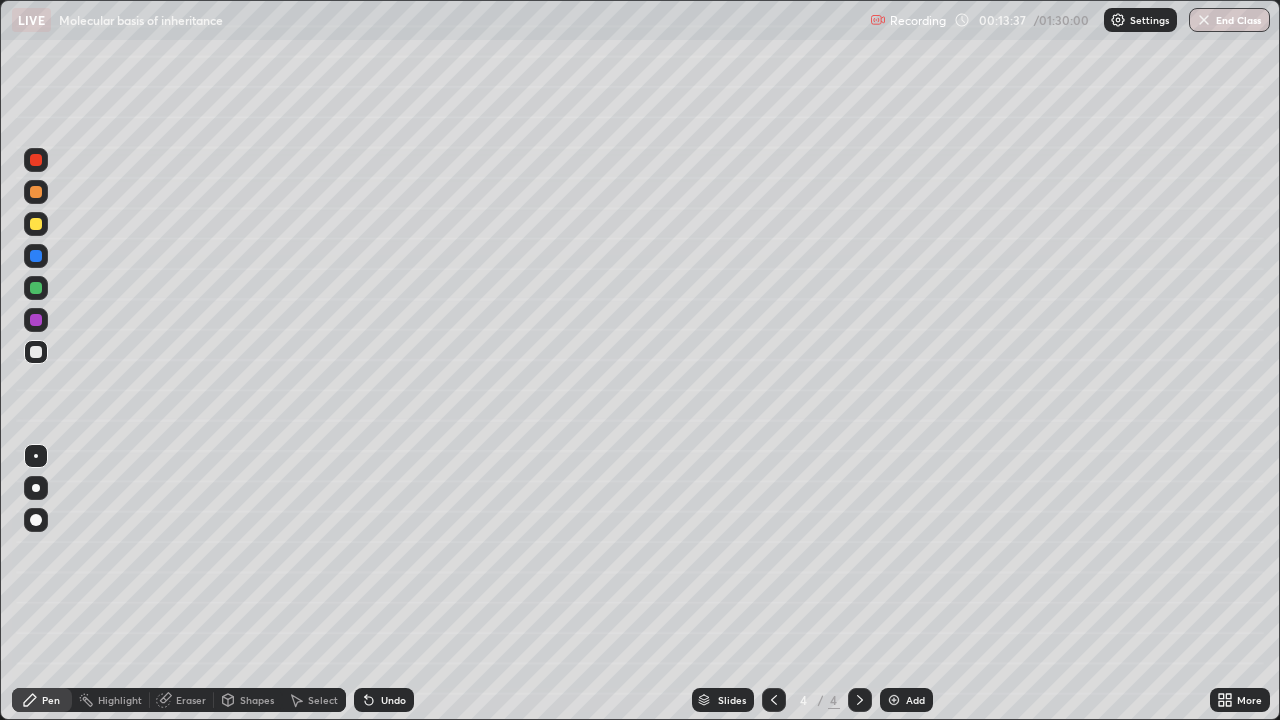 click on "Undo" at bounding box center [384, 700] 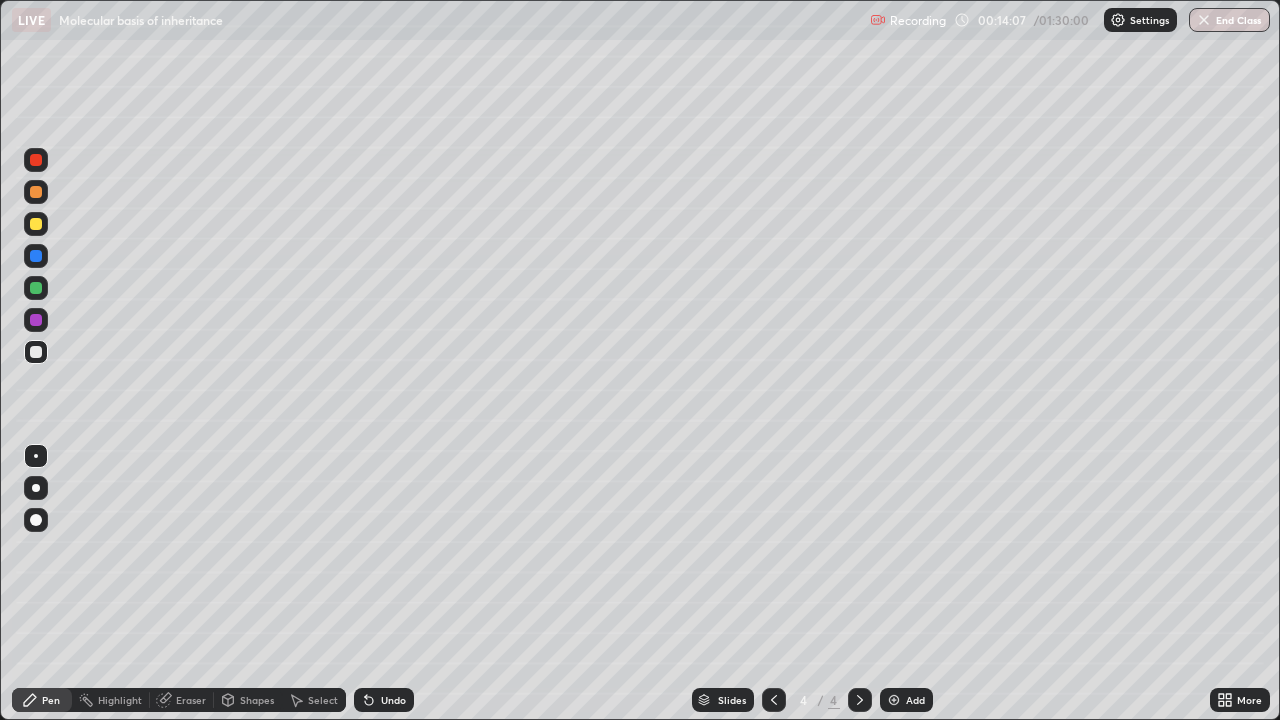 click at bounding box center (36, 192) 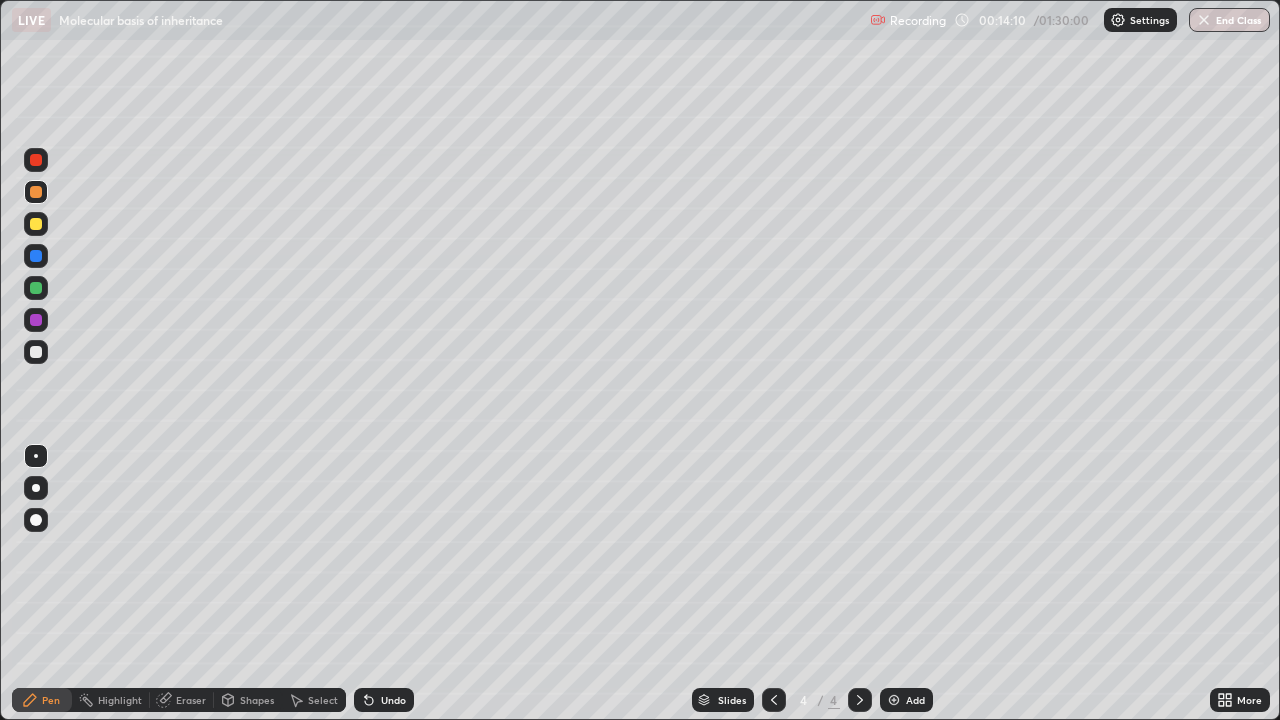 click on "Undo" at bounding box center [384, 700] 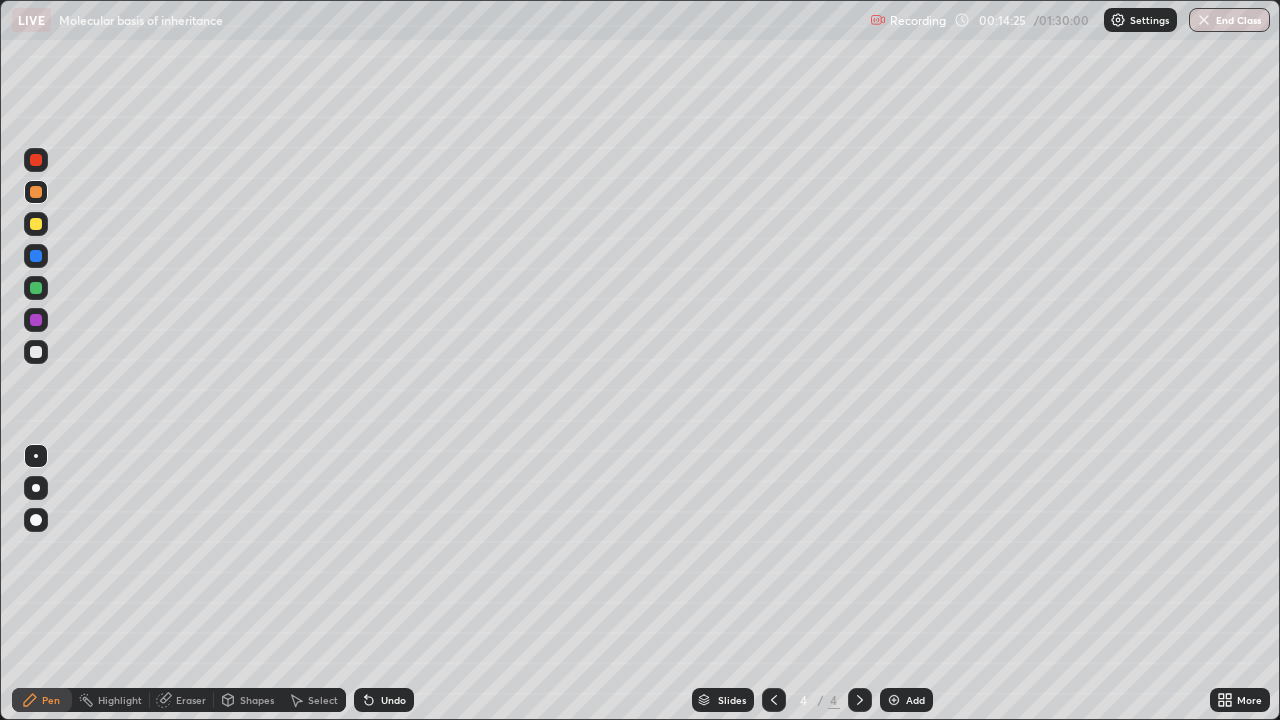 click on "Undo" at bounding box center [393, 700] 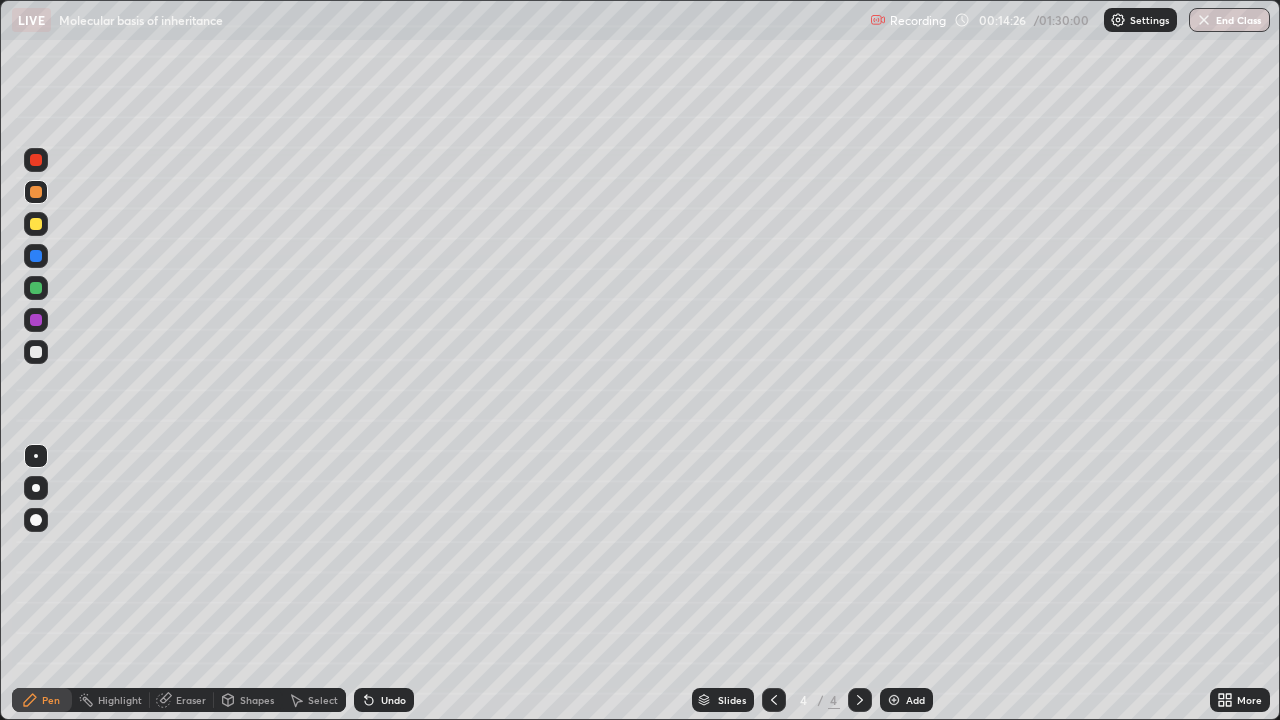 click on "Undo" at bounding box center (384, 700) 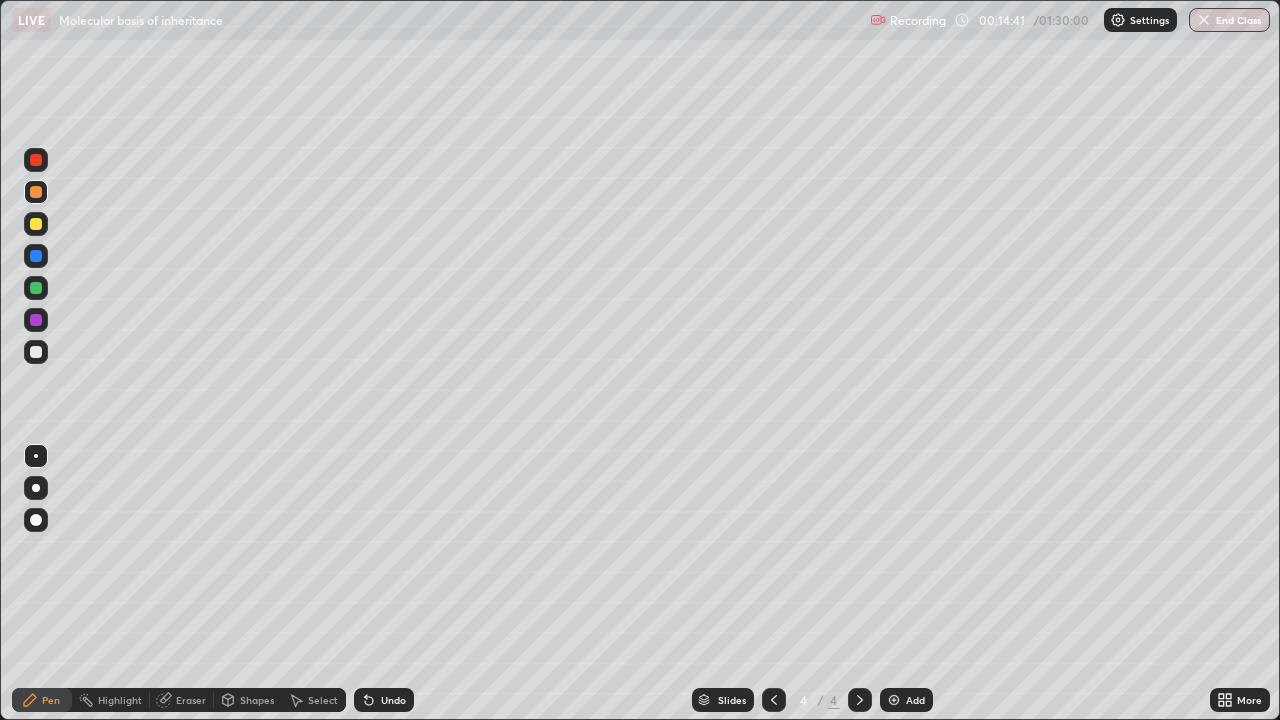 click at bounding box center (36, 192) 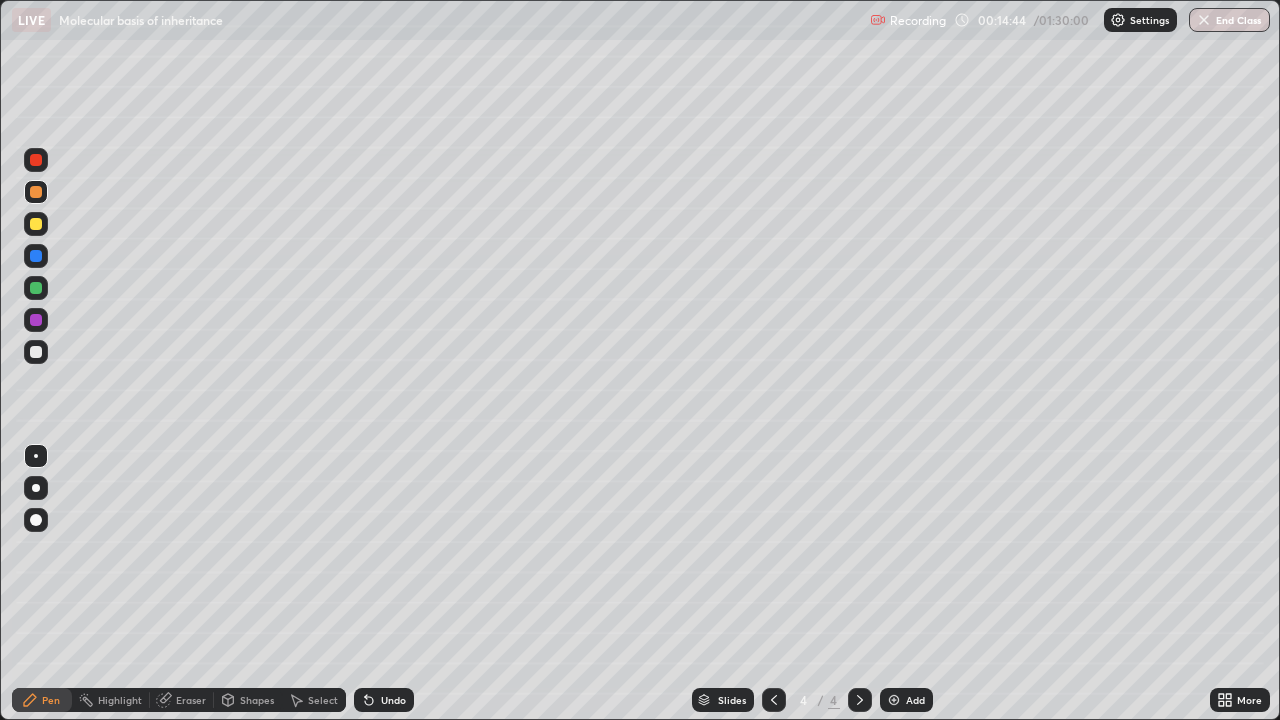 click at bounding box center (36, 160) 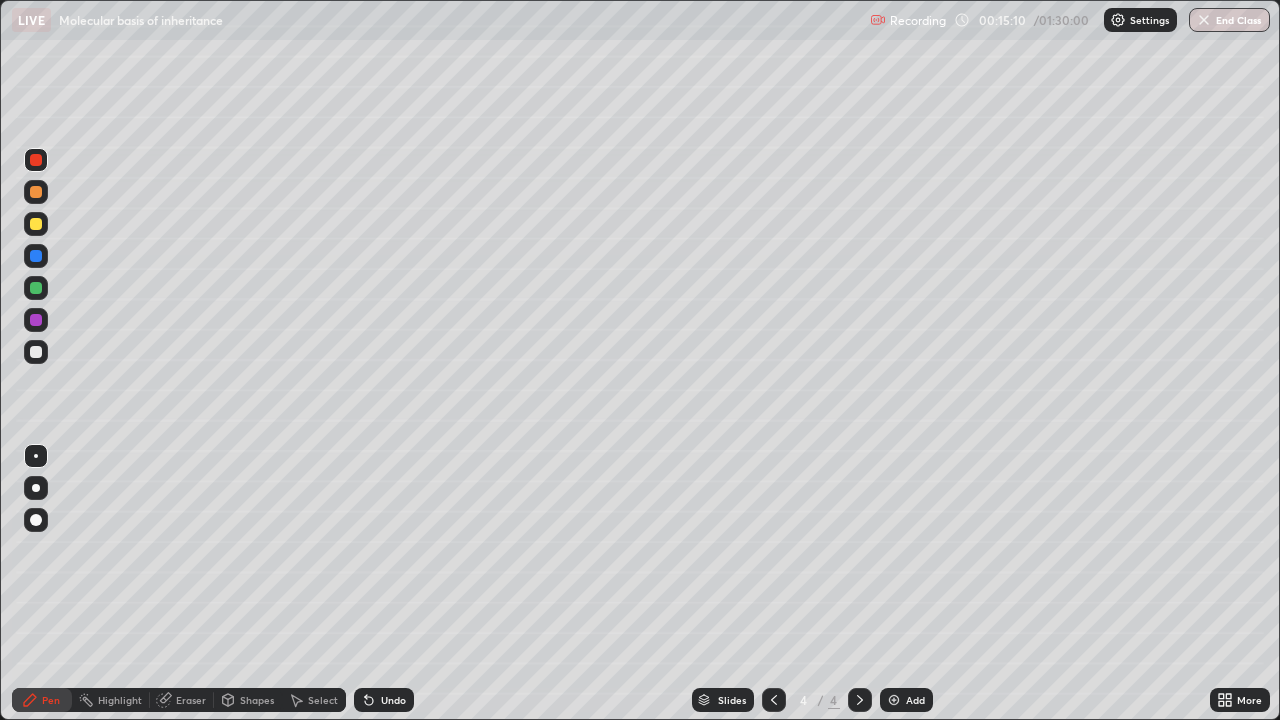 click at bounding box center (774, 700) 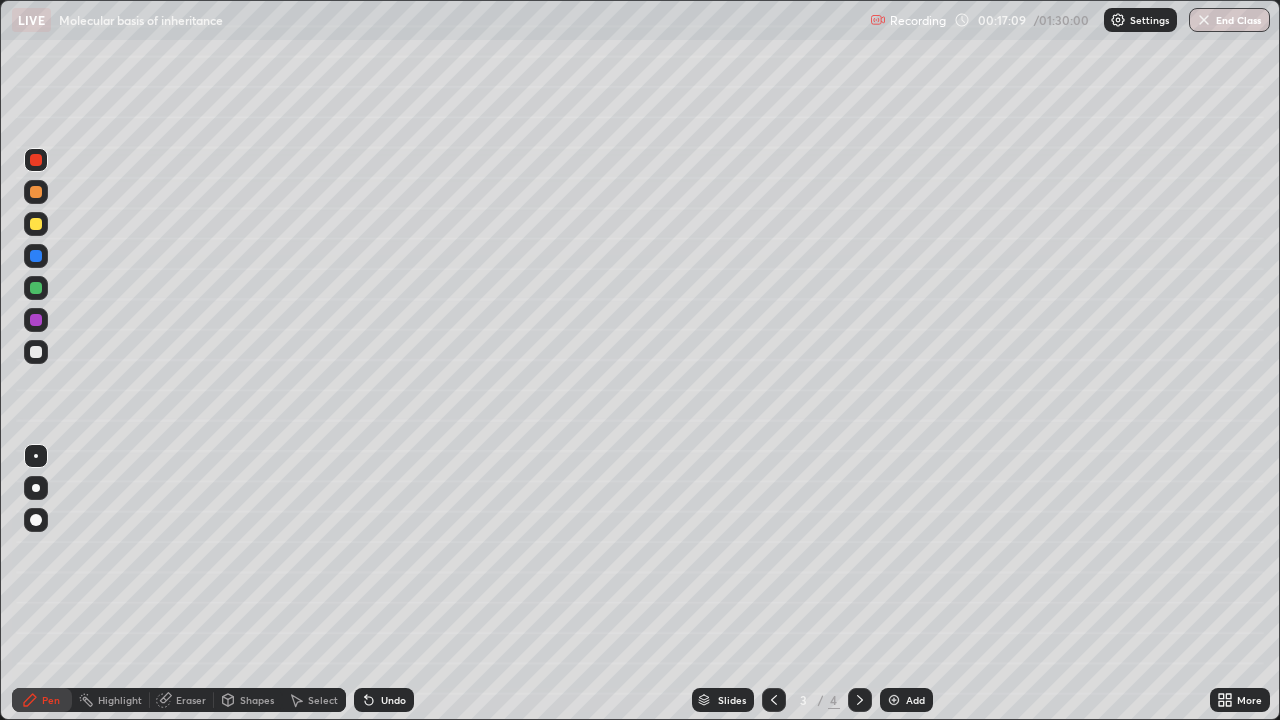 click 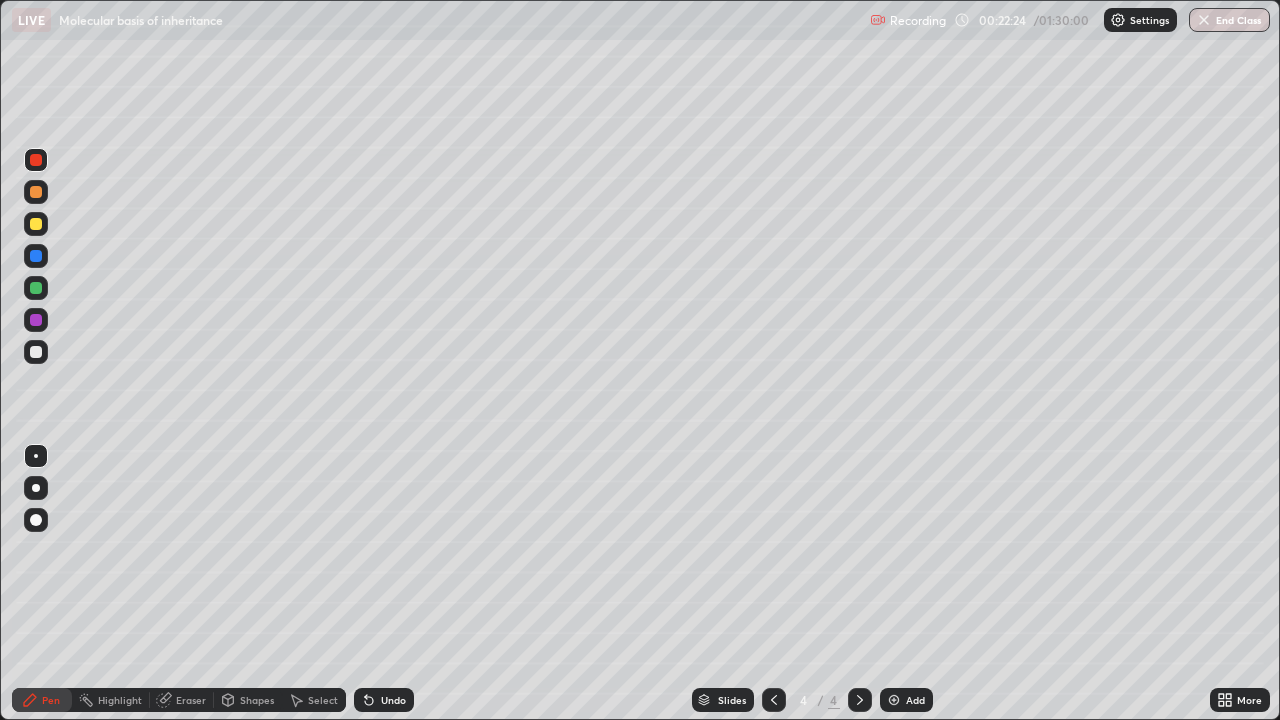 click on "Add" at bounding box center (906, 700) 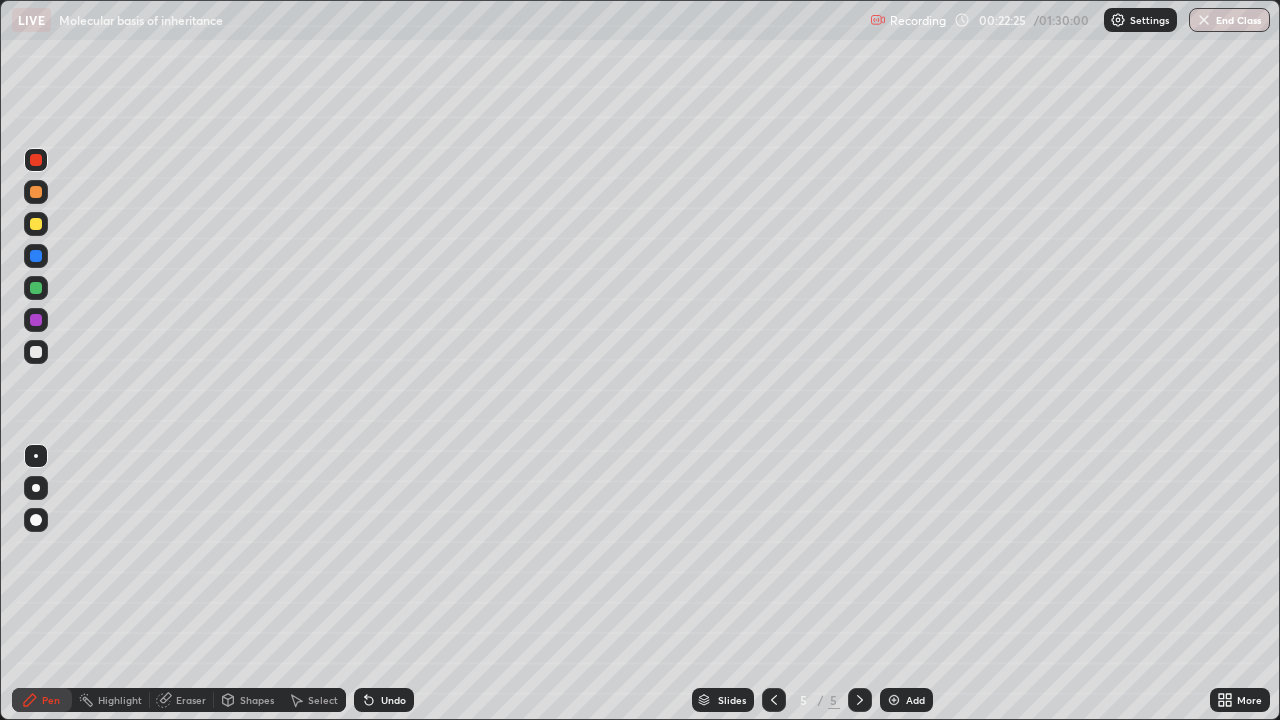 click at bounding box center (36, 352) 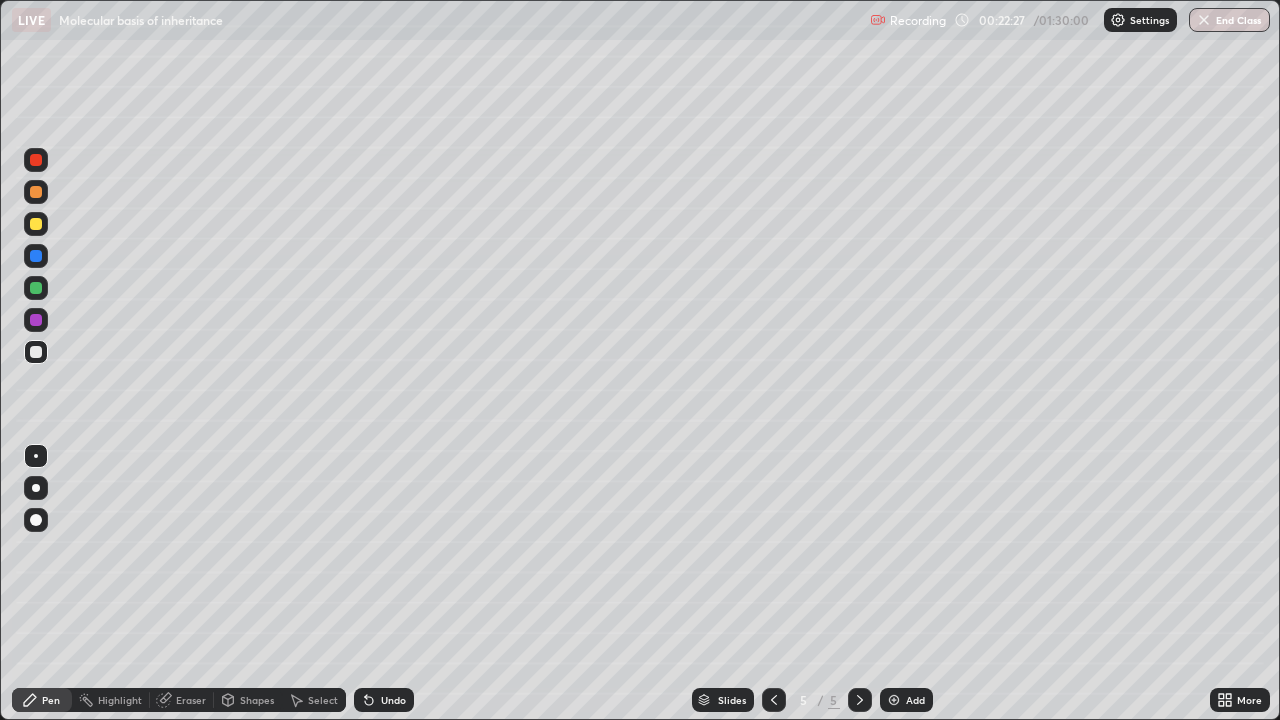 click at bounding box center [36, 192] 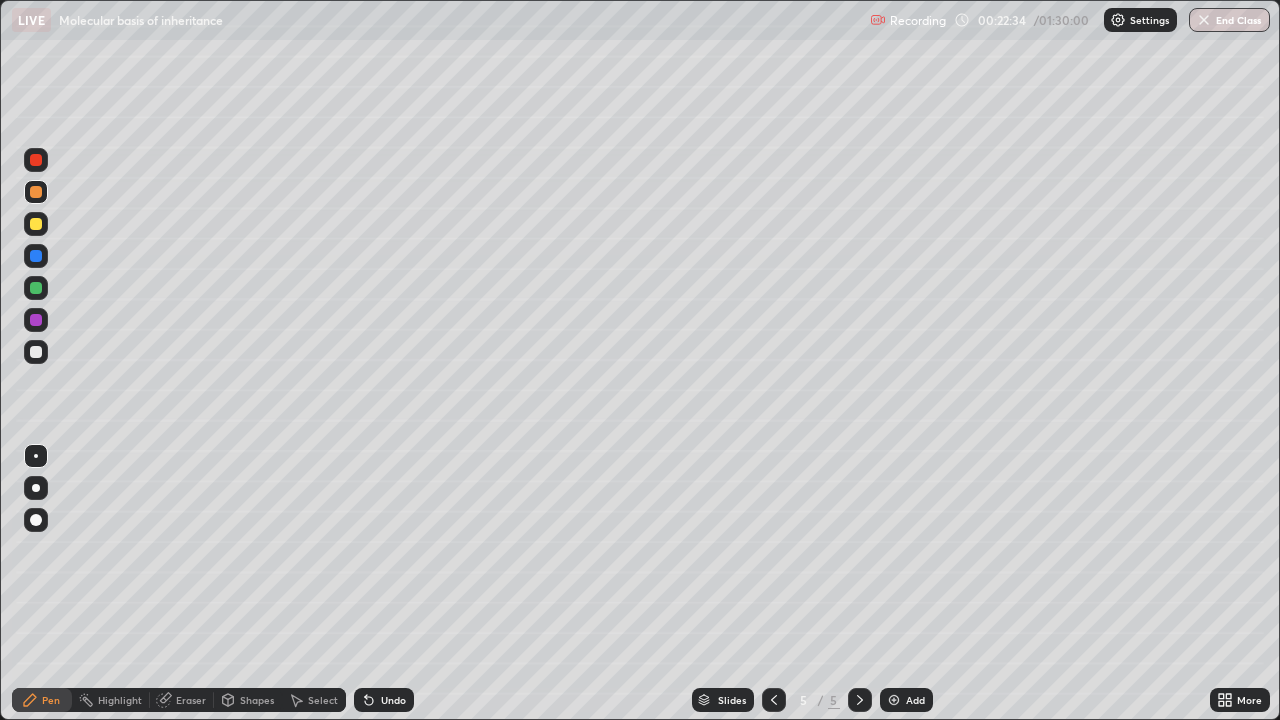click at bounding box center [36, 160] 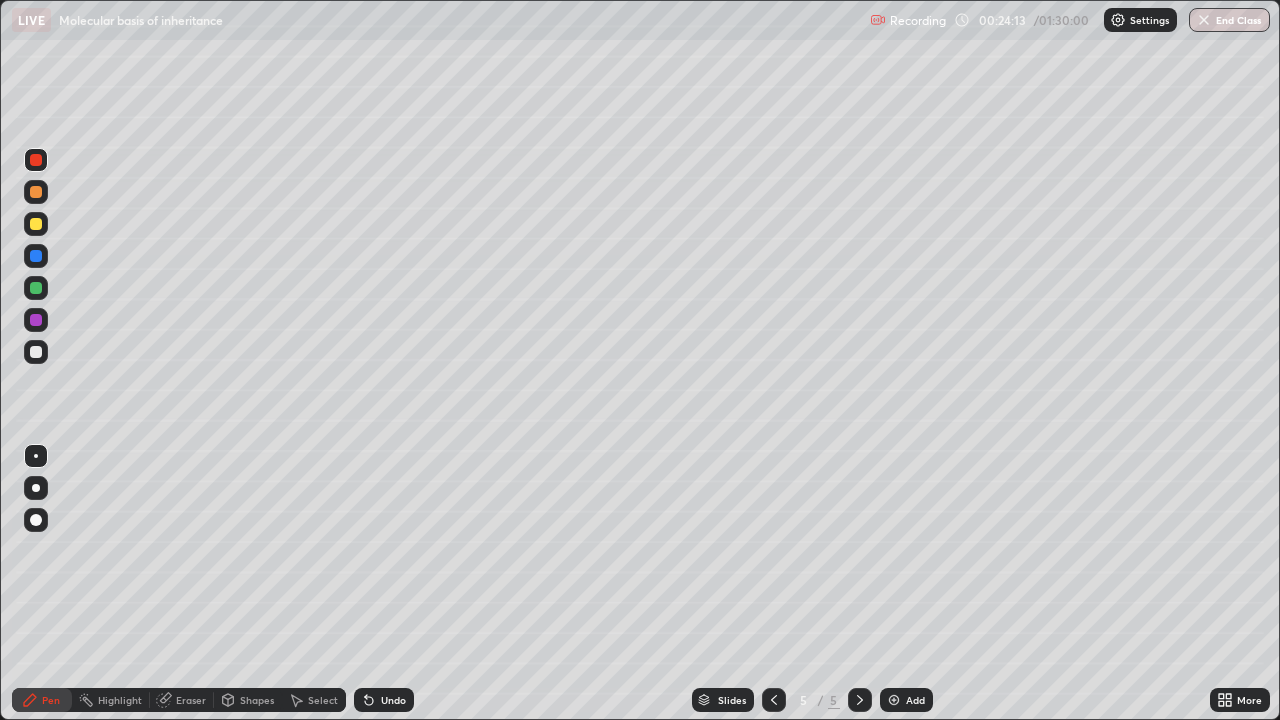 click at bounding box center (36, 352) 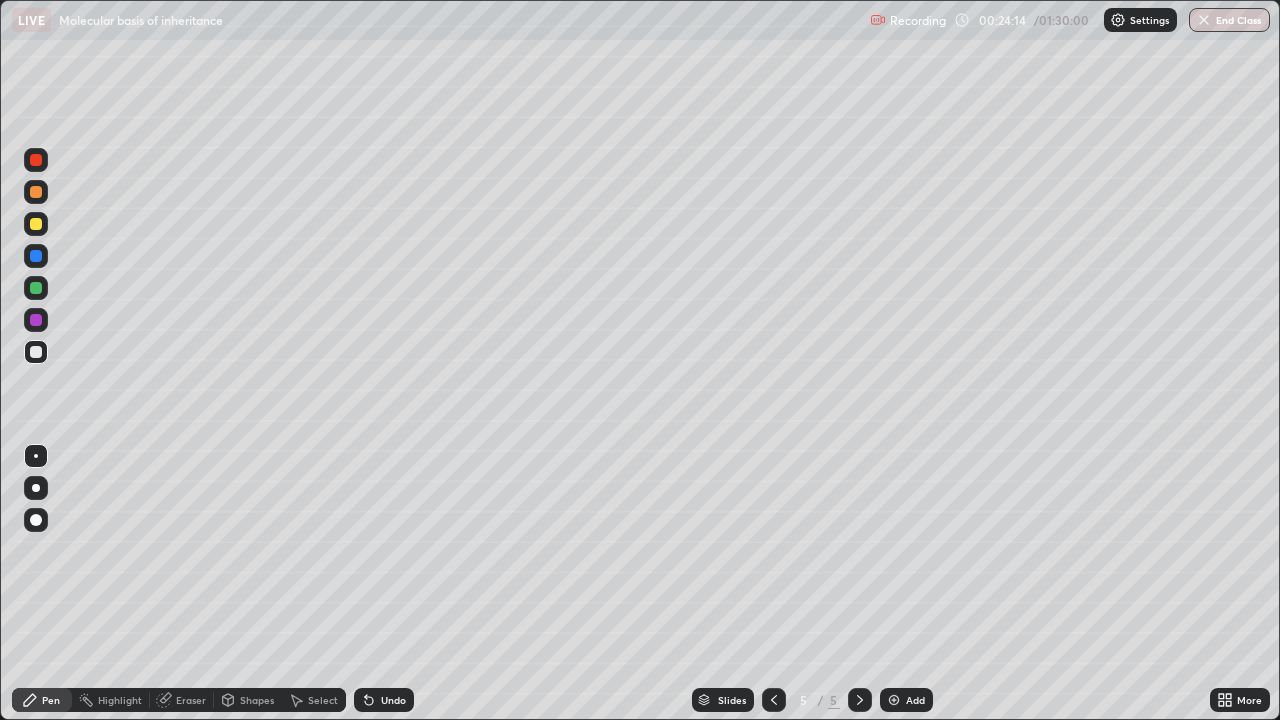 click at bounding box center [36, 520] 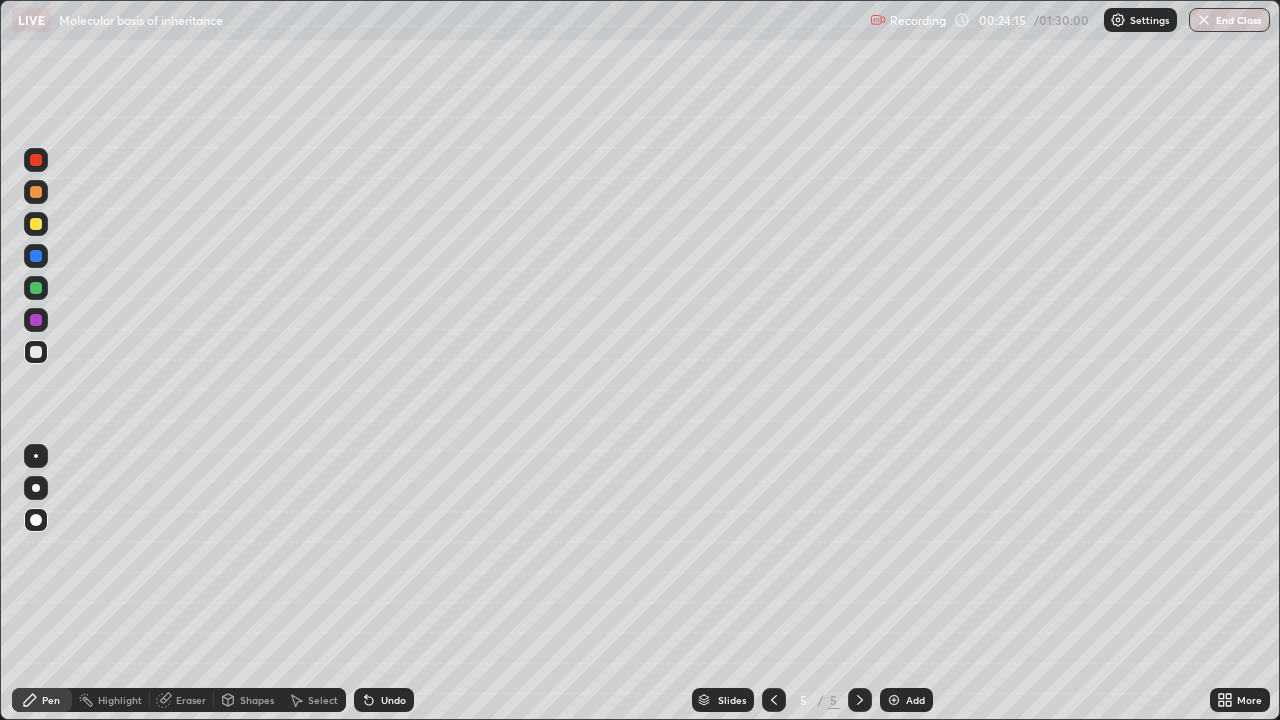 click at bounding box center (36, 288) 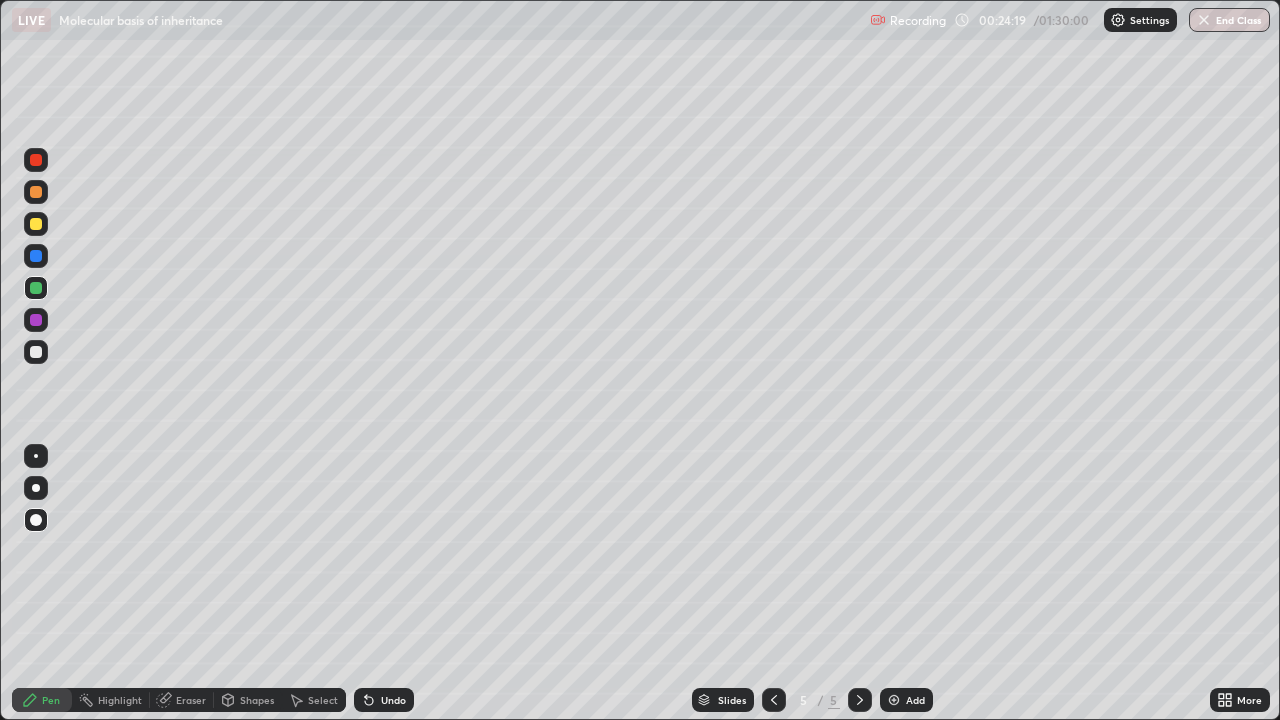 click on "Undo" at bounding box center (393, 700) 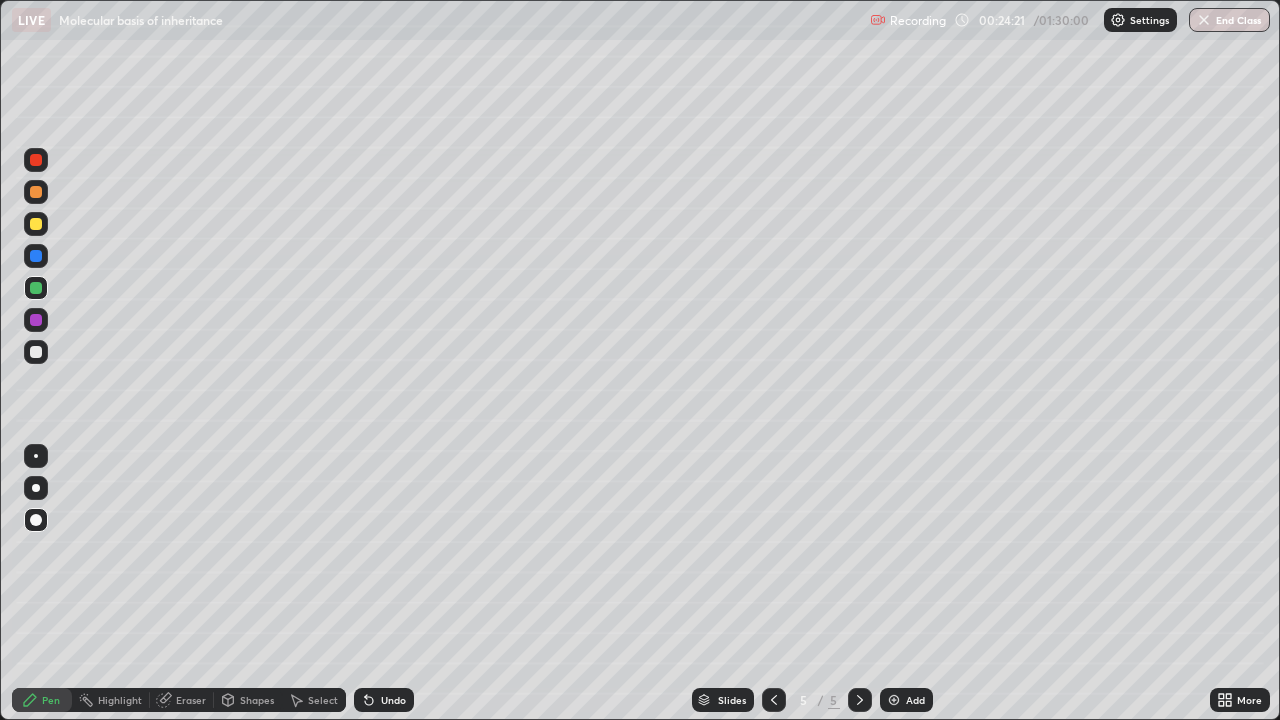 click on "Undo" at bounding box center (393, 700) 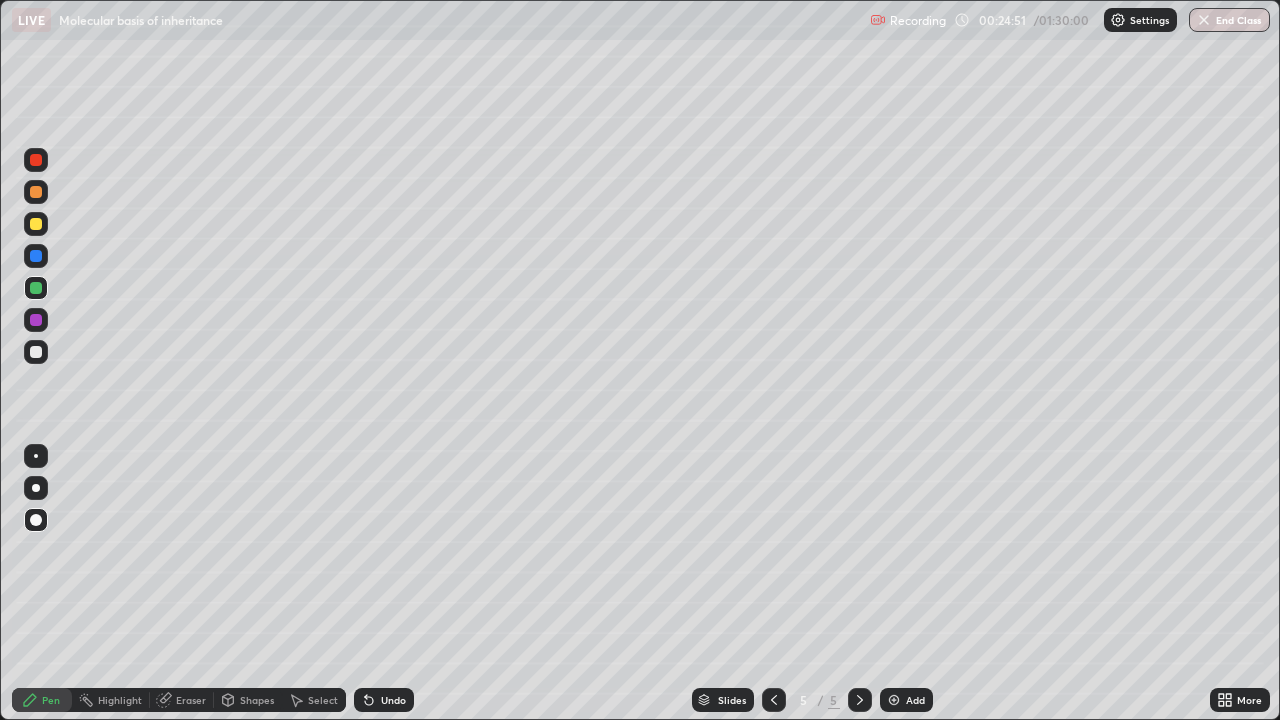 click on "Undo" at bounding box center [393, 700] 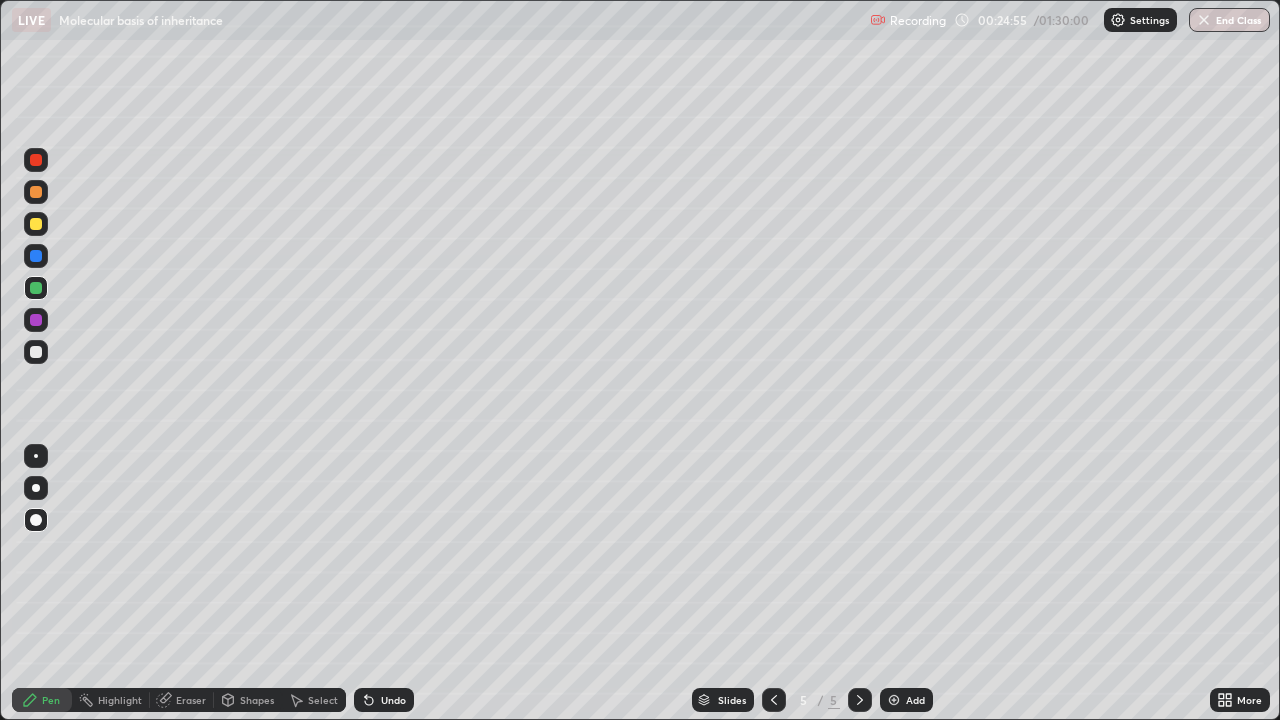 click on "Undo" at bounding box center [384, 700] 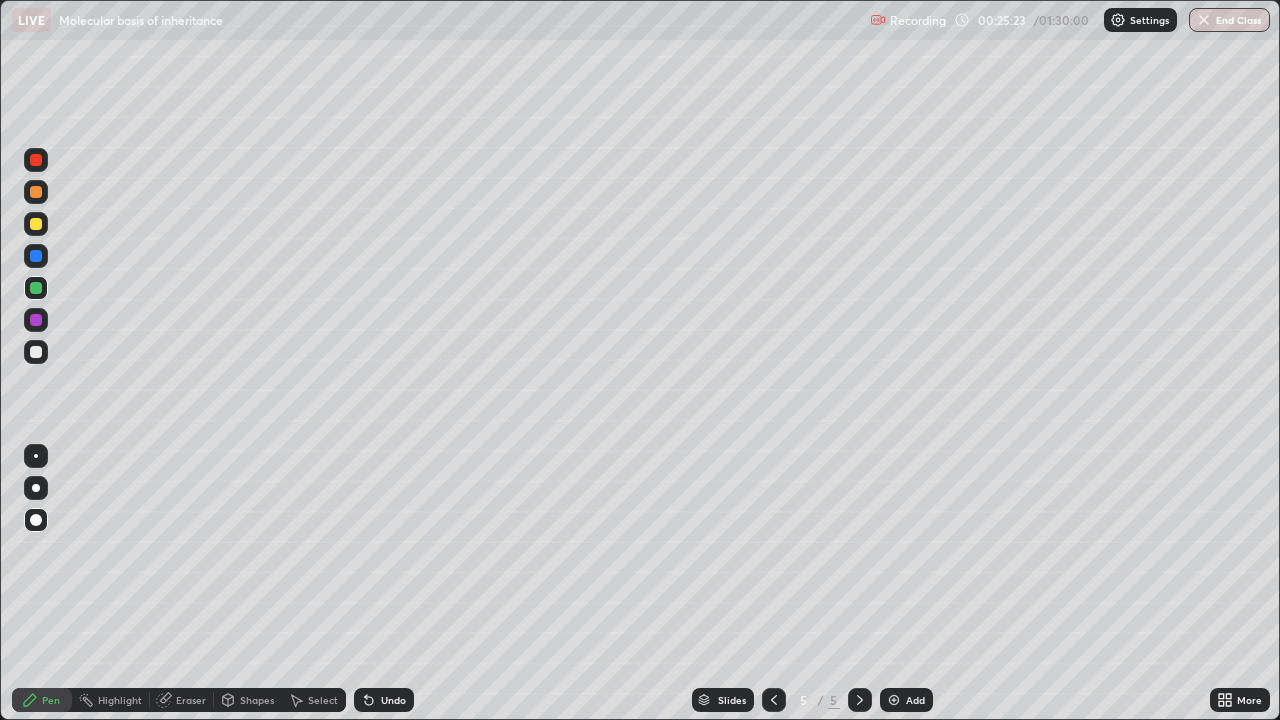 click on "Eraser" at bounding box center [191, 700] 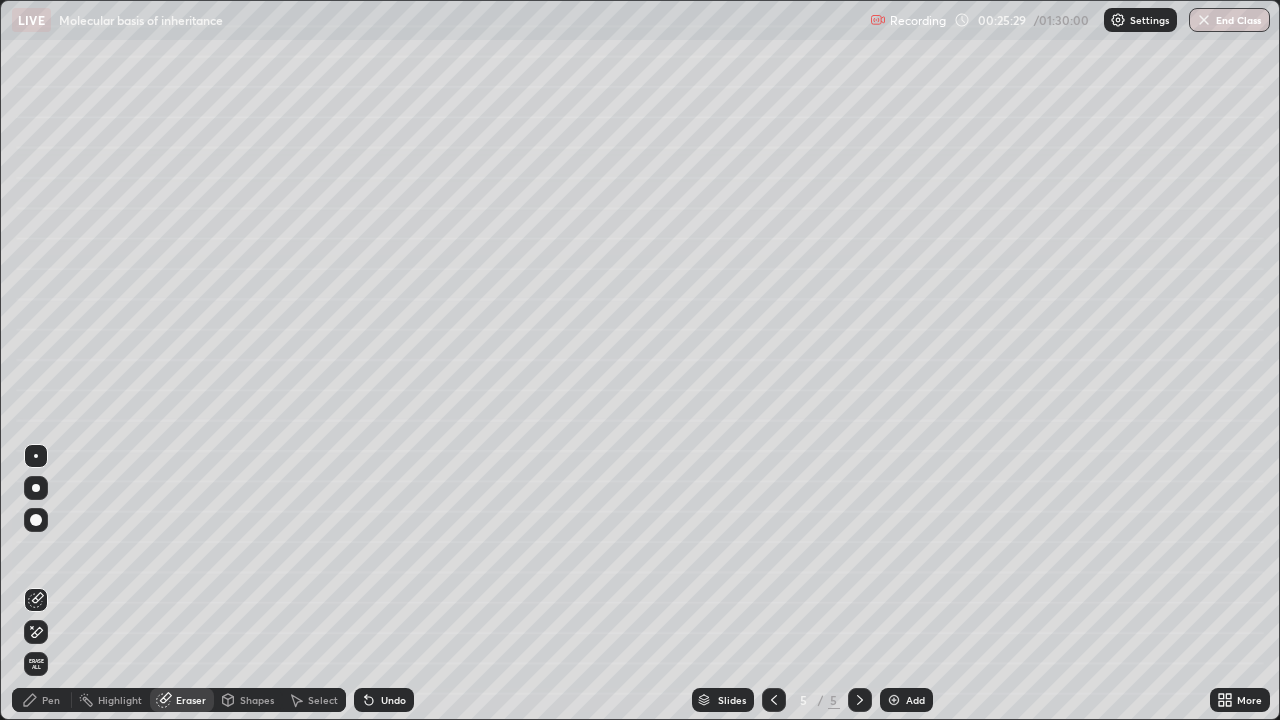click 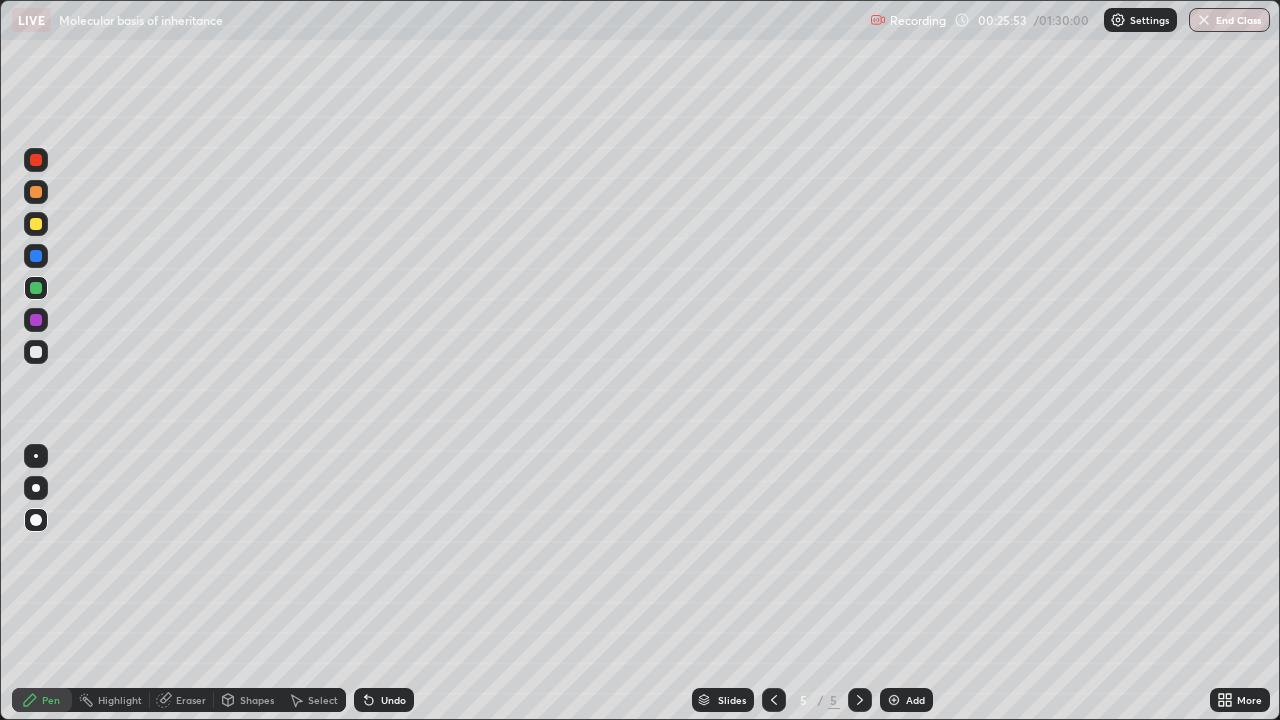 click at bounding box center [36, 456] 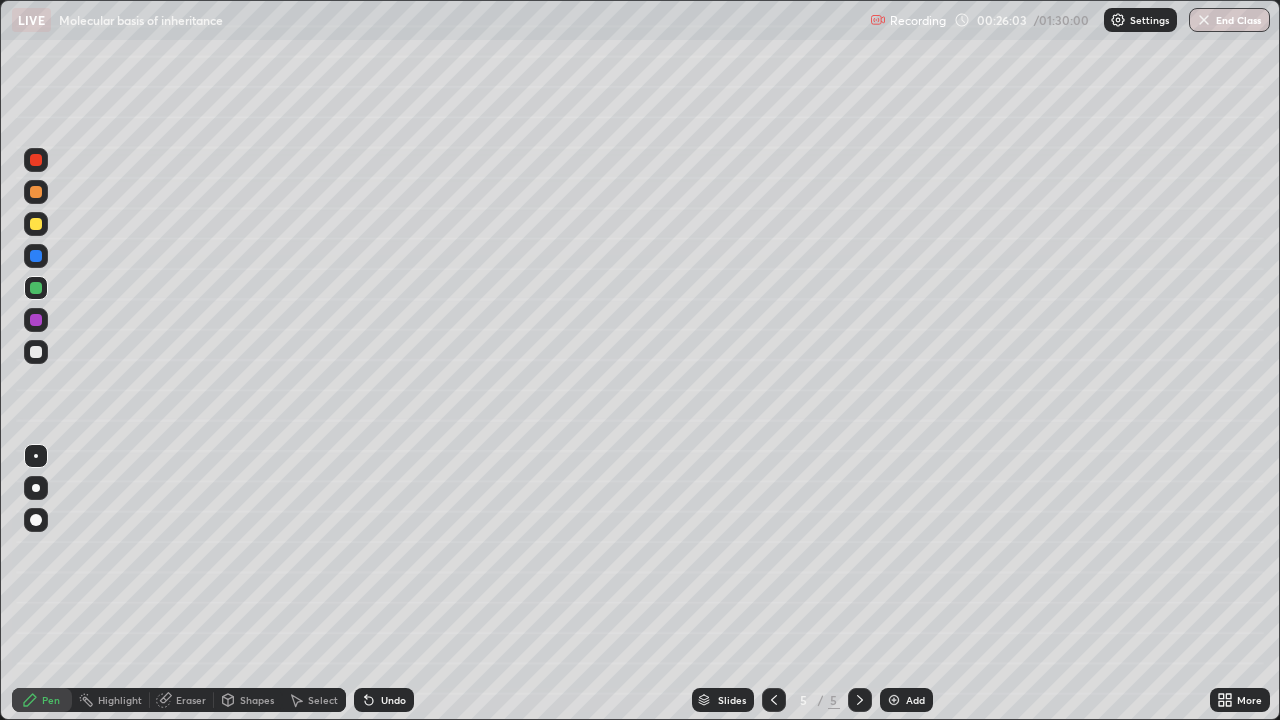 click at bounding box center (36, 520) 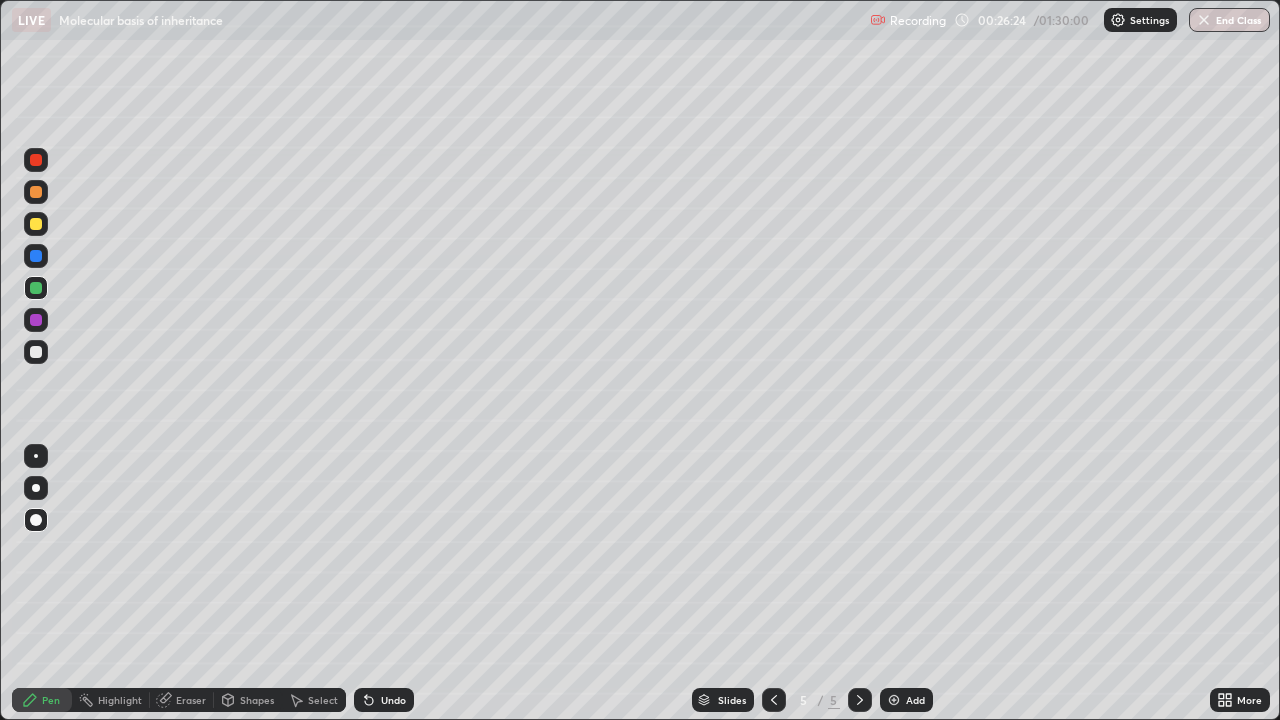 click on "Undo" at bounding box center (393, 700) 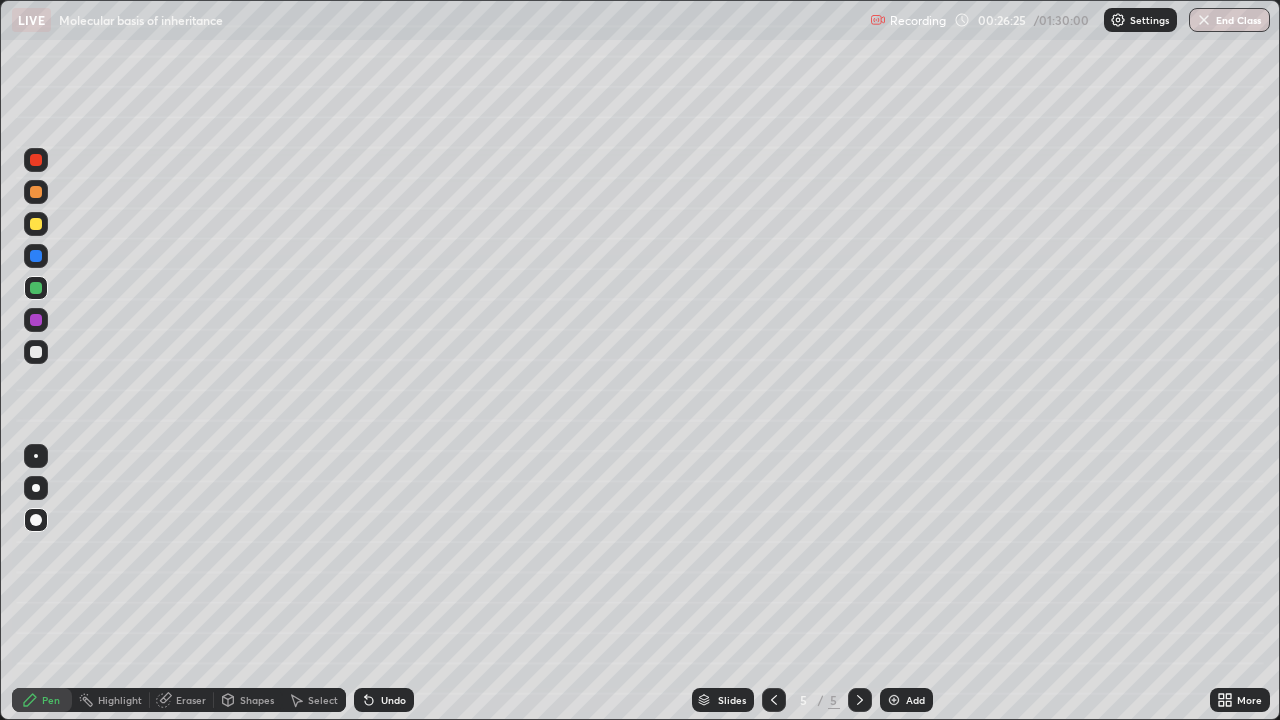 click on "Undo" at bounding box center [393, 700] 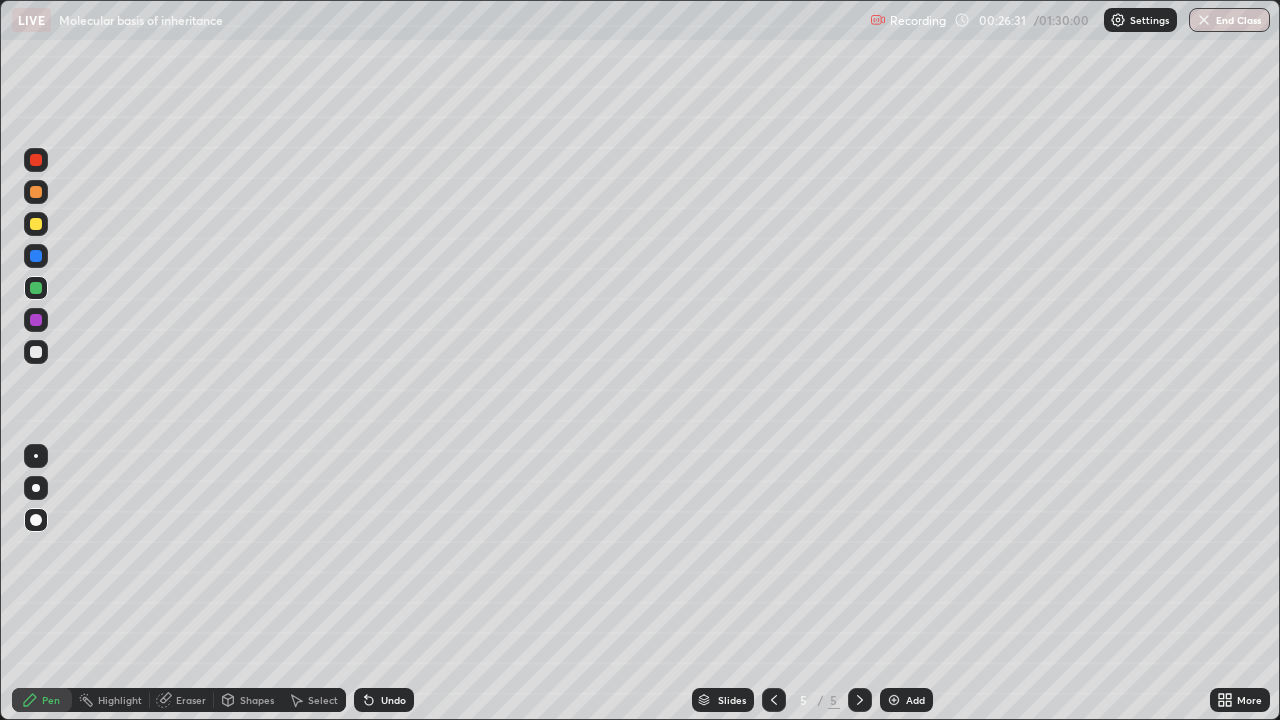 click at bounding box center [36, 352] 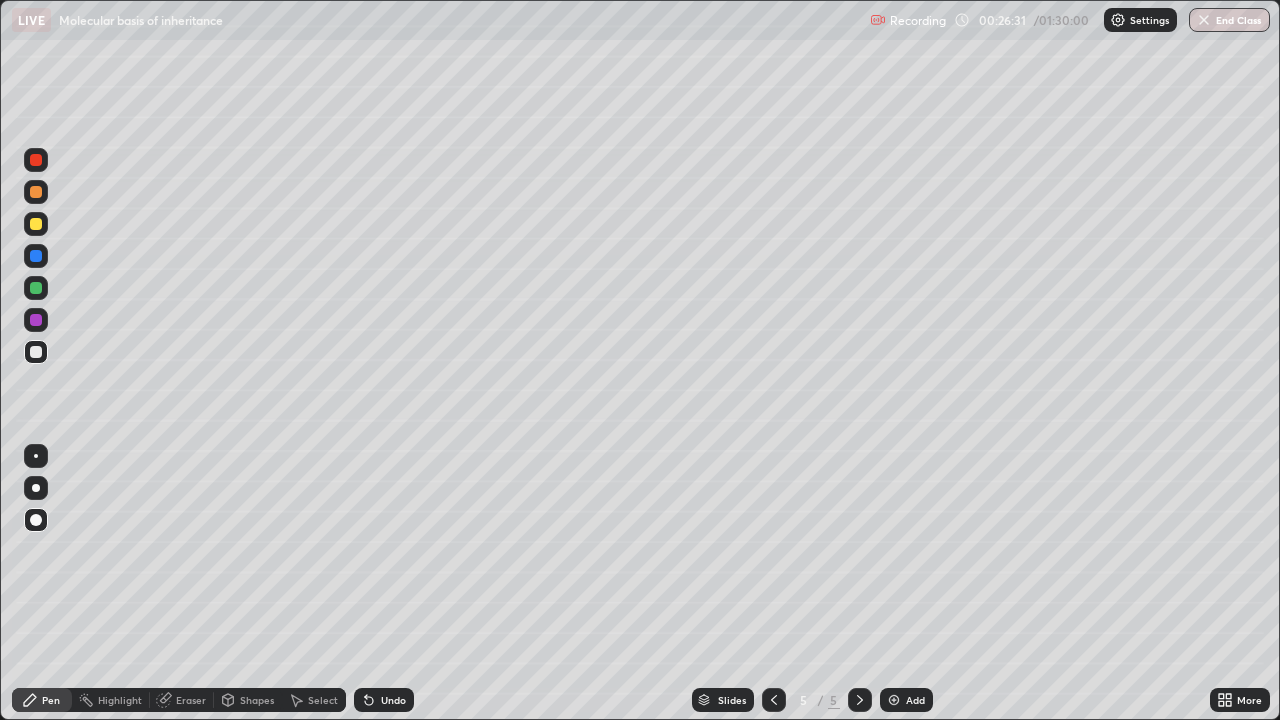 click at bounding box center [36, 456] 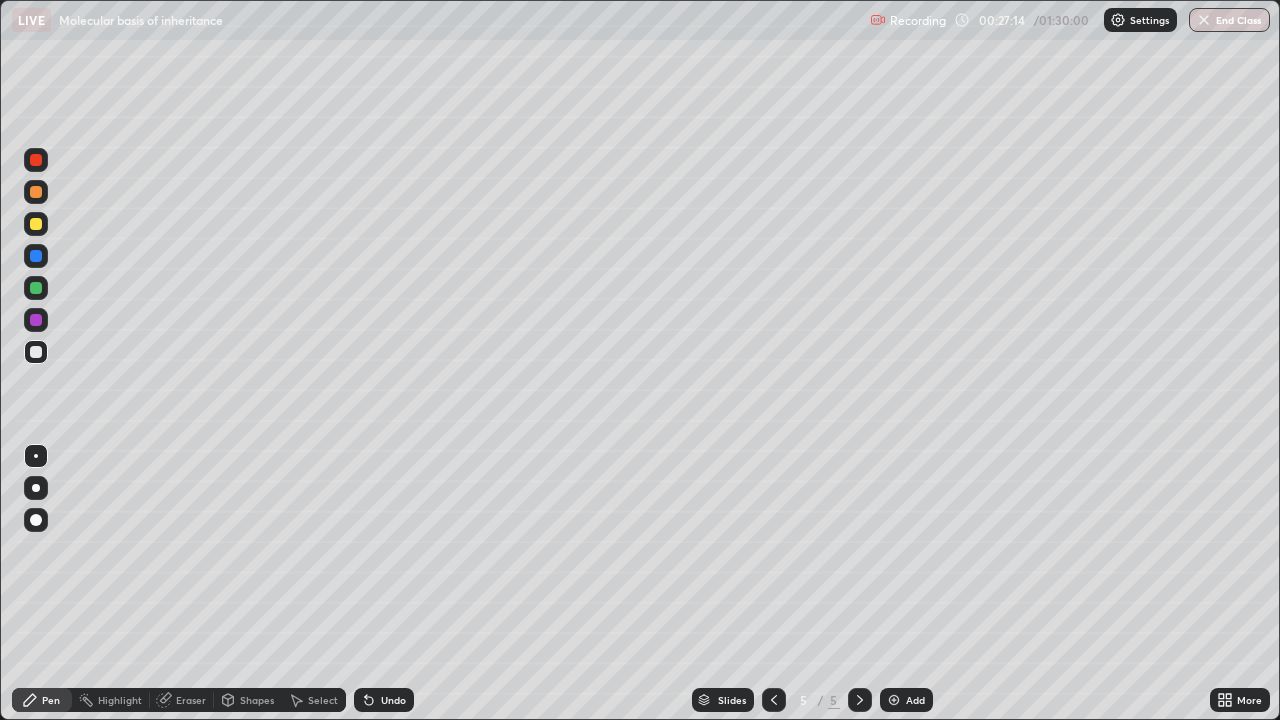 click at bounding box center (36, 288) 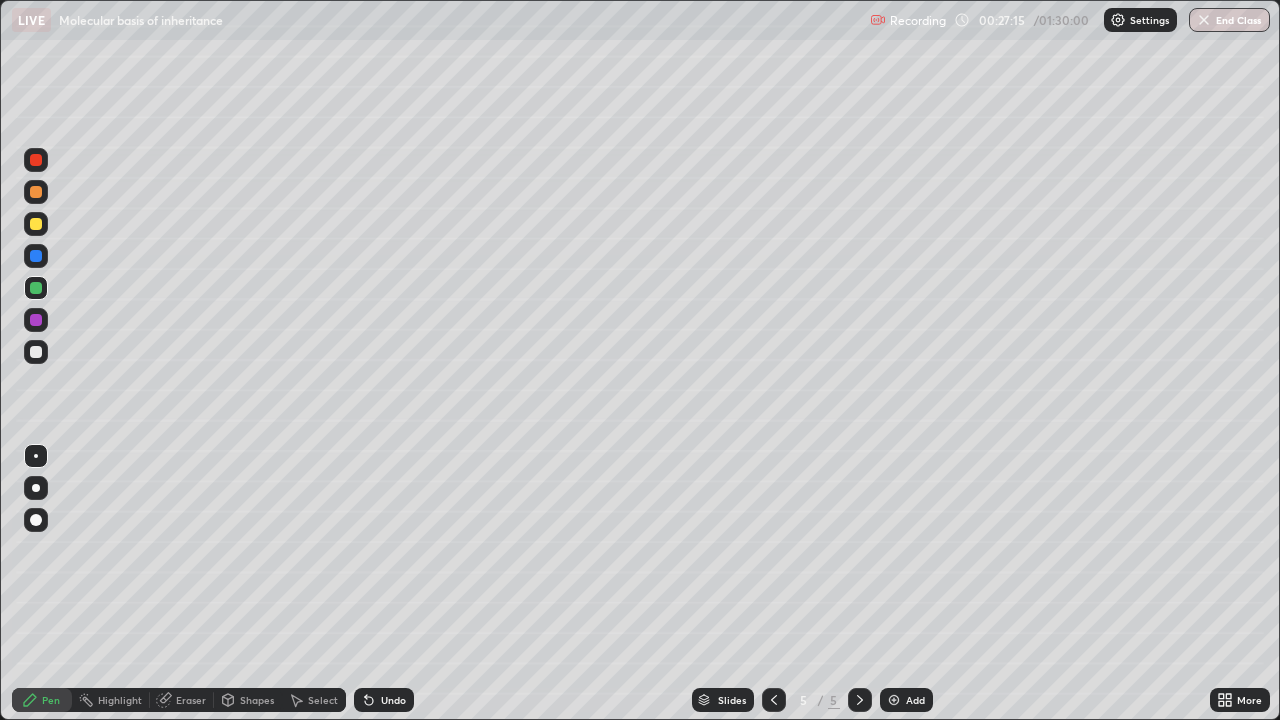 click at bounding box center [36, 520] 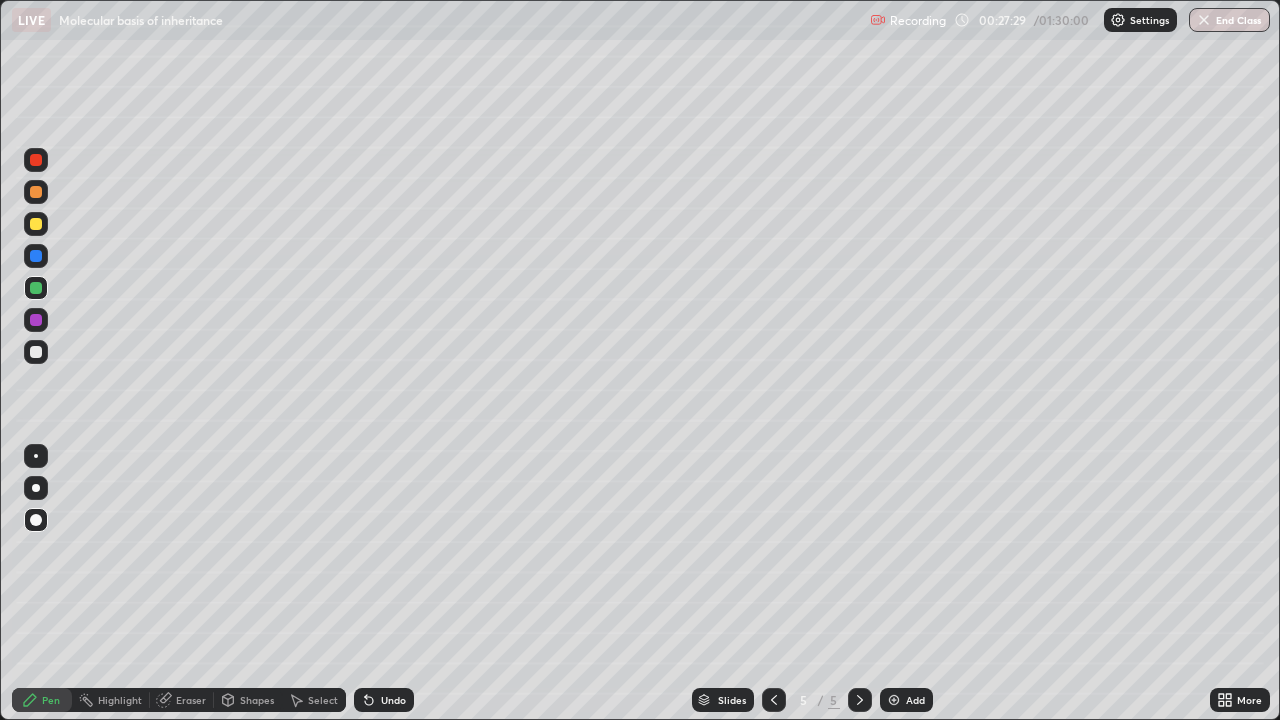 click at bounding box center [36, 352] 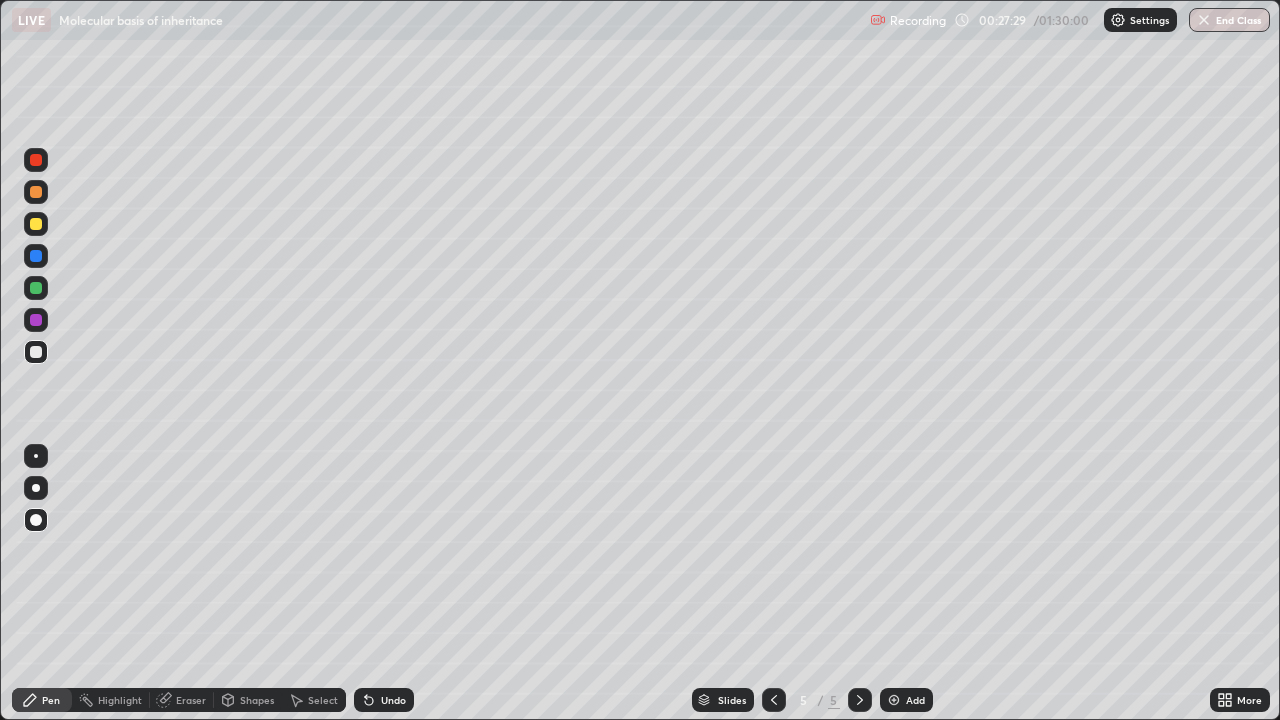 click at bounding box center [36, 456] 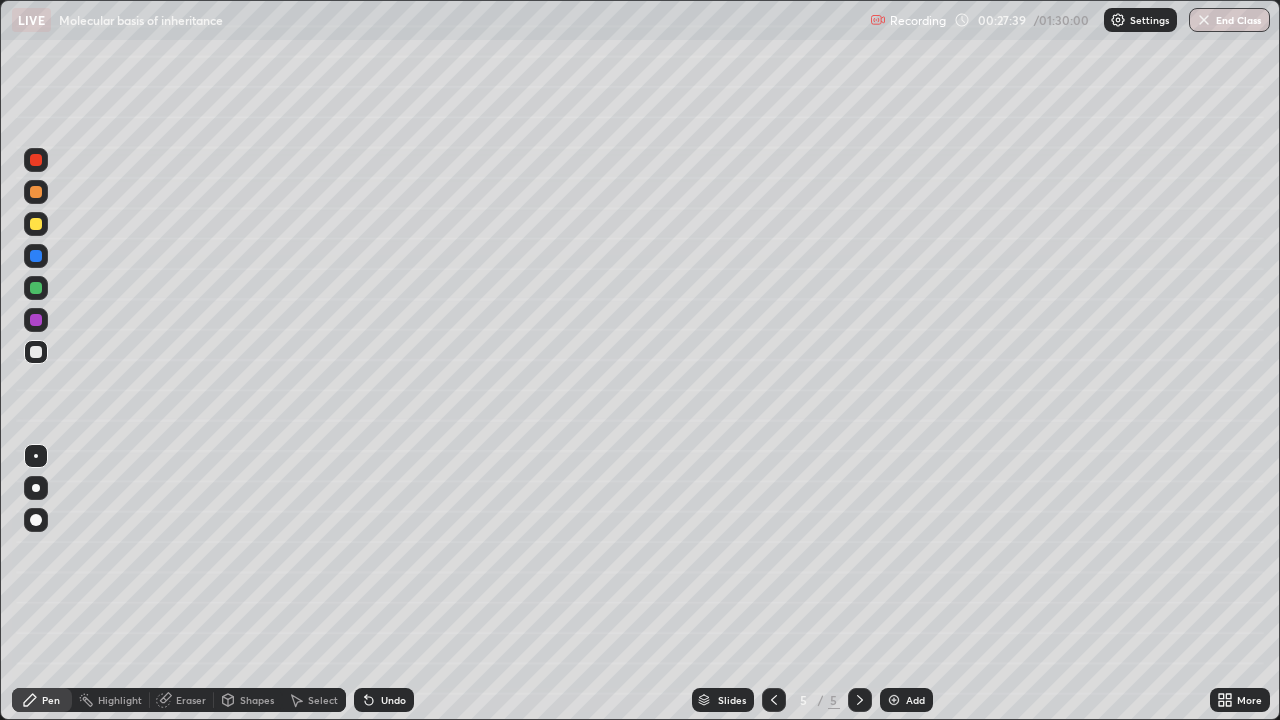 click at bounding box center (36, 288) 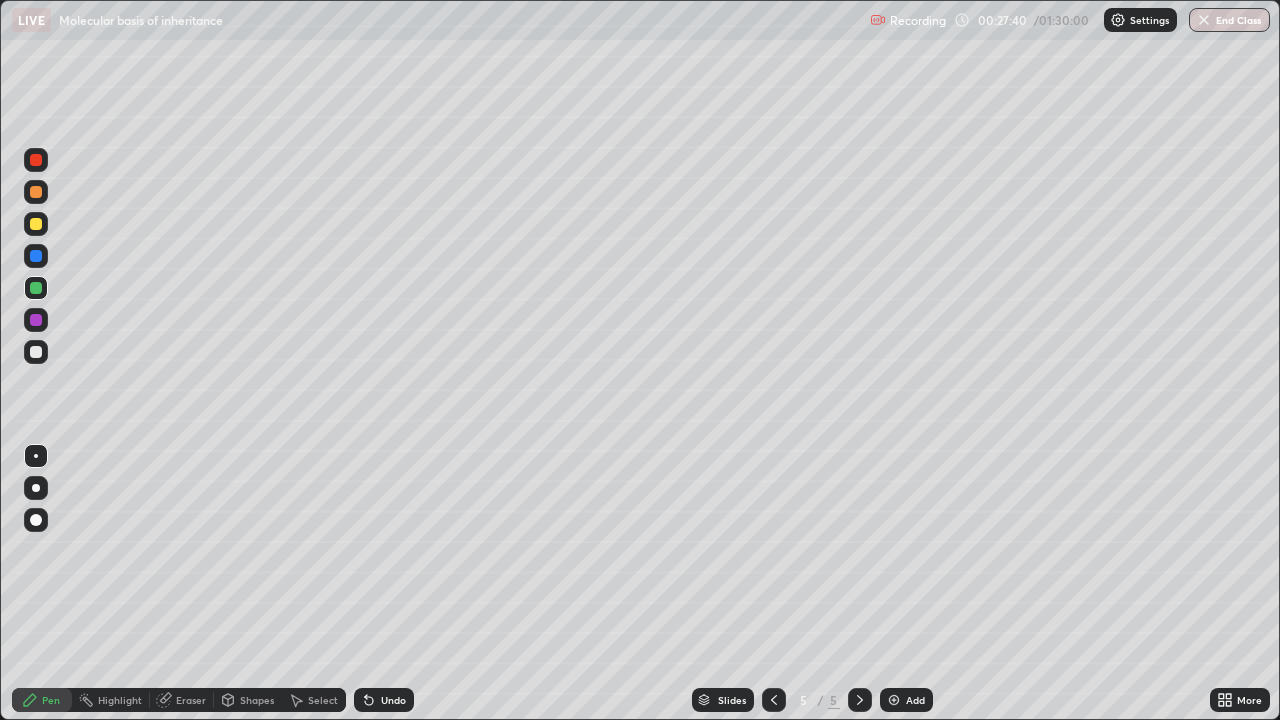 click at bounding box center [36, 488] 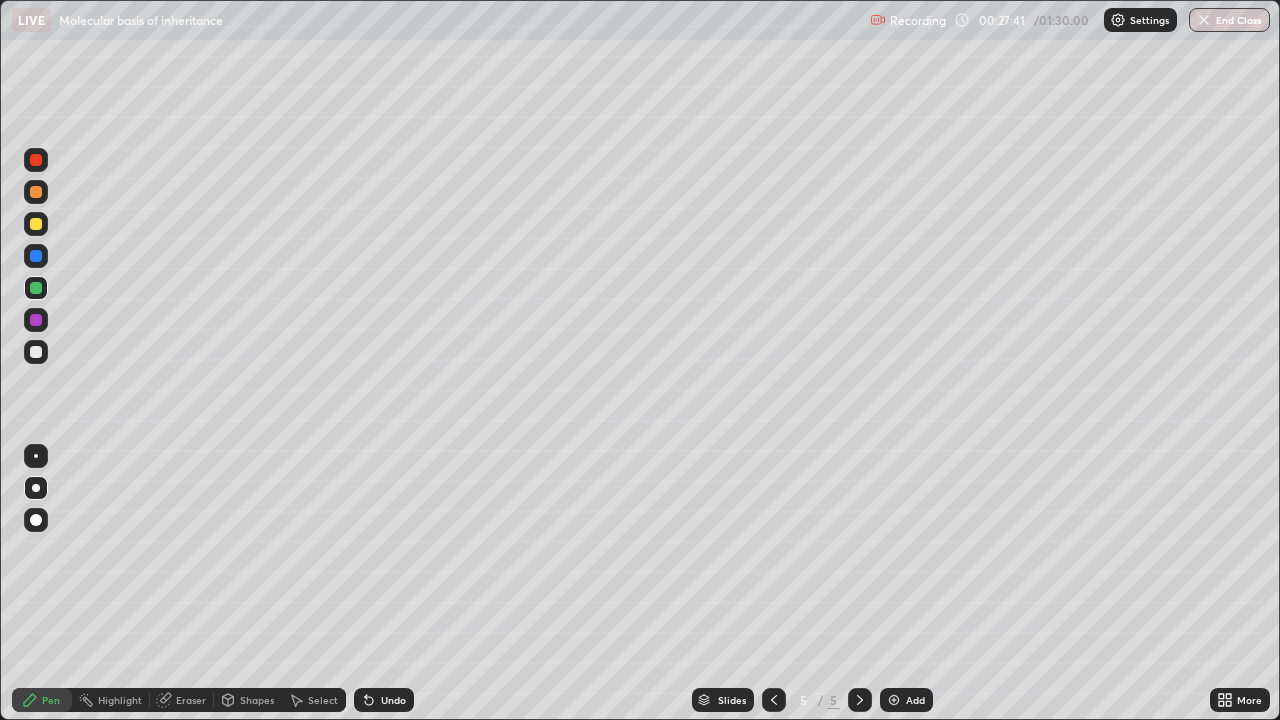 click at bounding box center (36, 520) 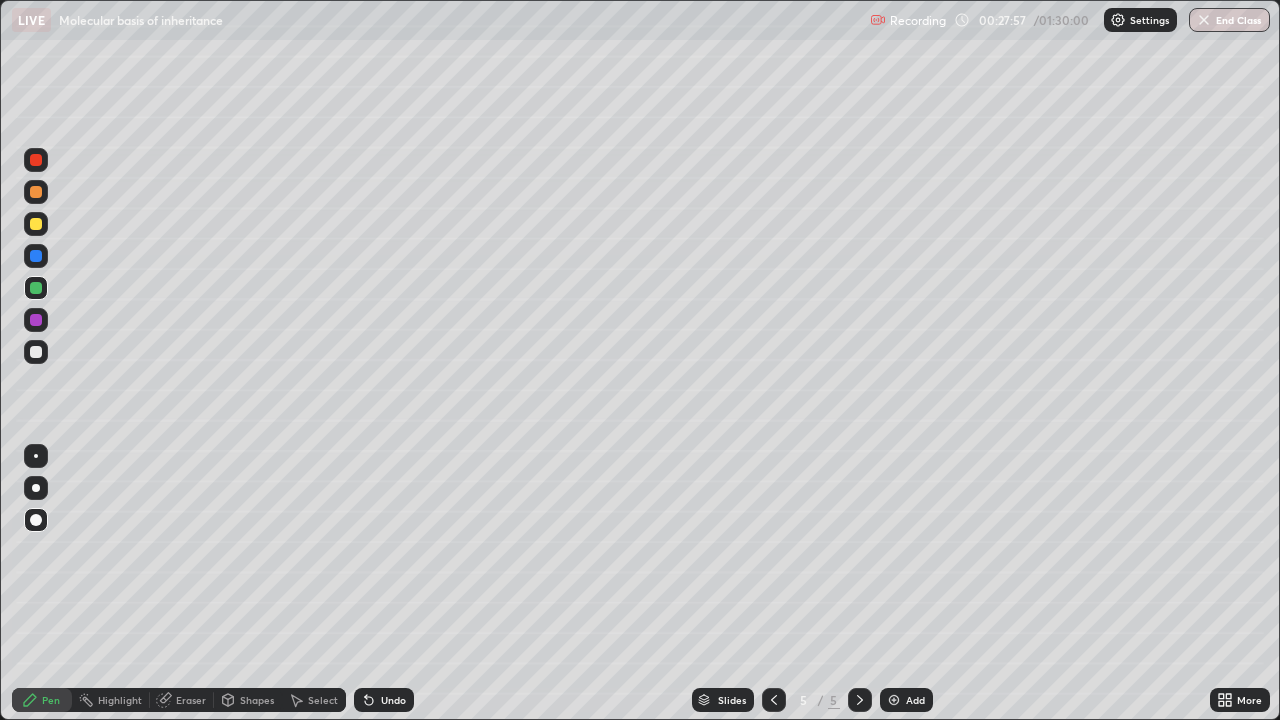 click at bounding box center [36, 352] 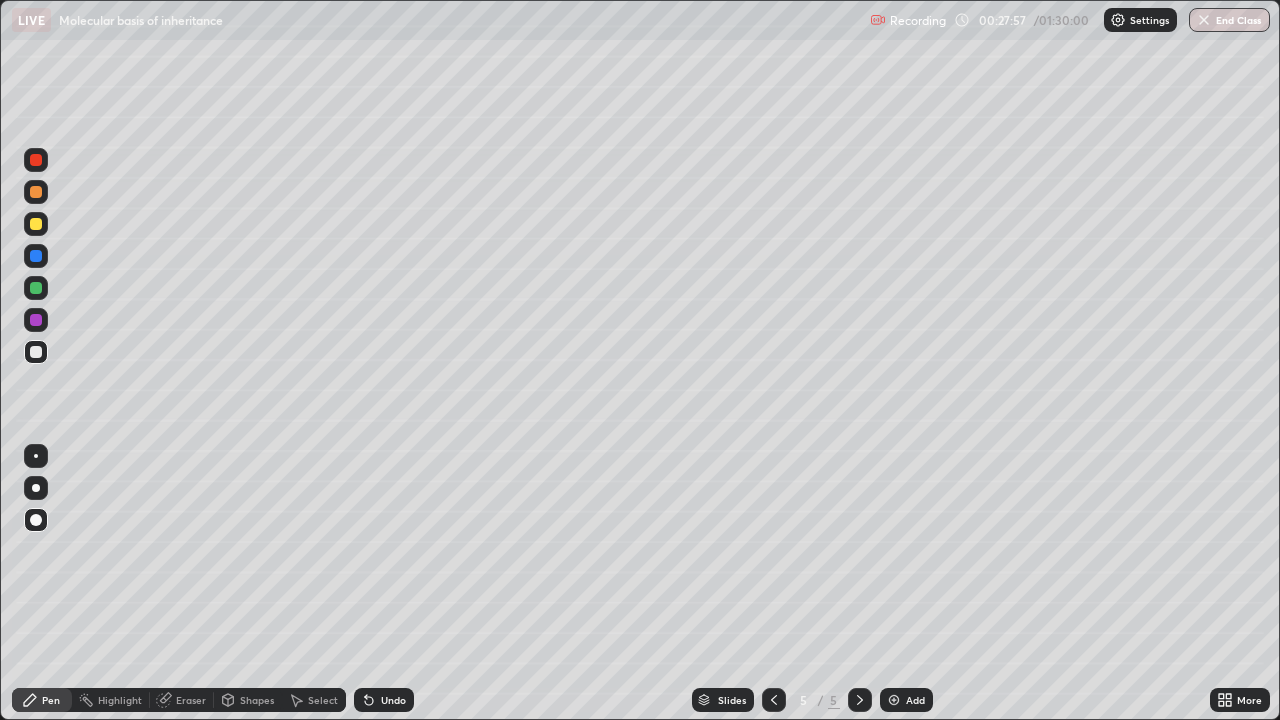 click at bounding box center [36, 456] 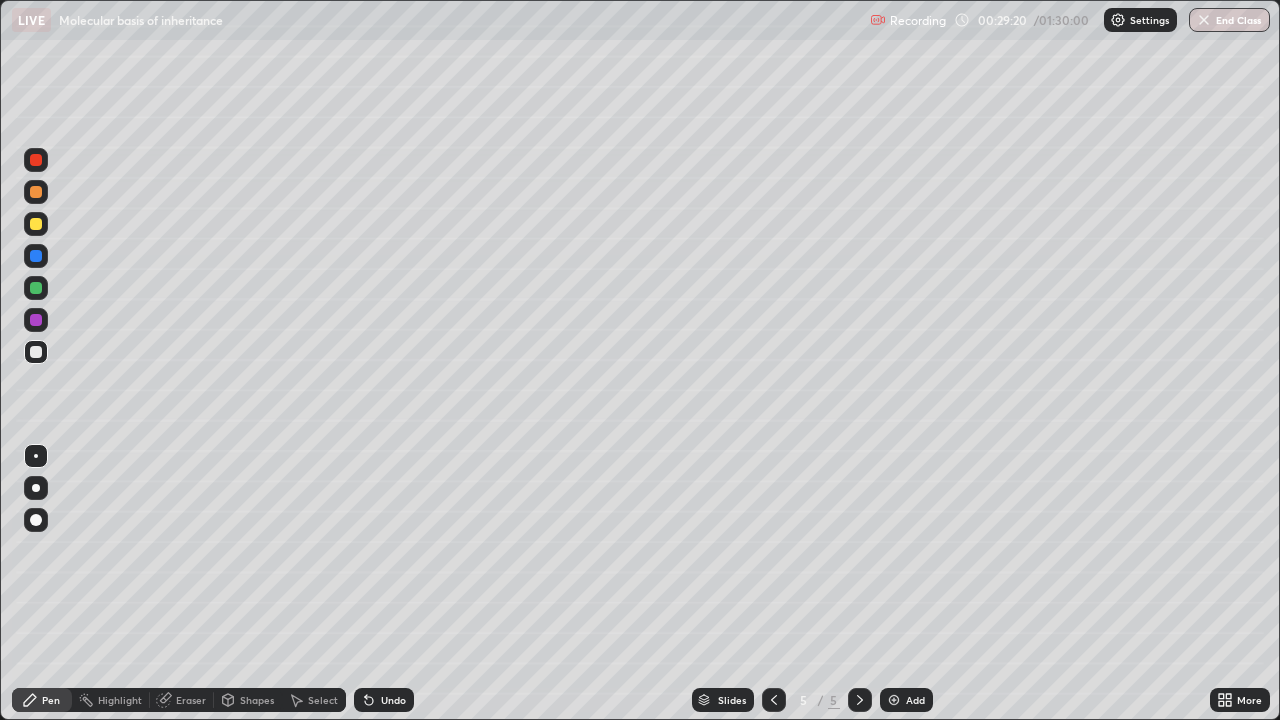click at bounding box center [36, 192] 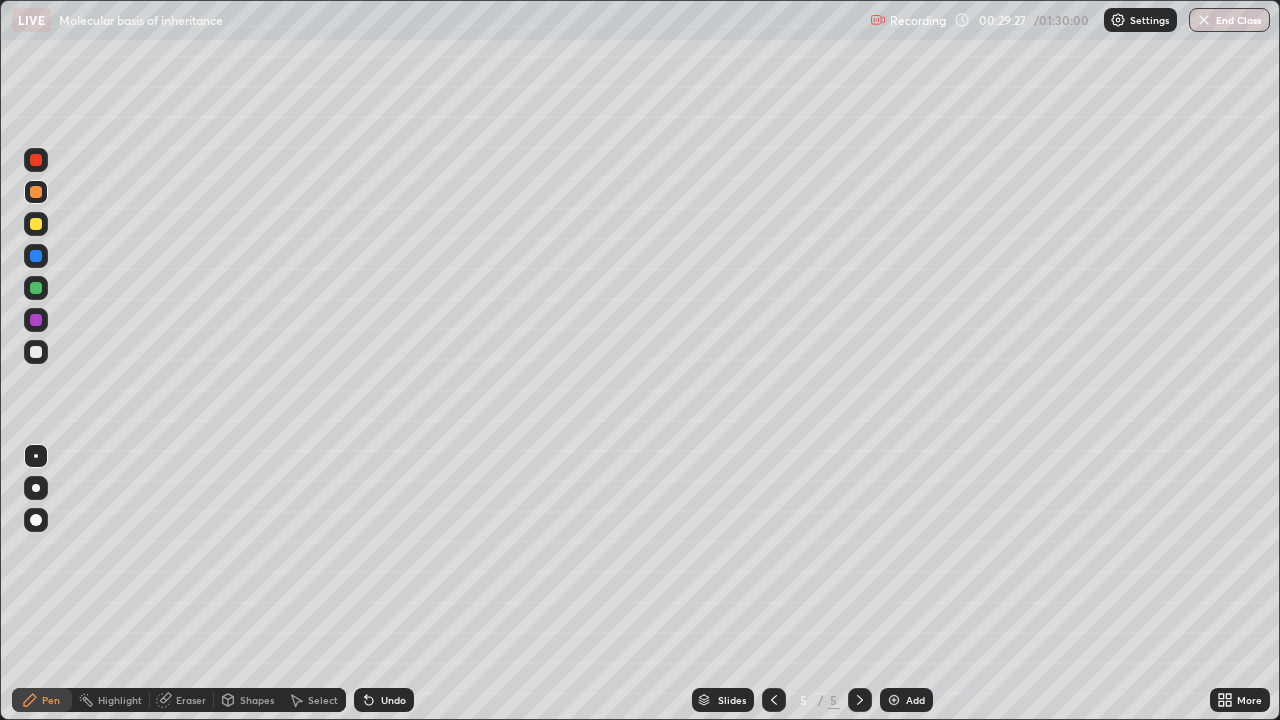 click at bounding box center (36, 352) 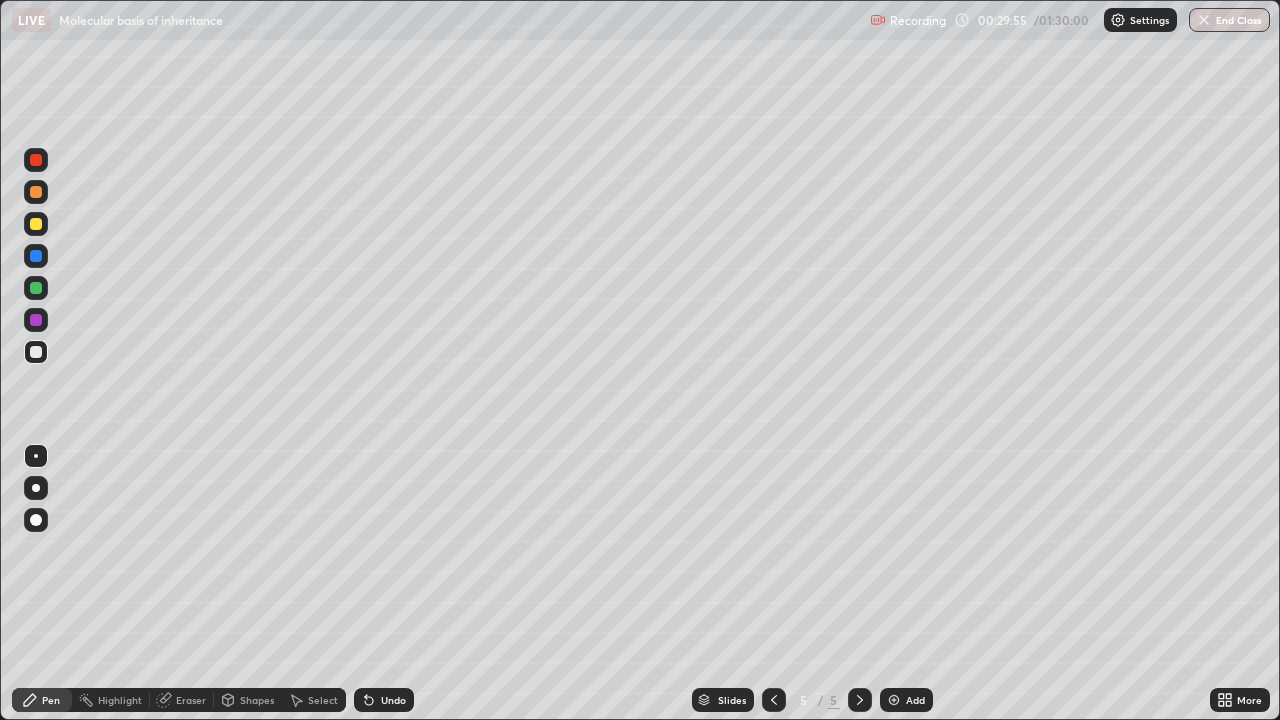 click on "Undo" at bounding box center (393, 700) 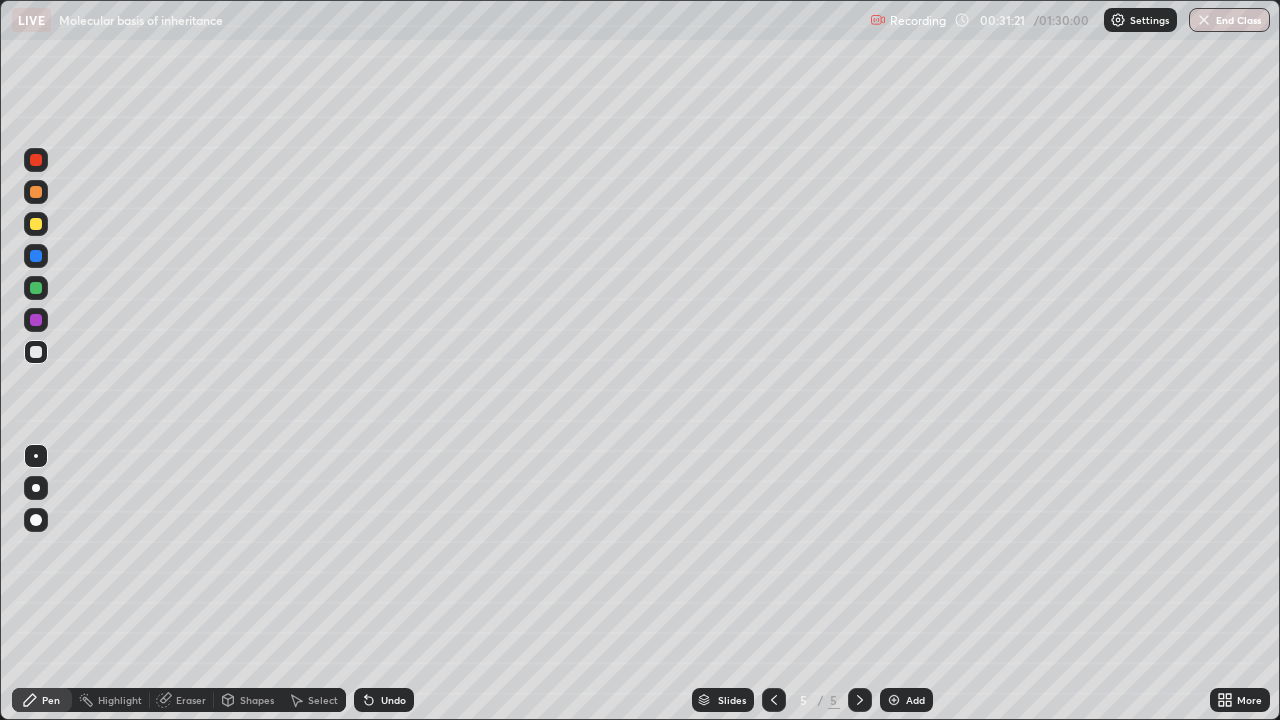click at bounding box center (36, 288) 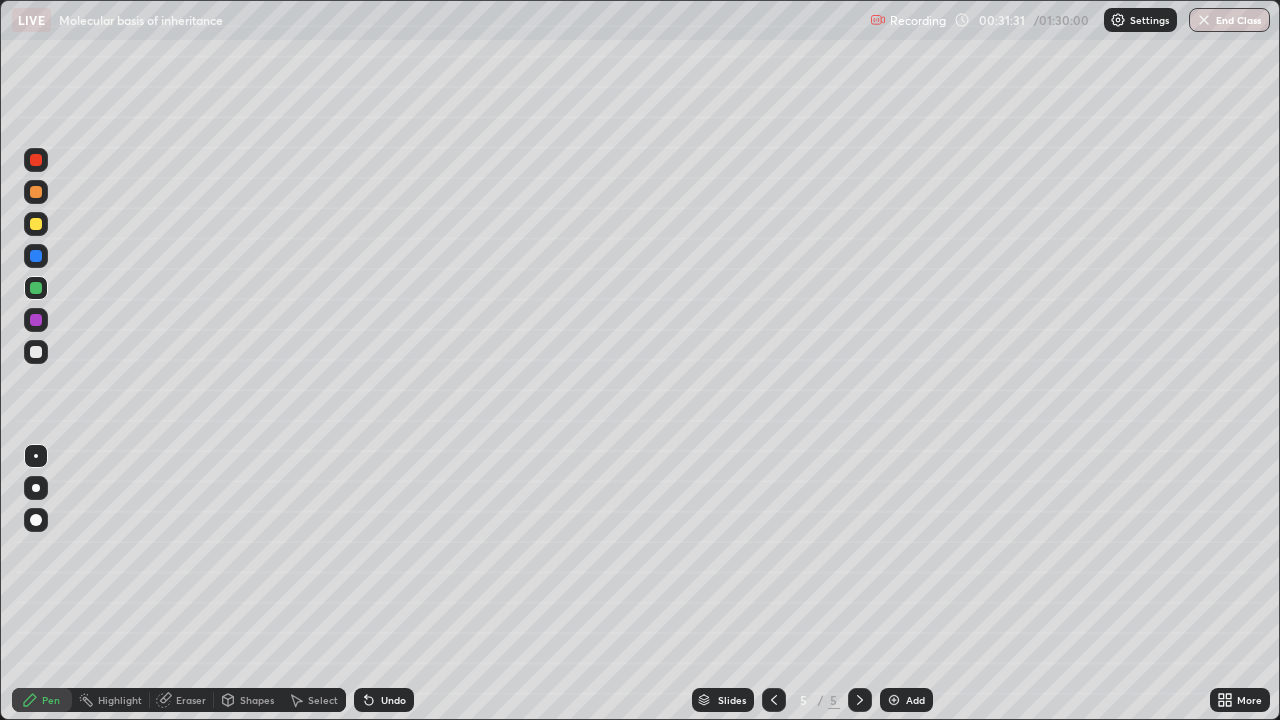 click at bounding box center (36, 352) 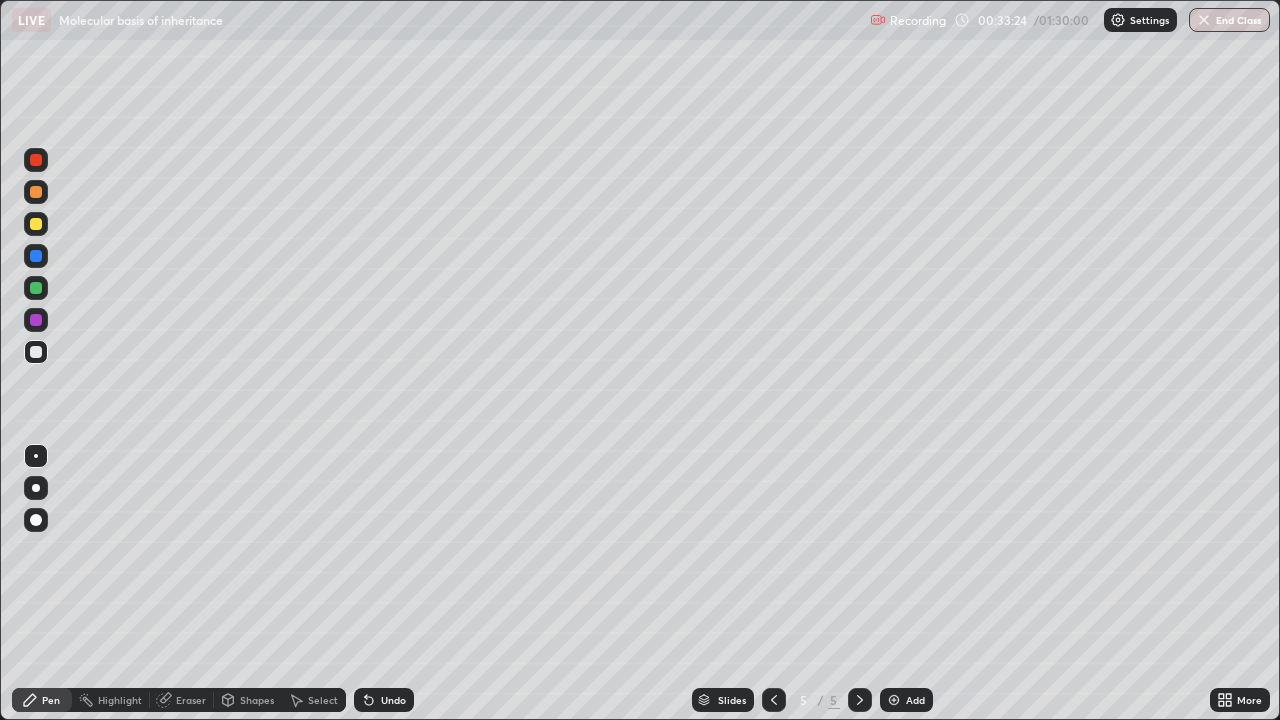 click 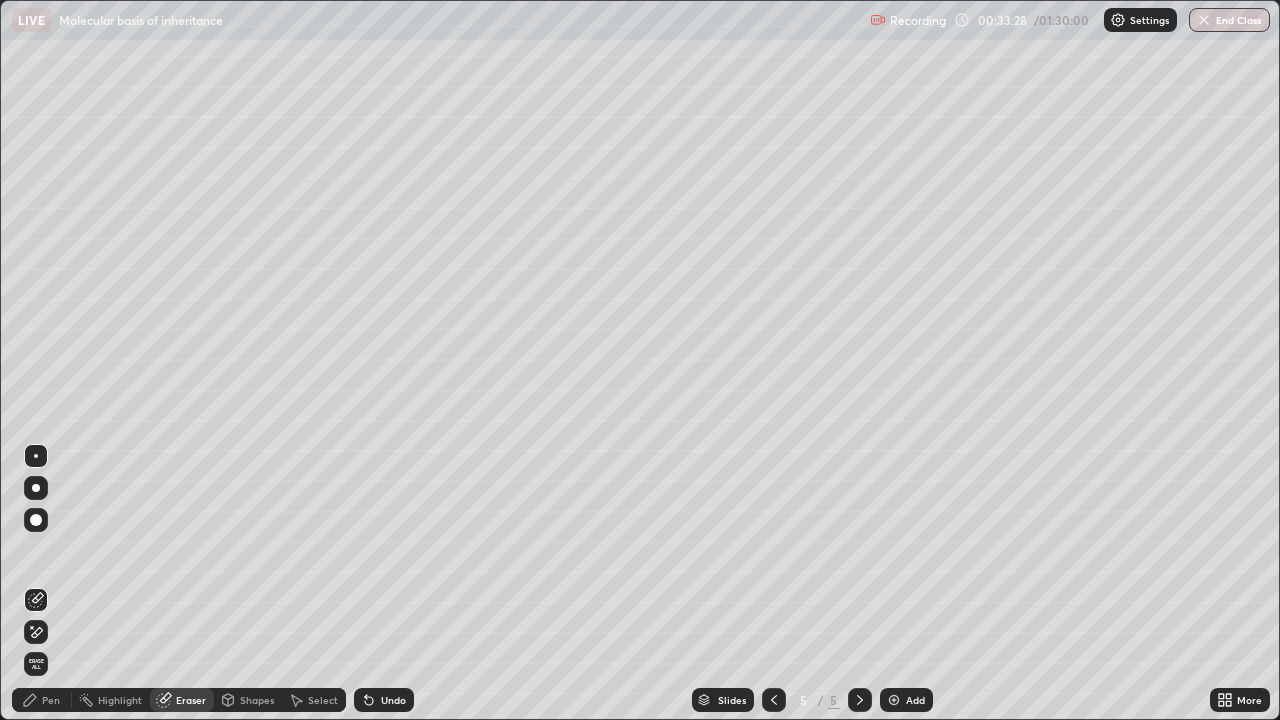 click 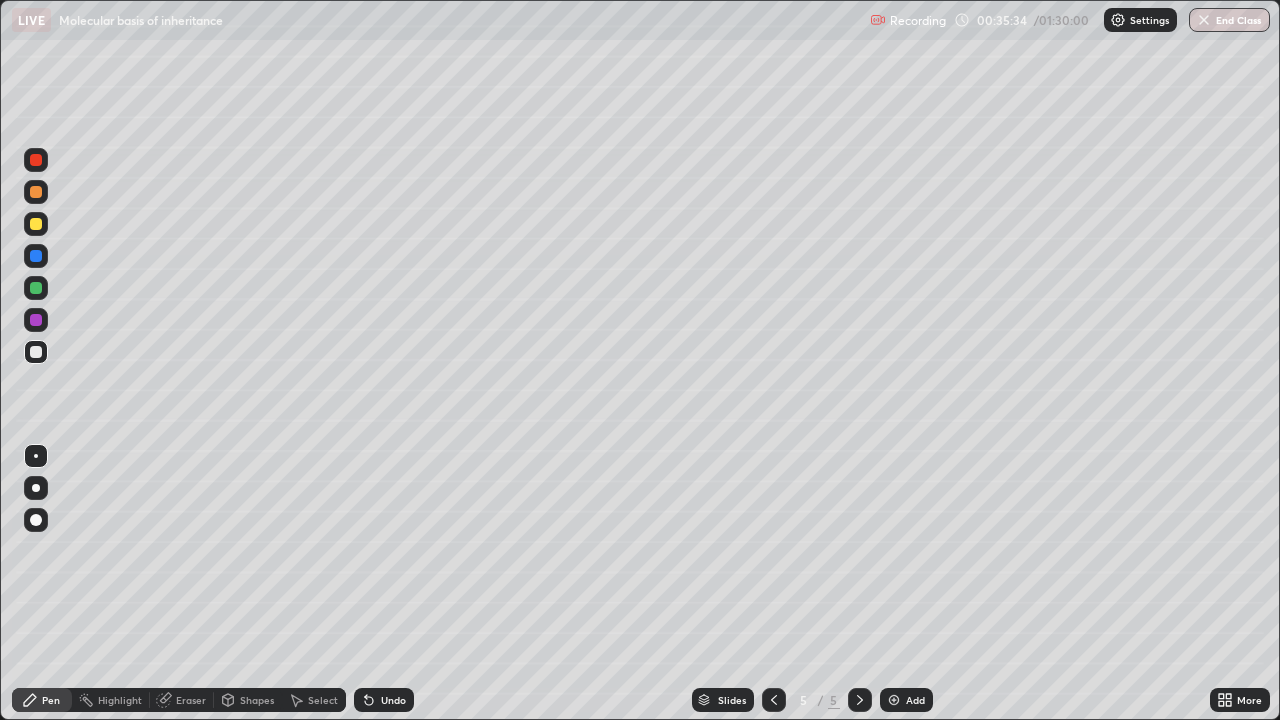 click 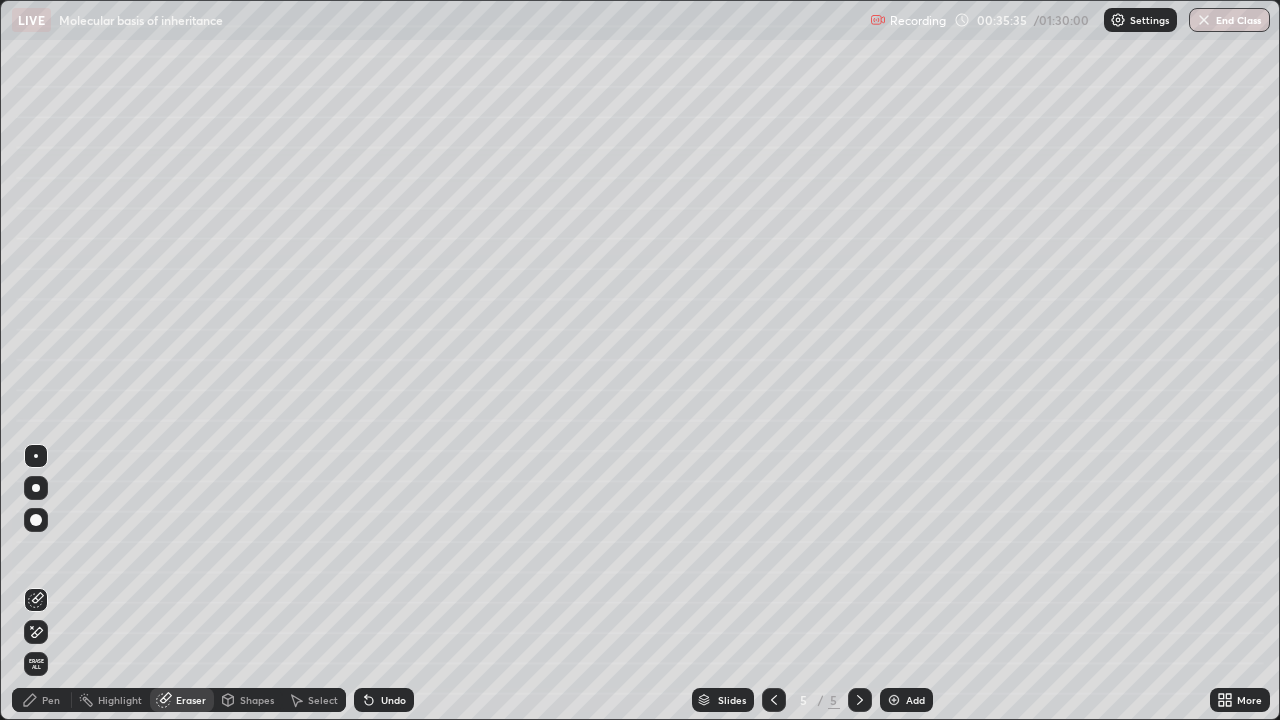 click 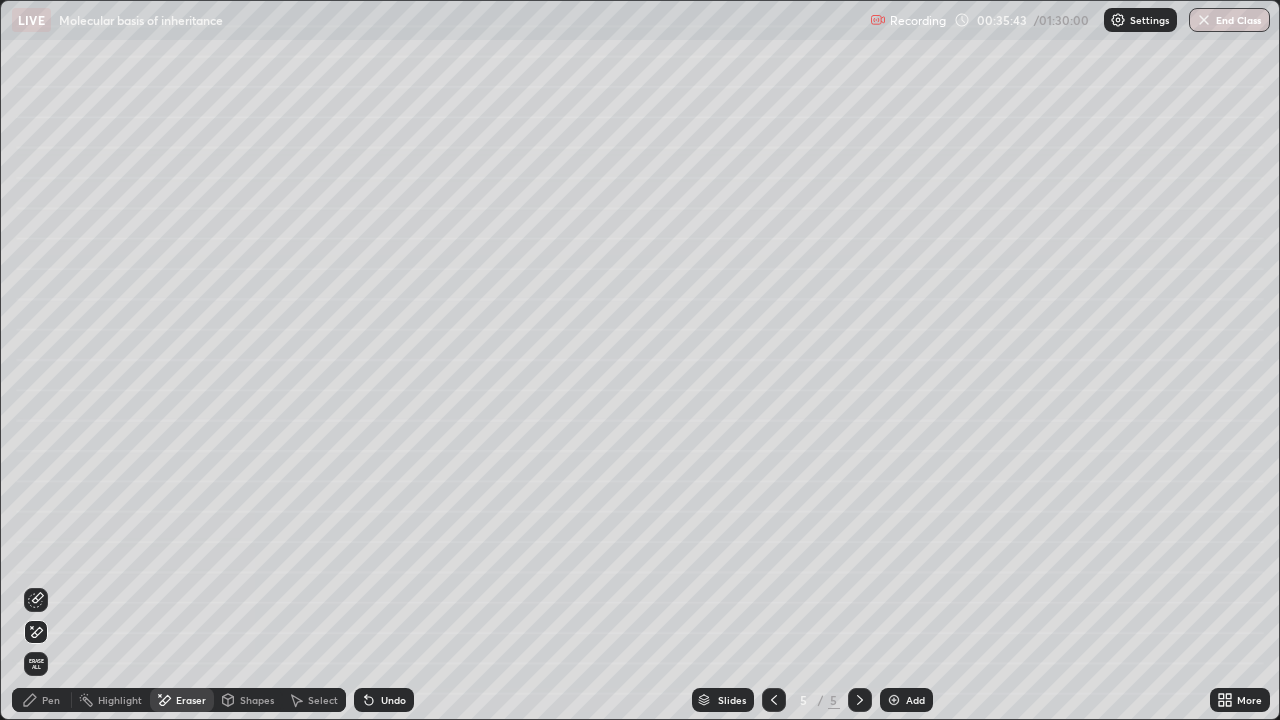 click on "Pen" at bounding box center (51, 700) 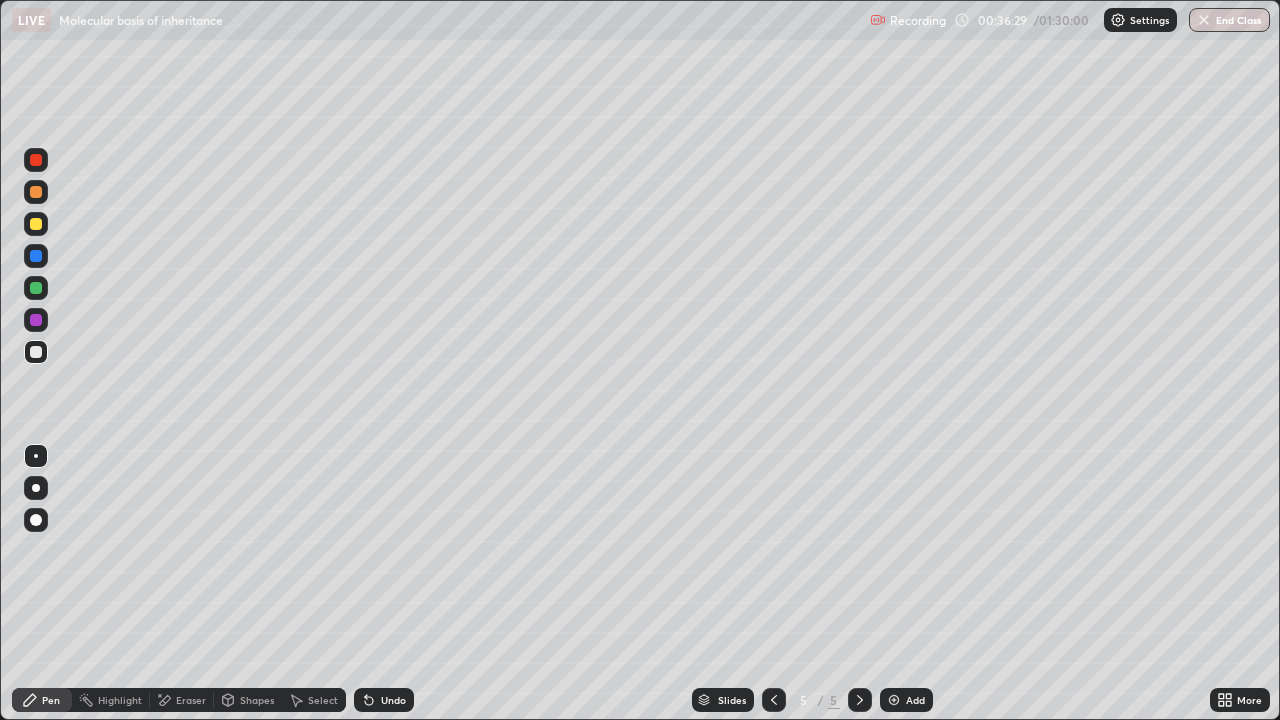 click on "Eraser" at bounding box center [182, 700] 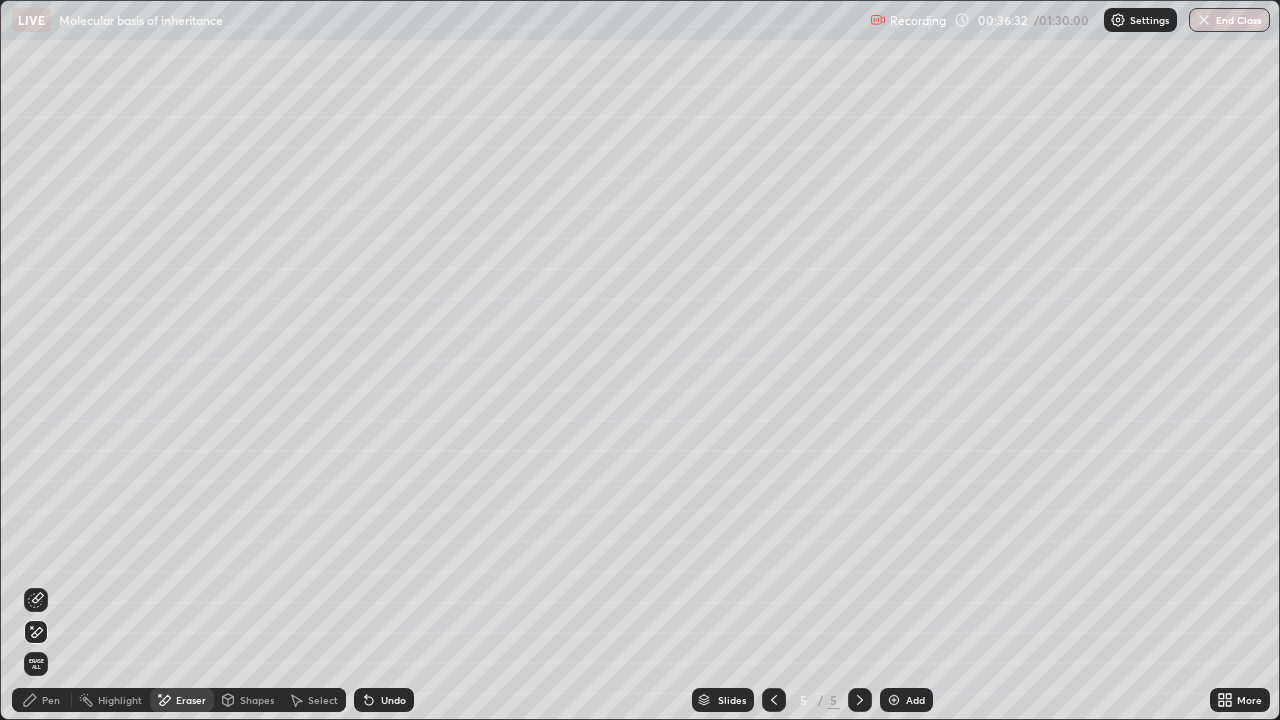 click on "Pen" at bounding box center [42, 700] 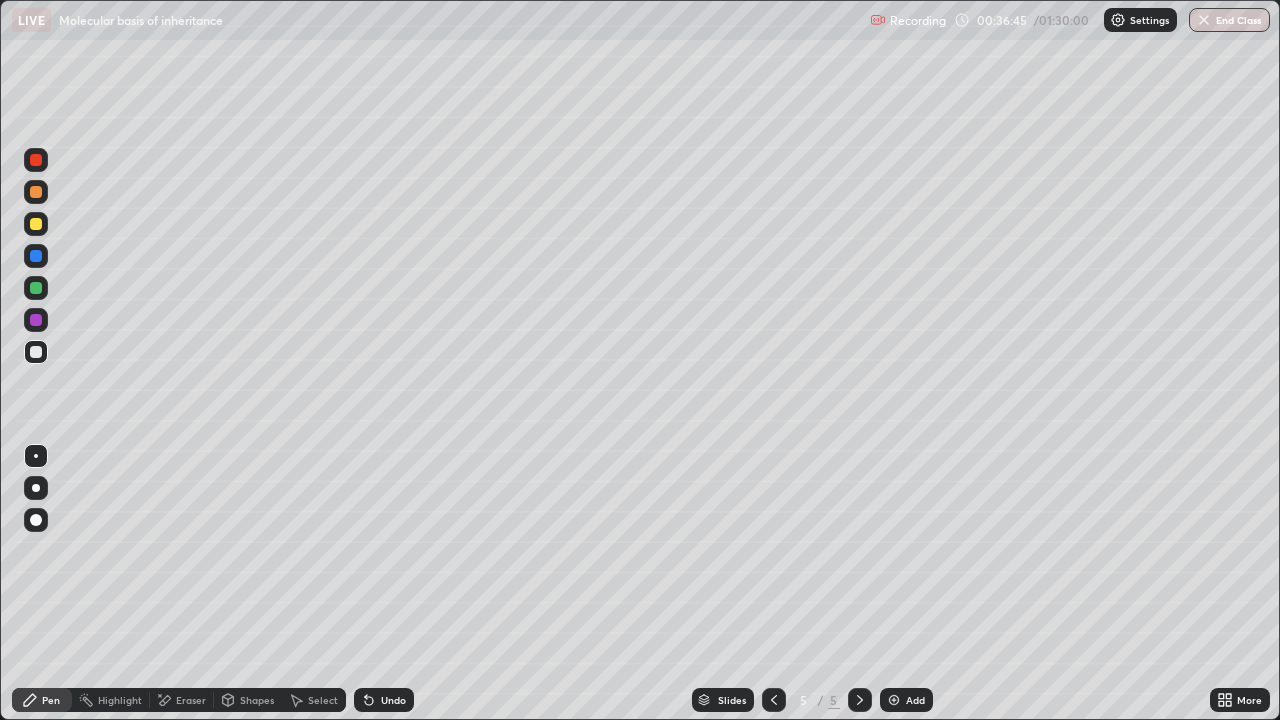 click at bounding box center [36, 288] 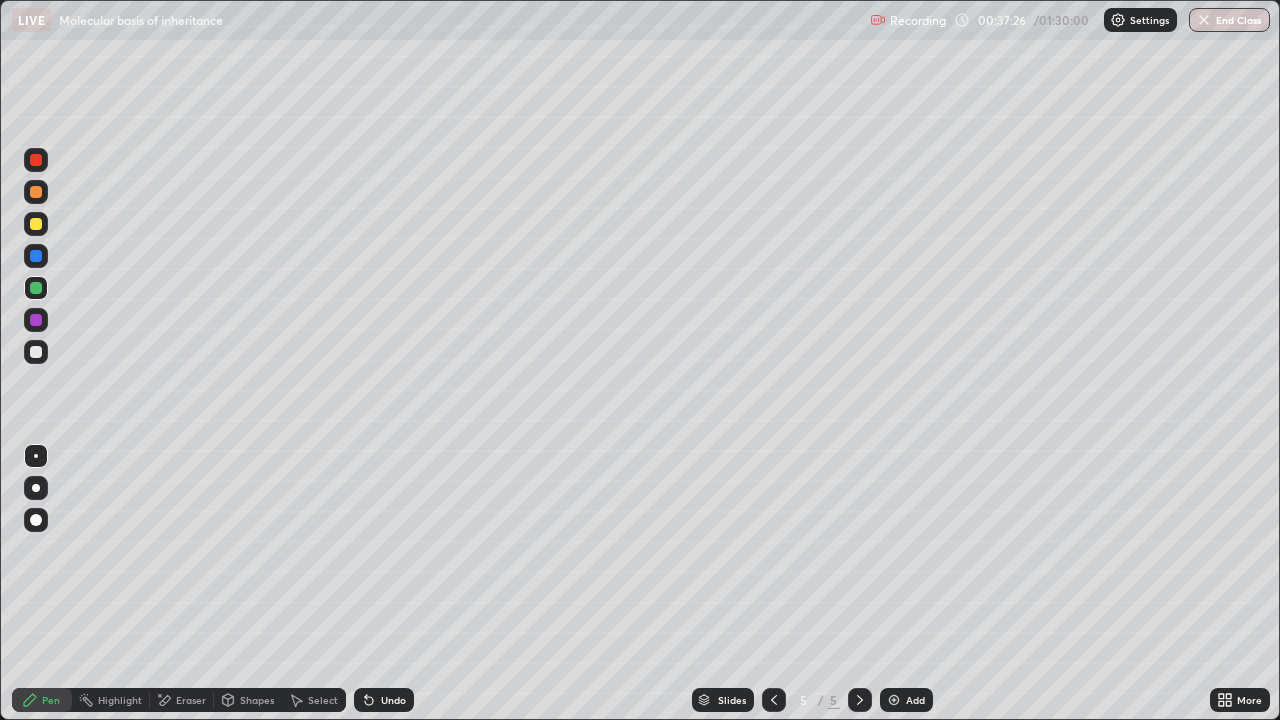 click on "Undo" at bounding box center [384, 700] 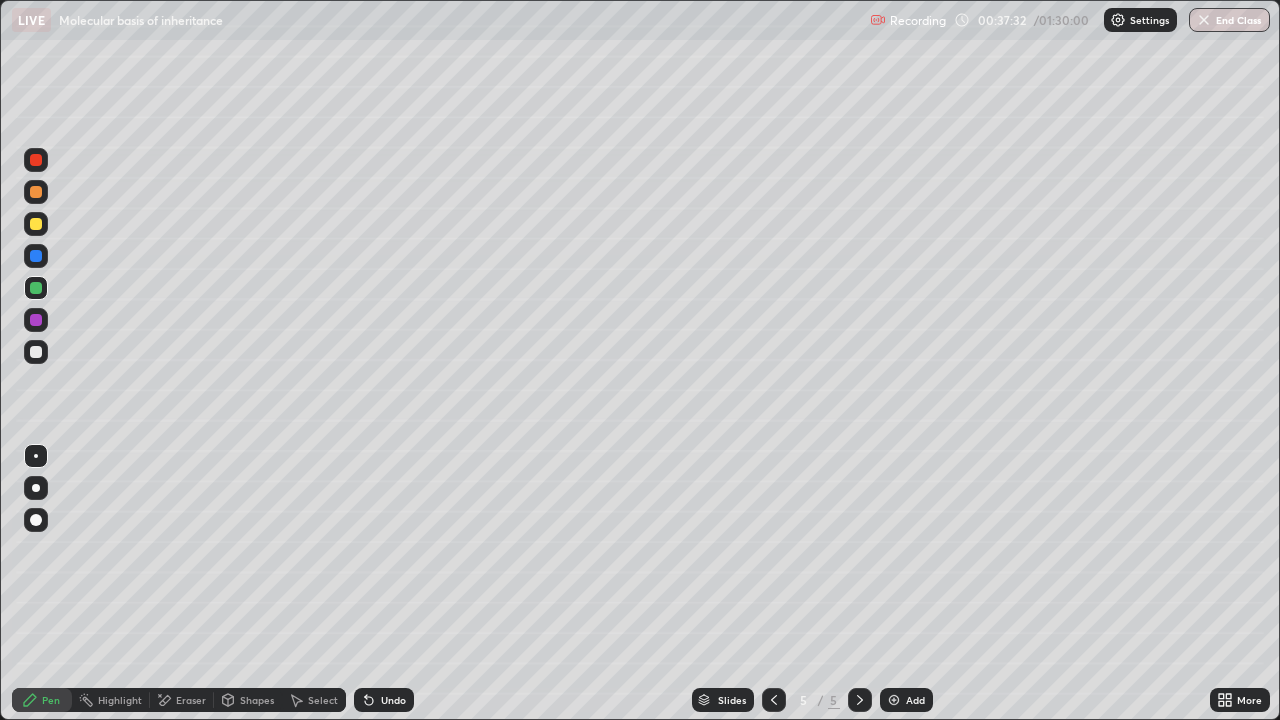 click at bounding box center (36, 352) 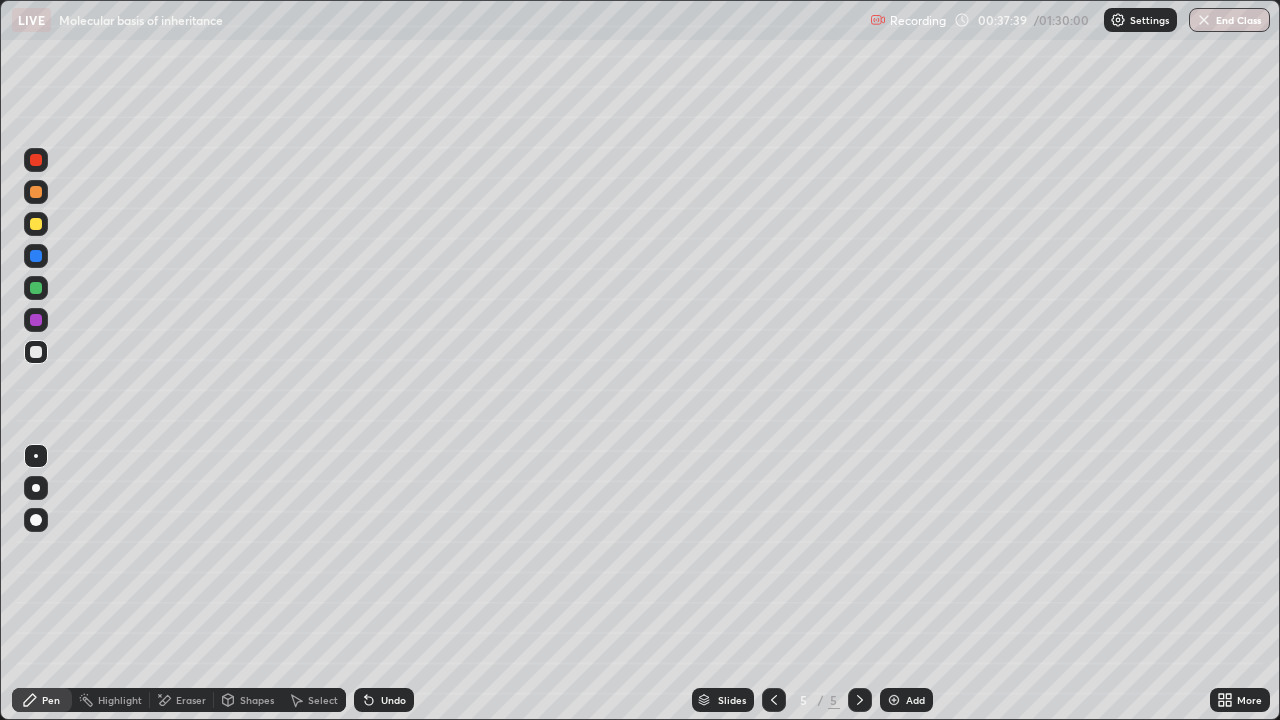 click 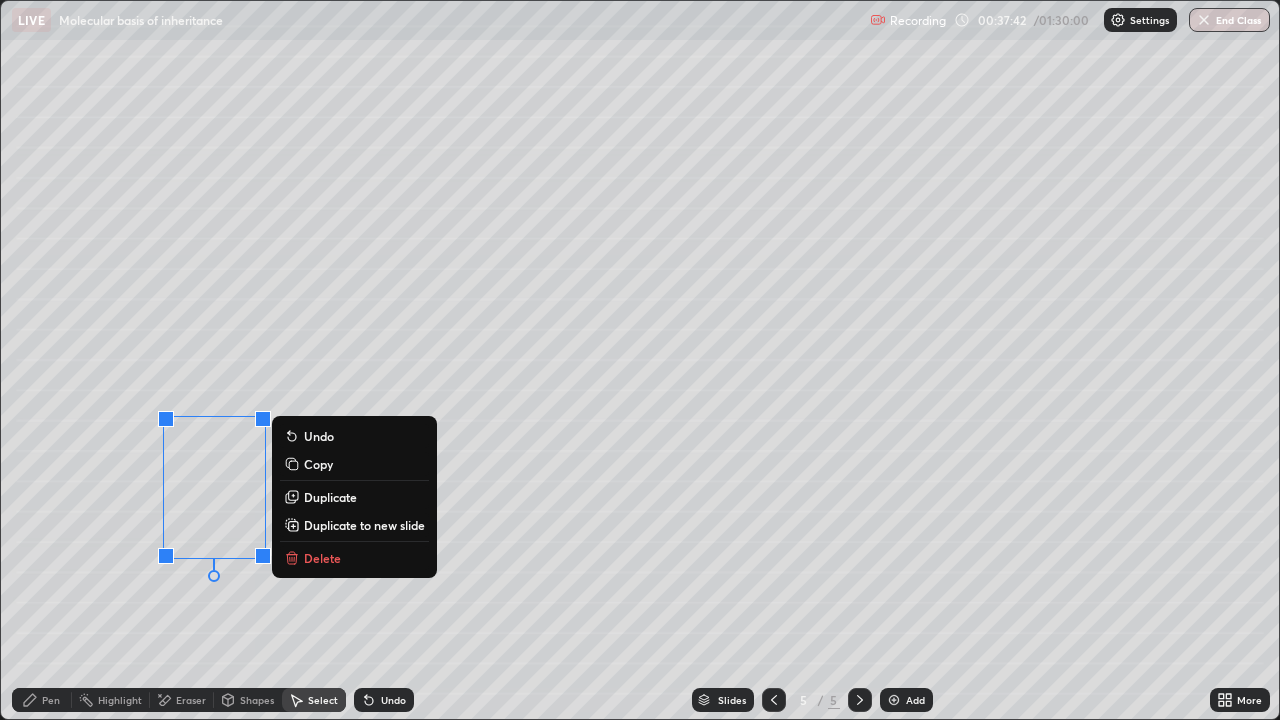 click on "Undo" at bounding box center [393, 700] 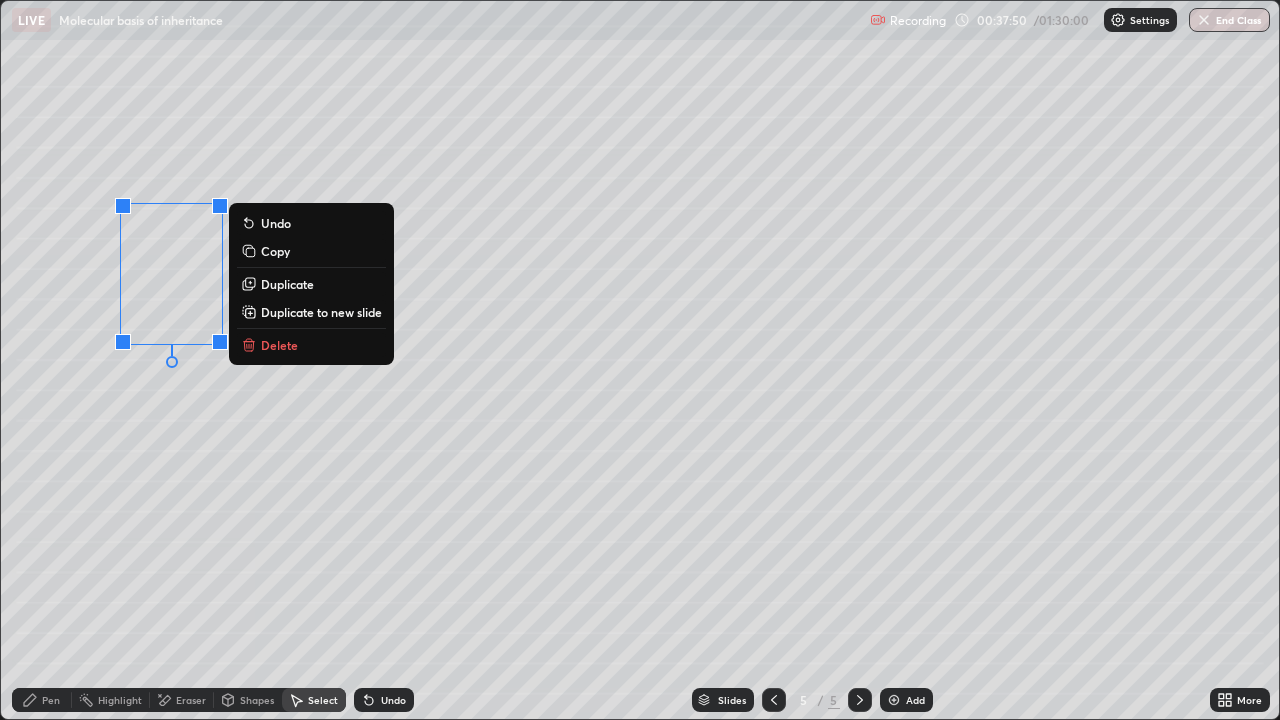 click on "0 ° Undo Copy Duplicate Duplicate to new slide Delete" at bounding box center [640, 360] 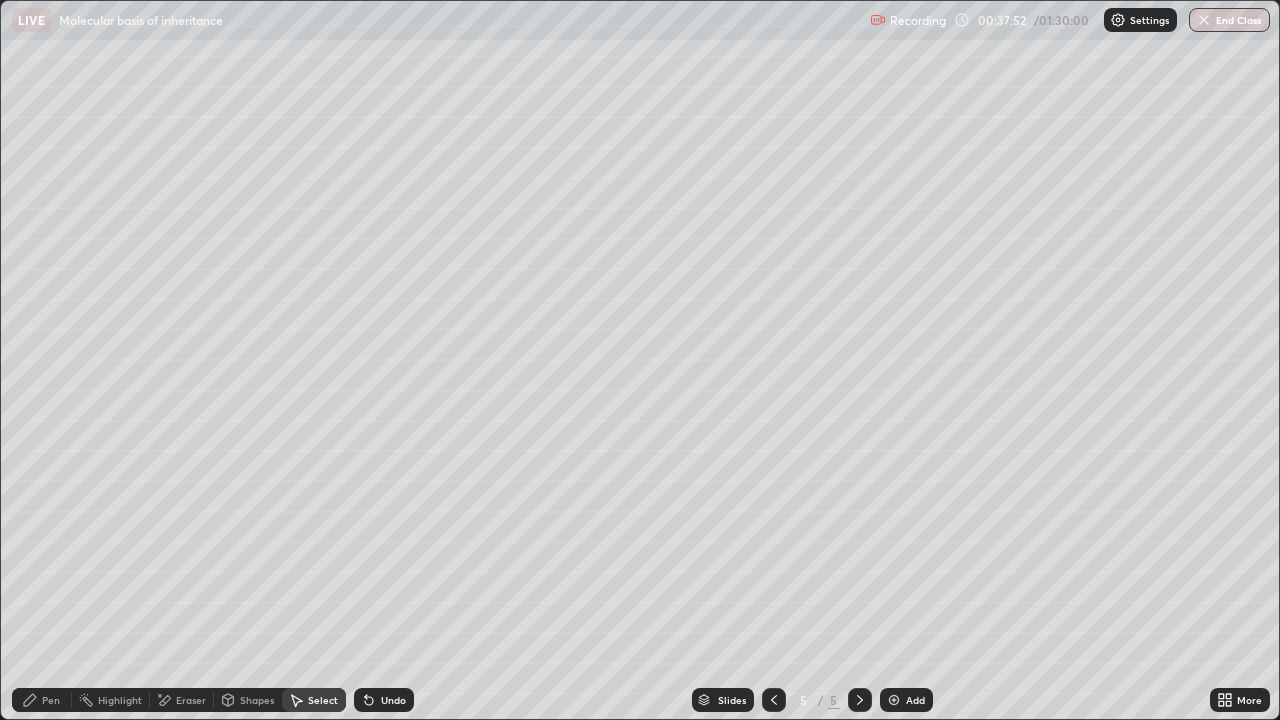 click on "Eraser" at bounding box center (191, 700) 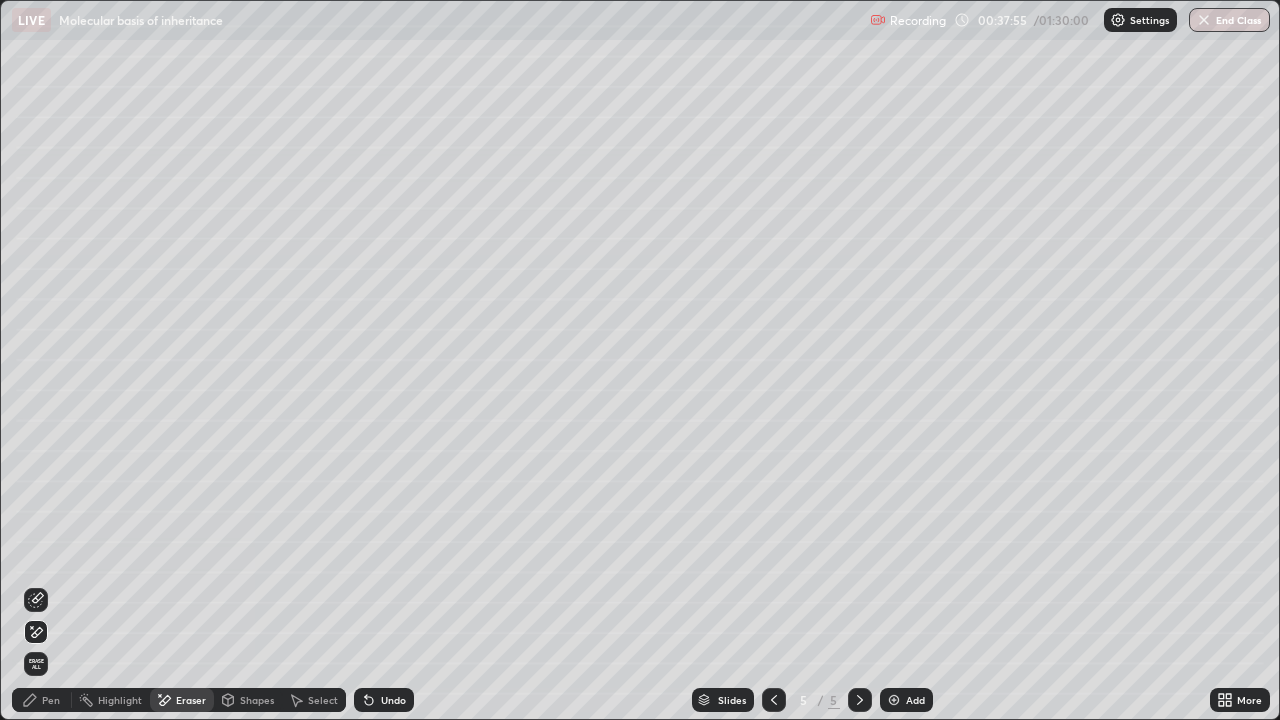 click 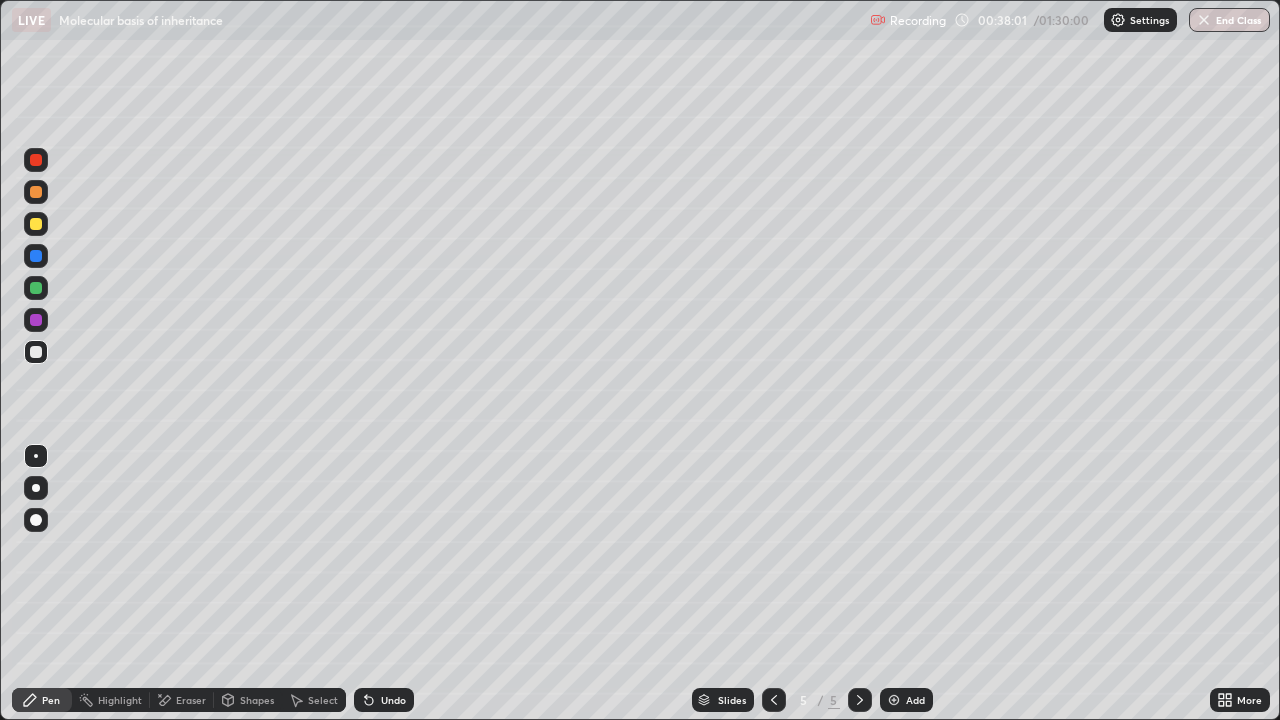 click on "Eraser" at bounding box center [182, 700] 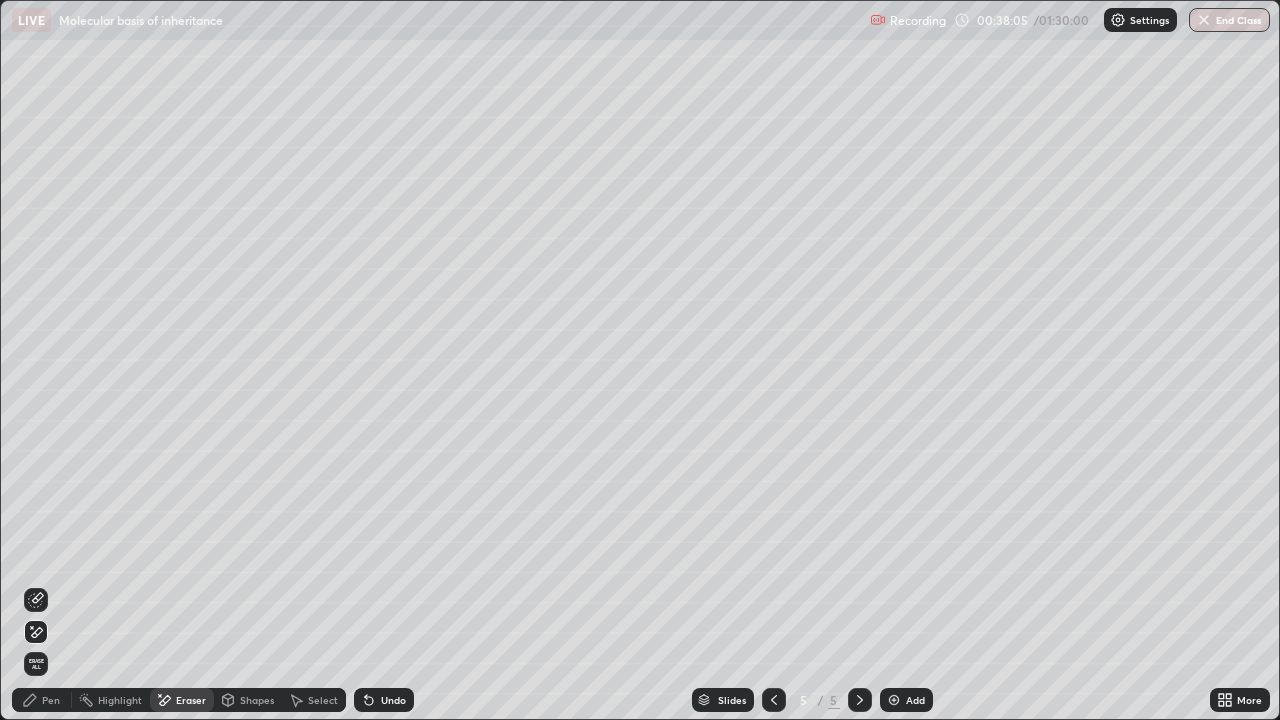 click on "Pen" at bounding box center [51, 700] 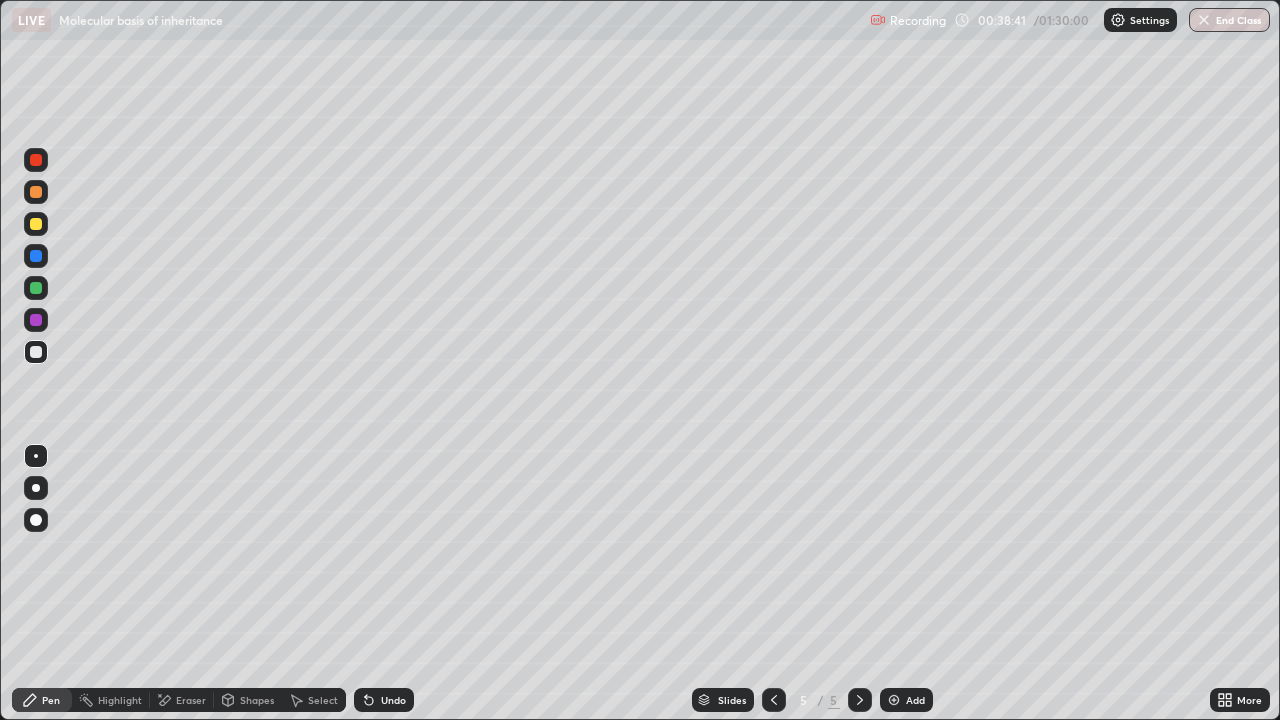 click on "Undo" at bounding box center (393, 700) 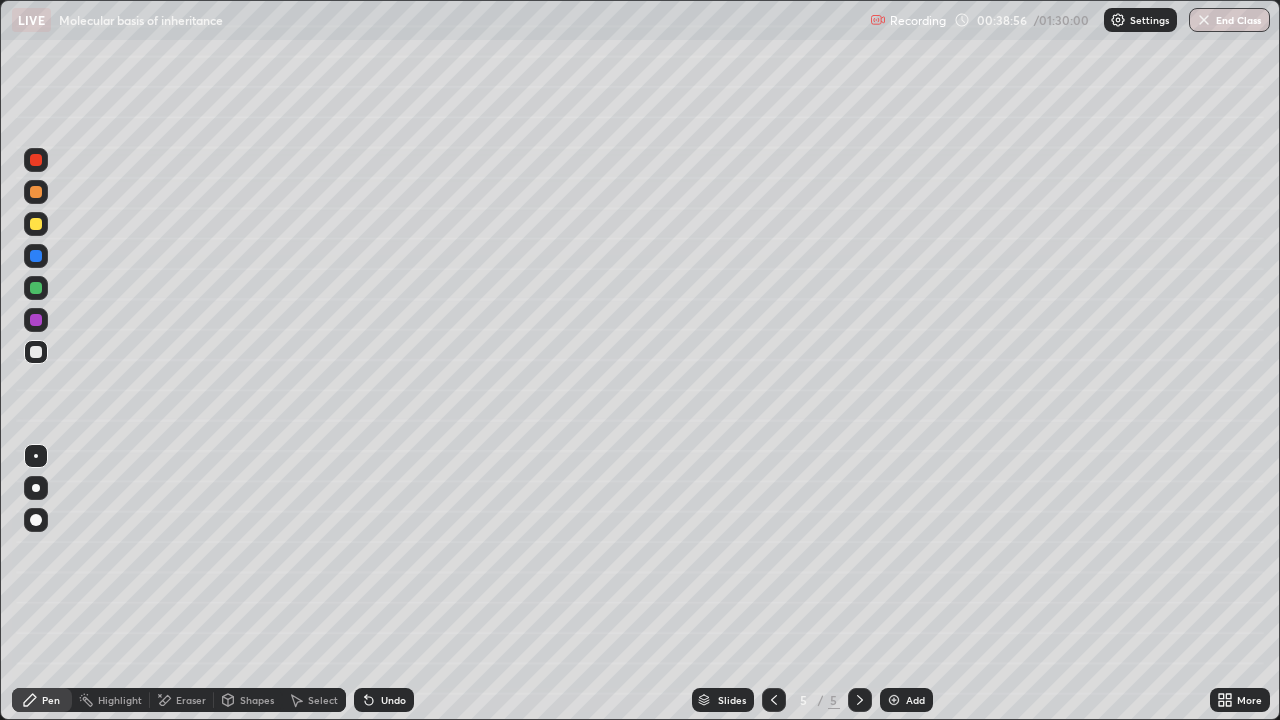 click on "Undo" at bounding box center [393, 700] 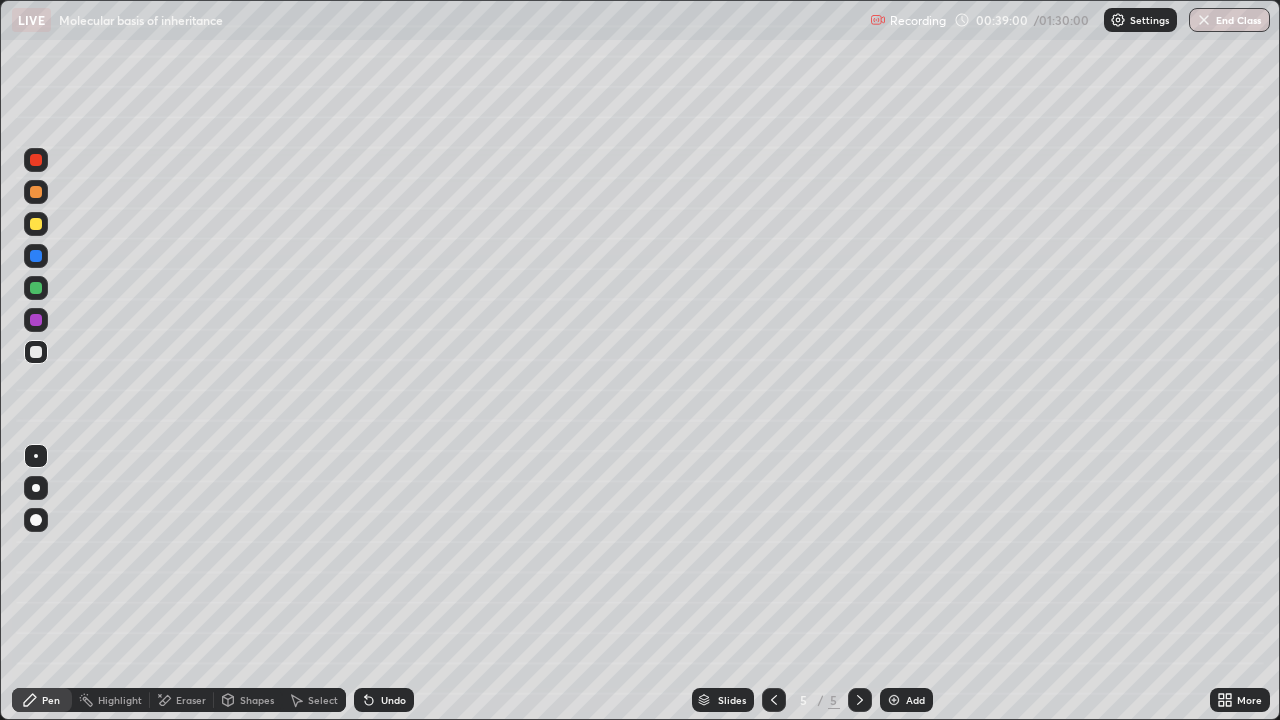 click at bounding box center (36, 288) 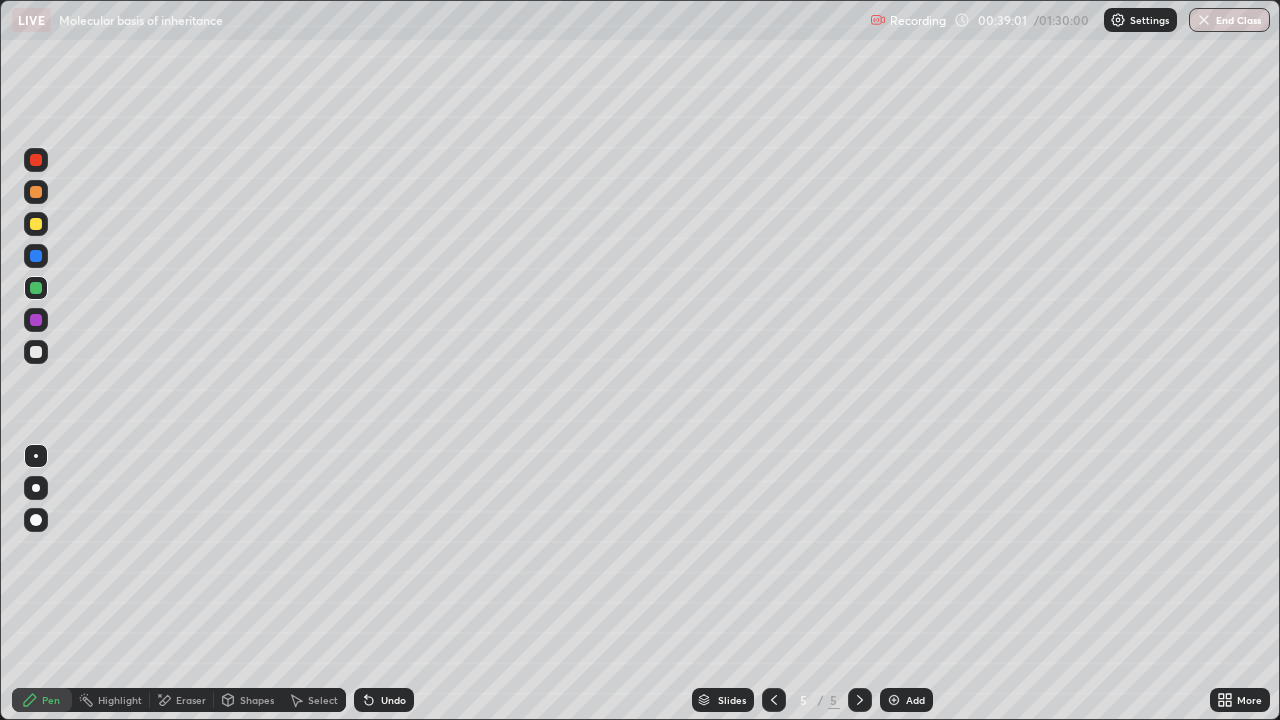 click at bounding box center (36, 256) 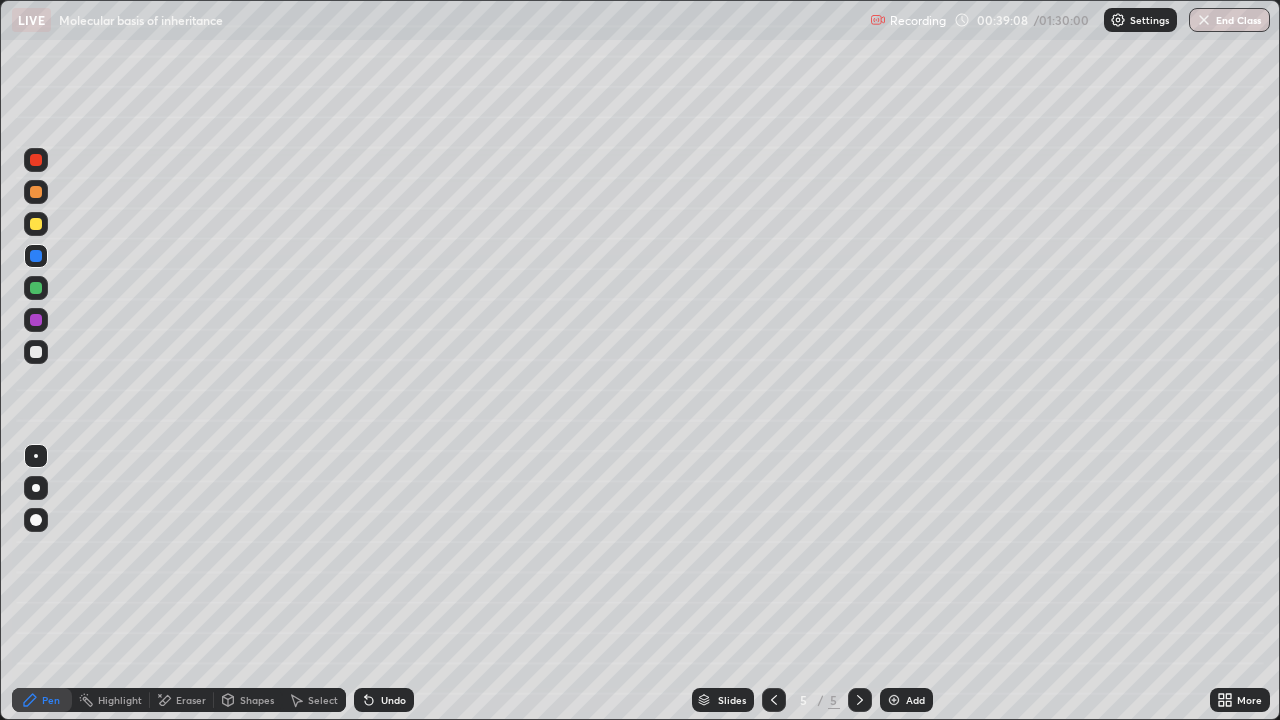 click 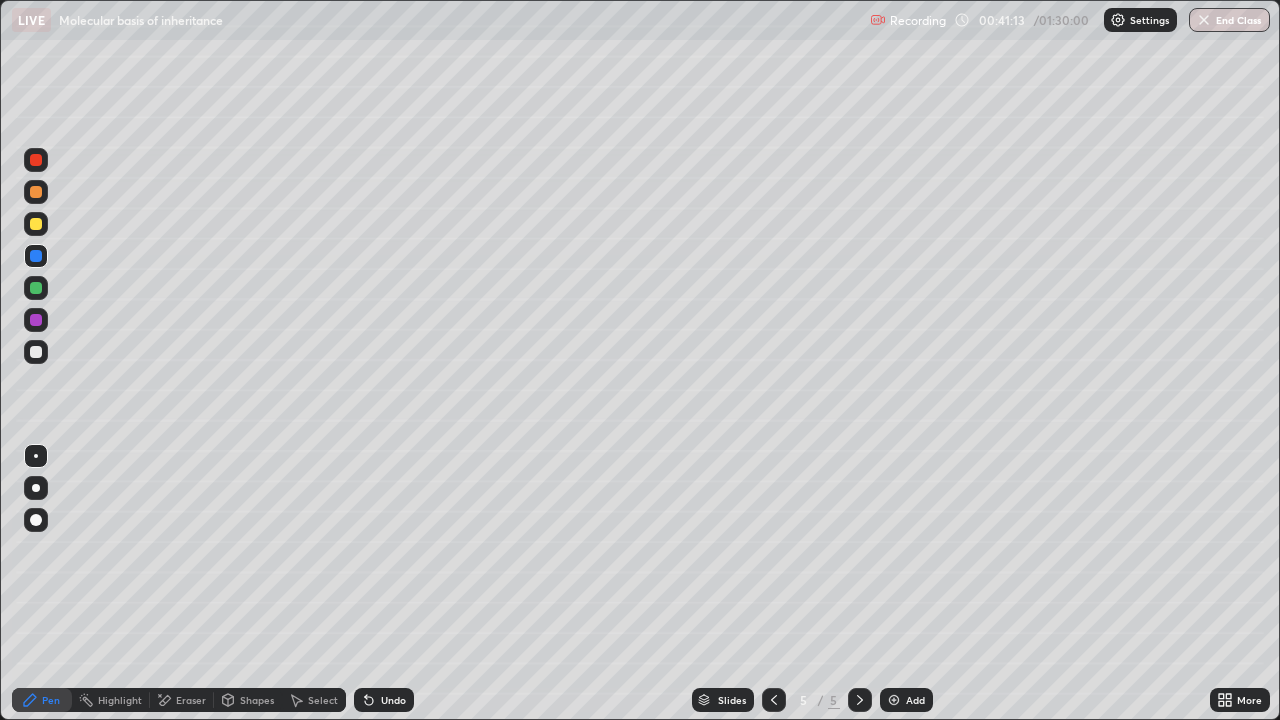 click on "Undo" at bounding box center (393, 700) 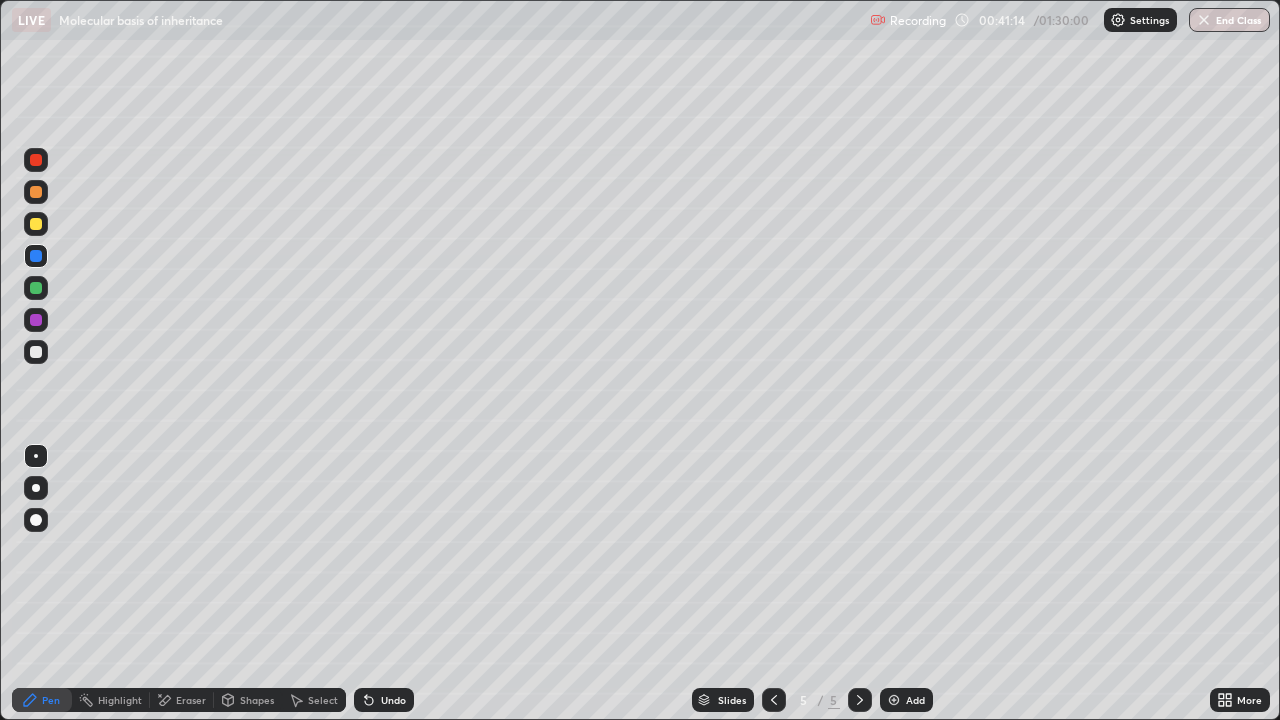 click on "Undo" at bounding box center (393, 700) 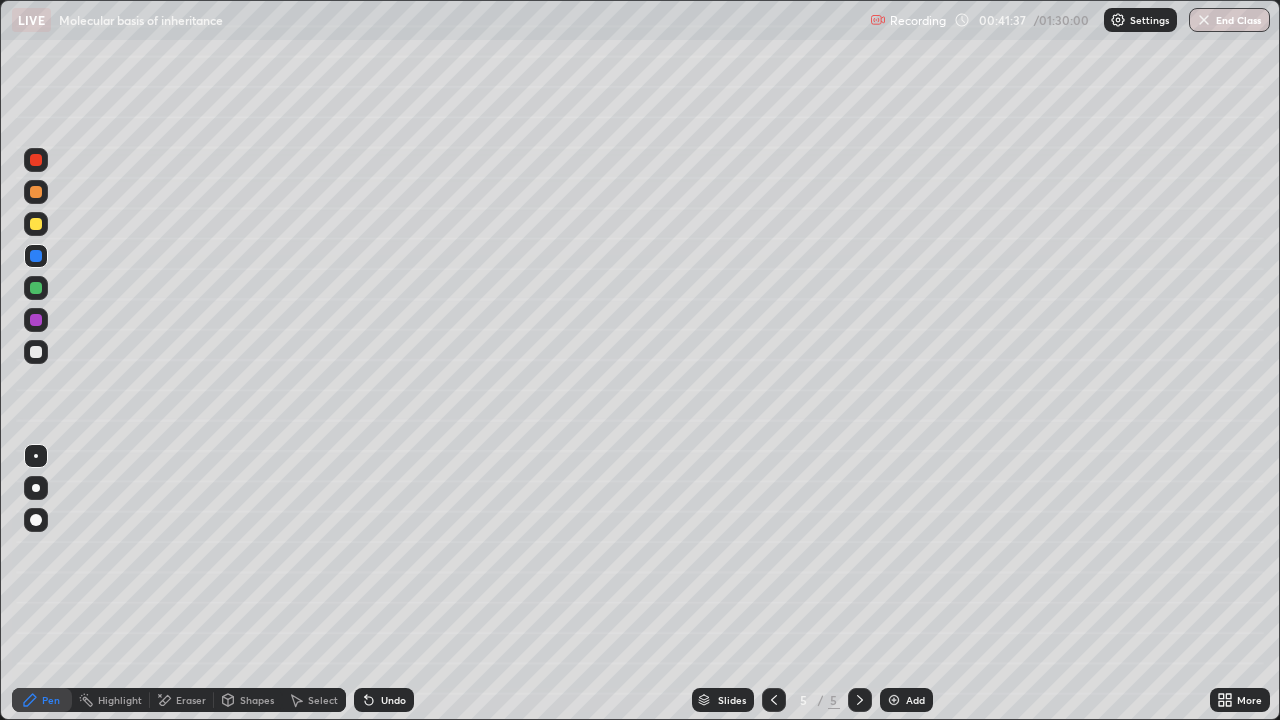 click 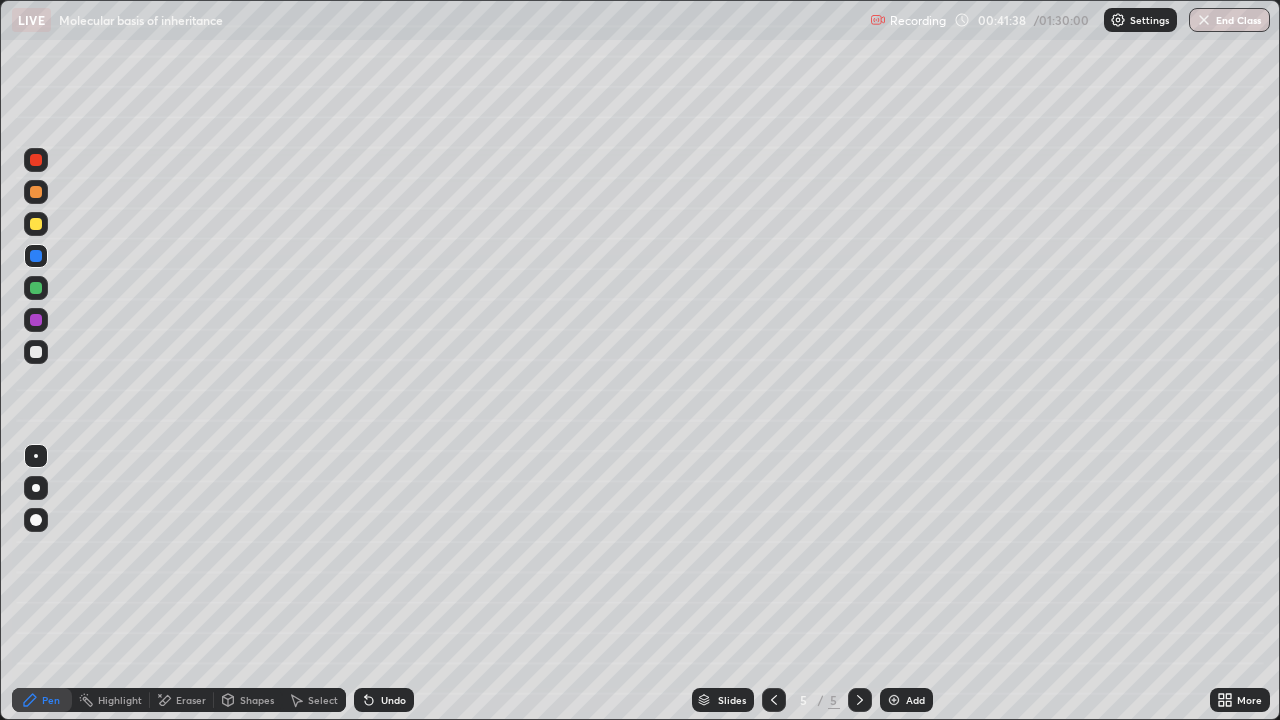 click on "Undo" at bounding box center [384, 700] 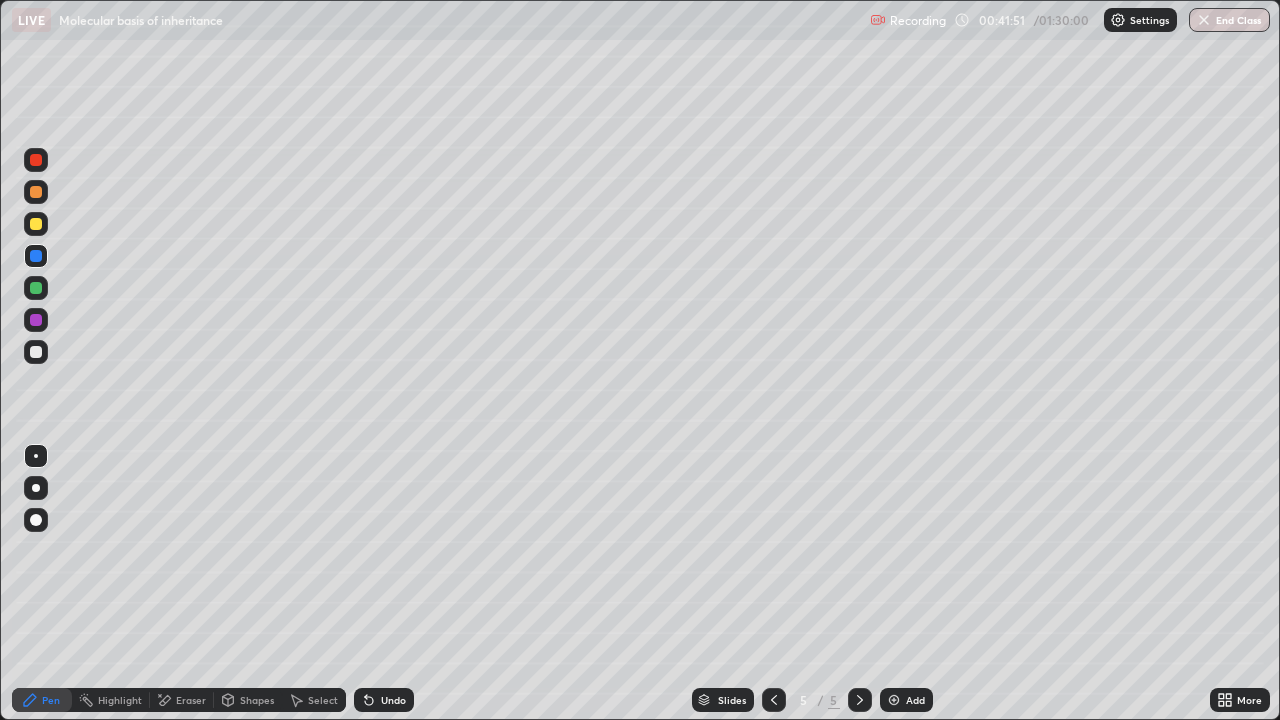 click on "Undo" at bounding box center [393, 700] 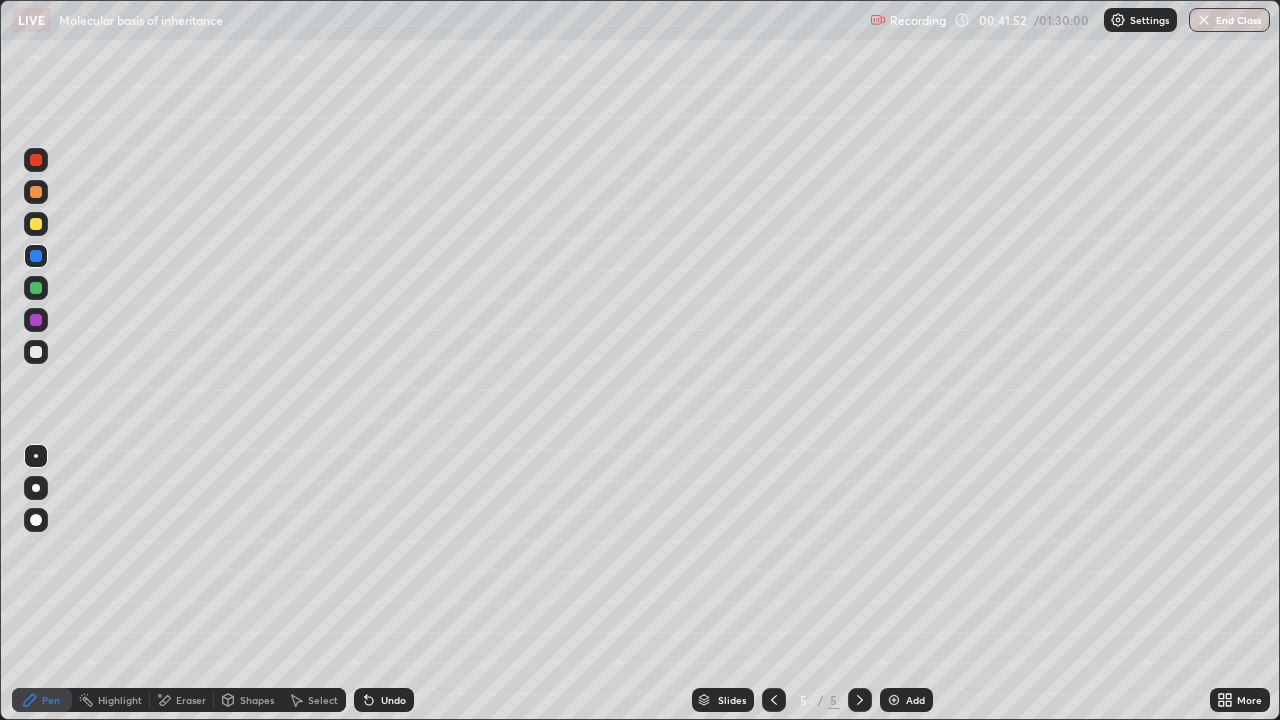 click on "Undo" at bounding box center (393, 700) 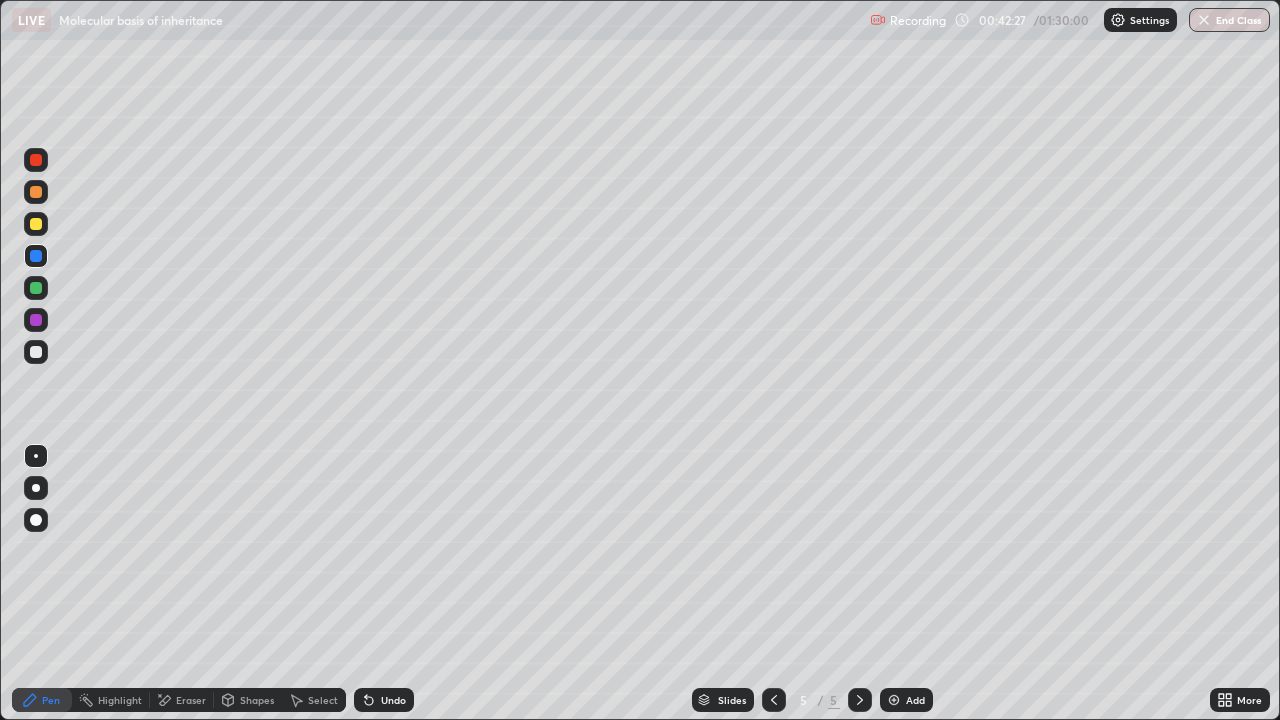 click on "Undo" at bounding box center (393, 700) 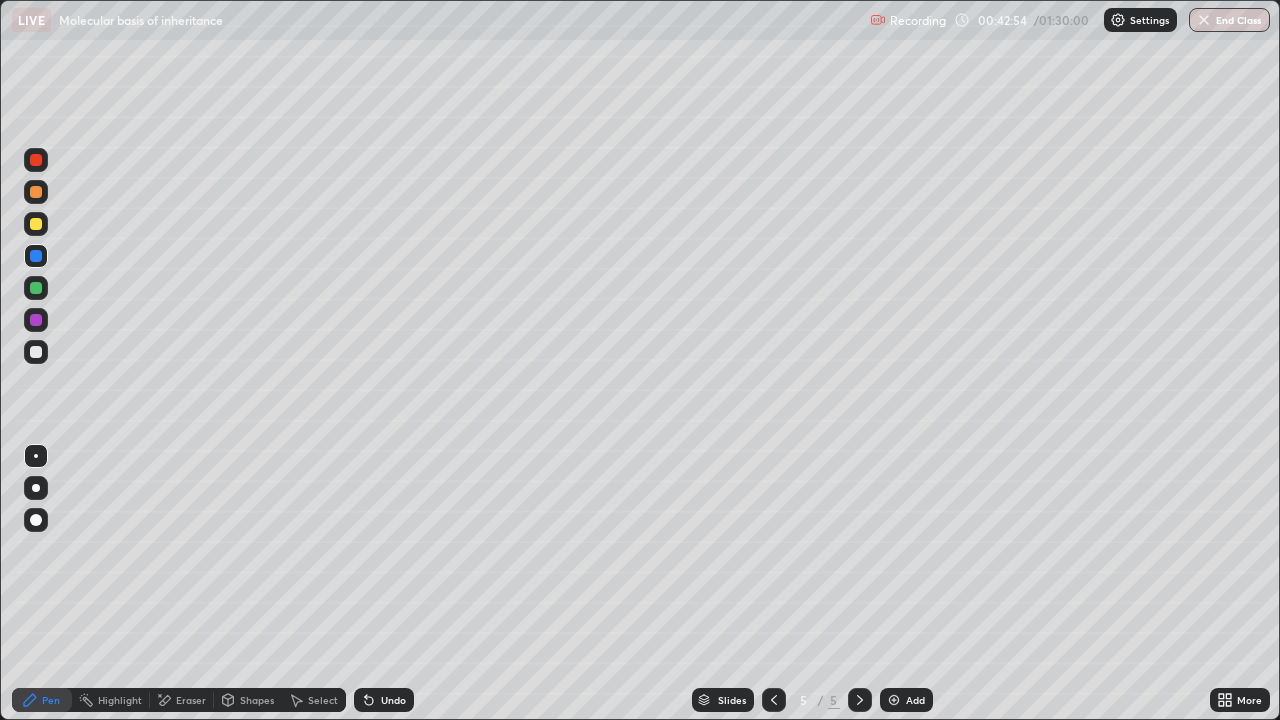 click on "Undo" at bounding box center [393, 700] 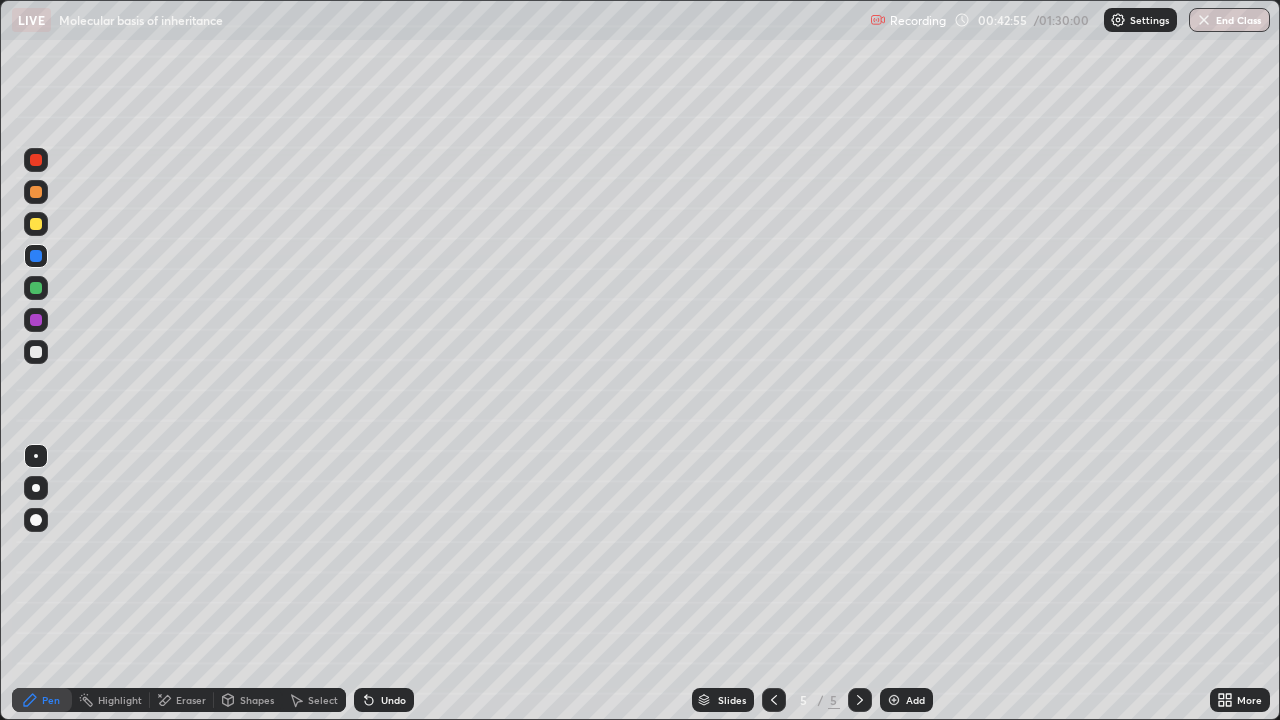 click on "Undo" at bounding box center (393, 700) 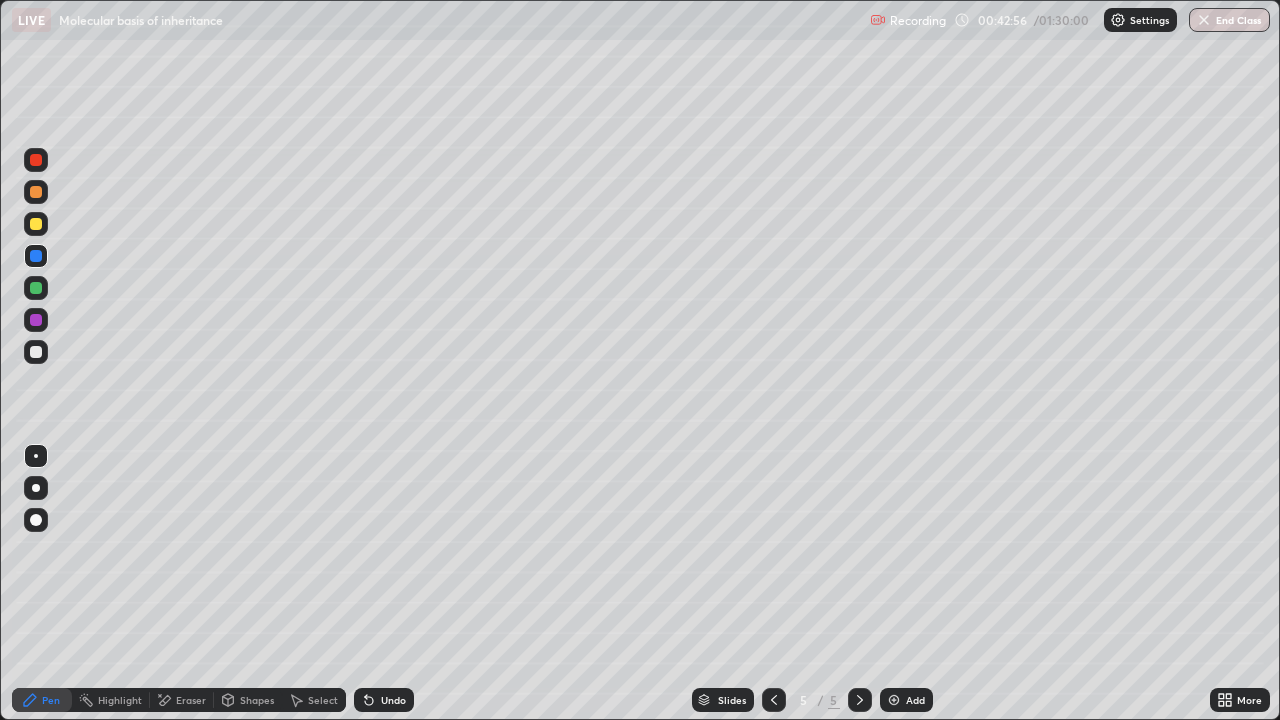 click on "Undo" at bounding box center [393, 700] 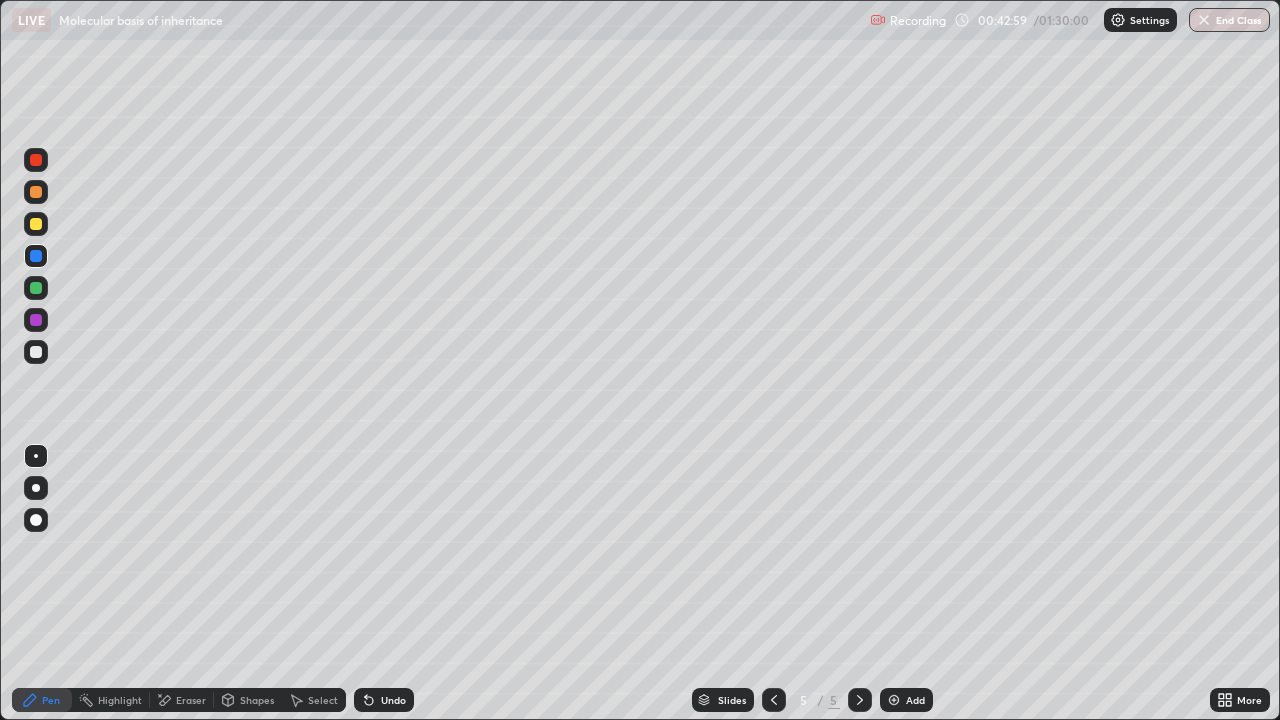 click at bounding box center [36, 192] 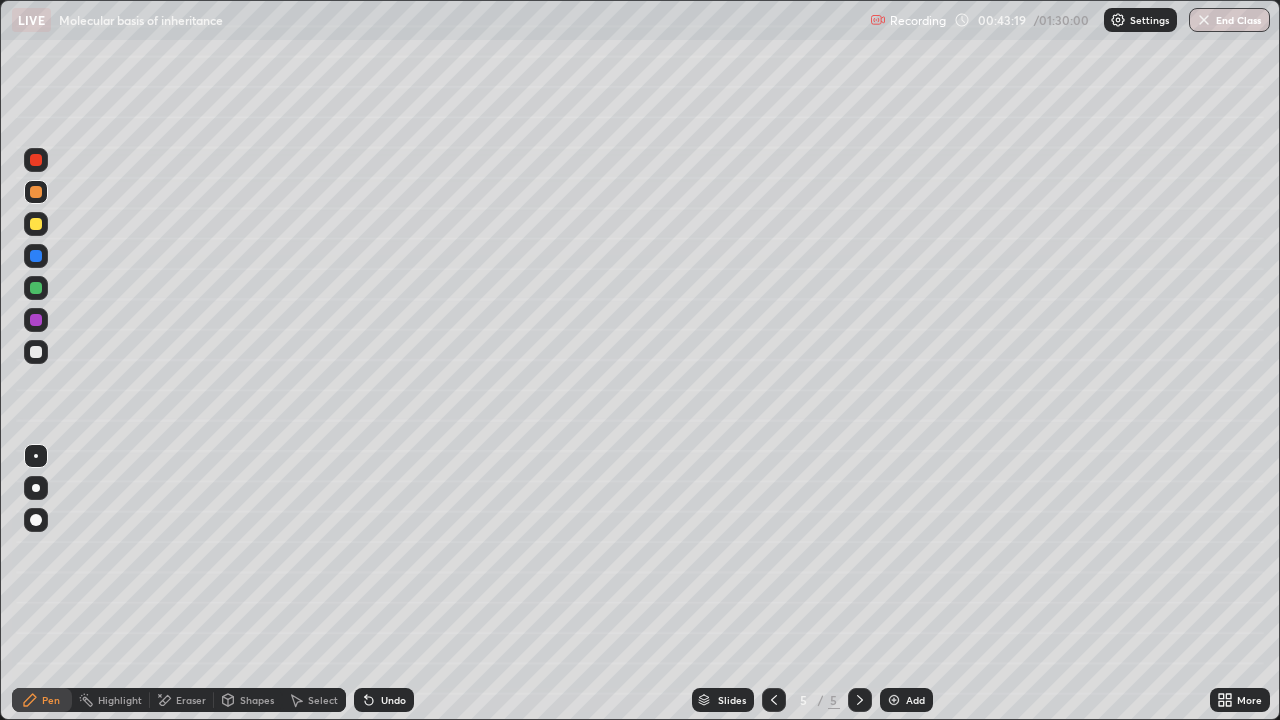 click at bounding box center (36, 256) 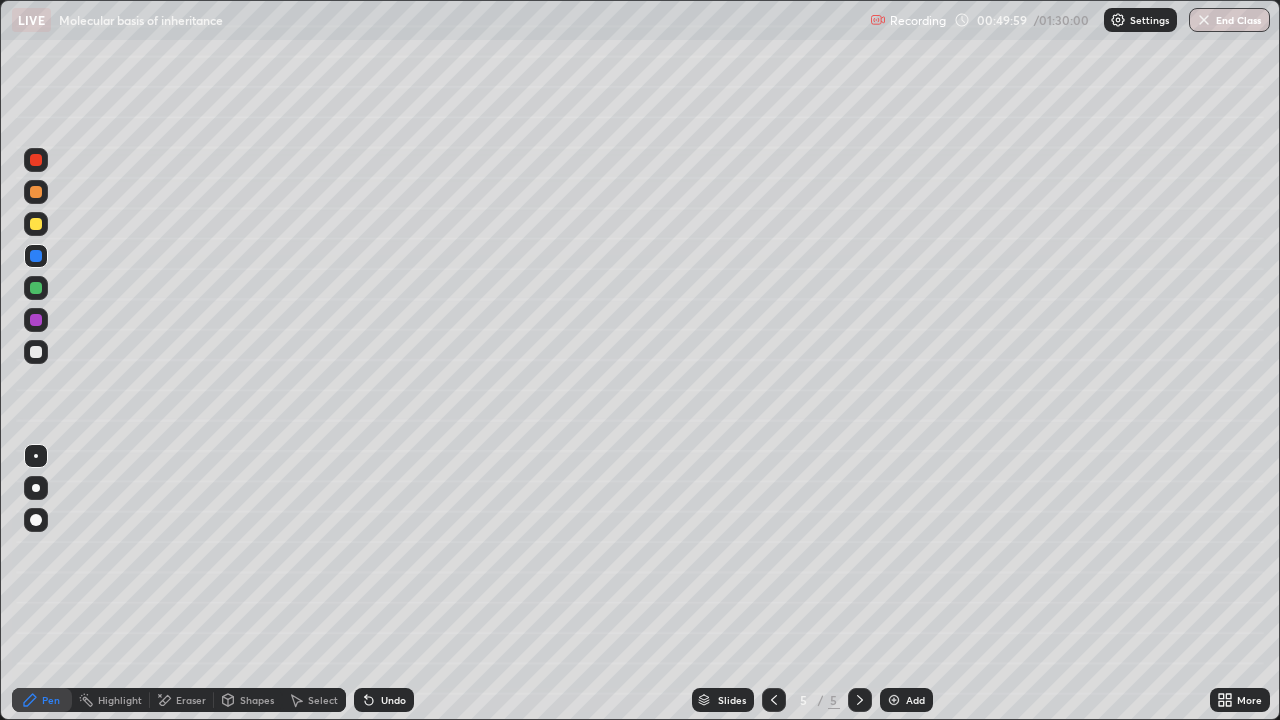 click on "Add" at bounding box center (906, 700) 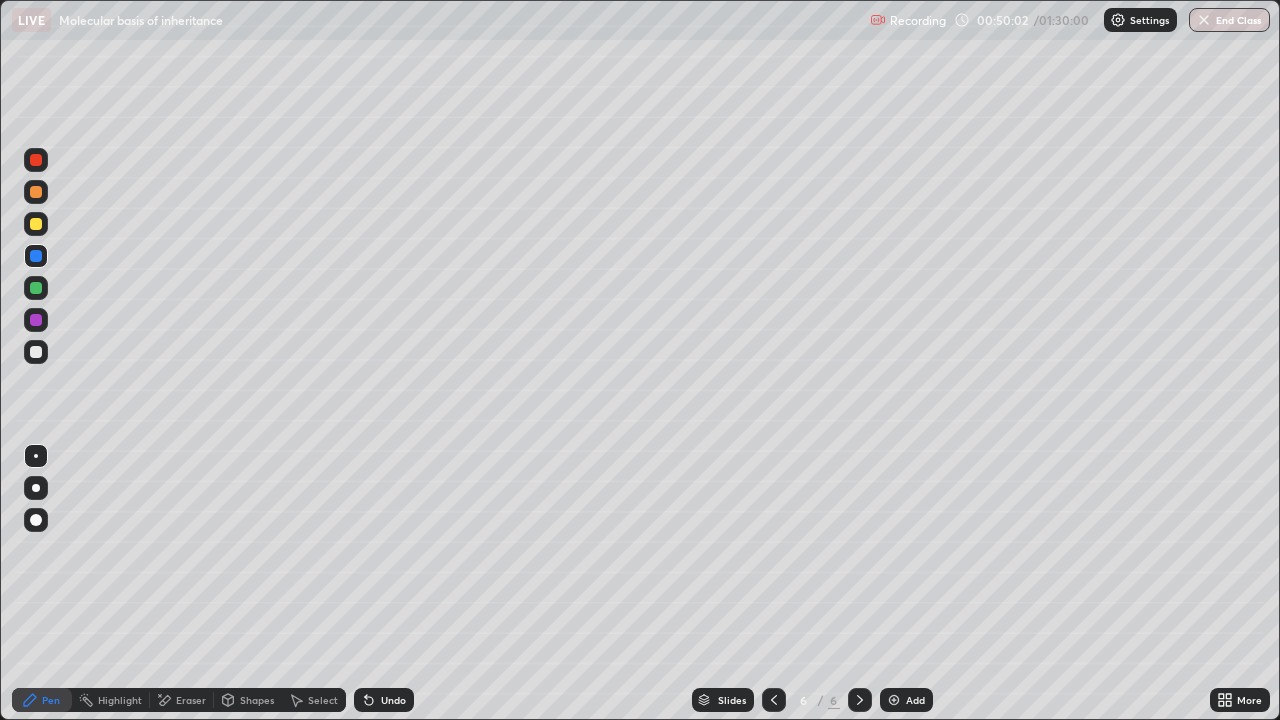 click at bounding box center (36, 192) 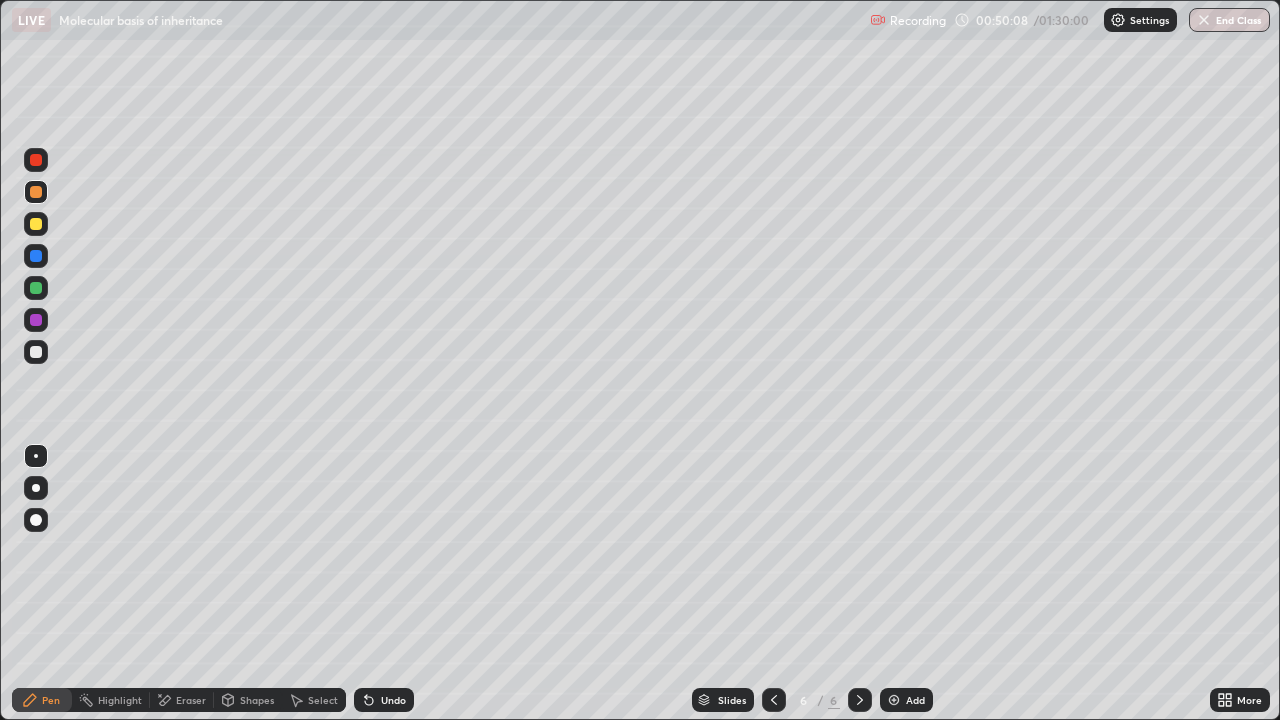 click on "Undo" at bounding box center [384, 700] 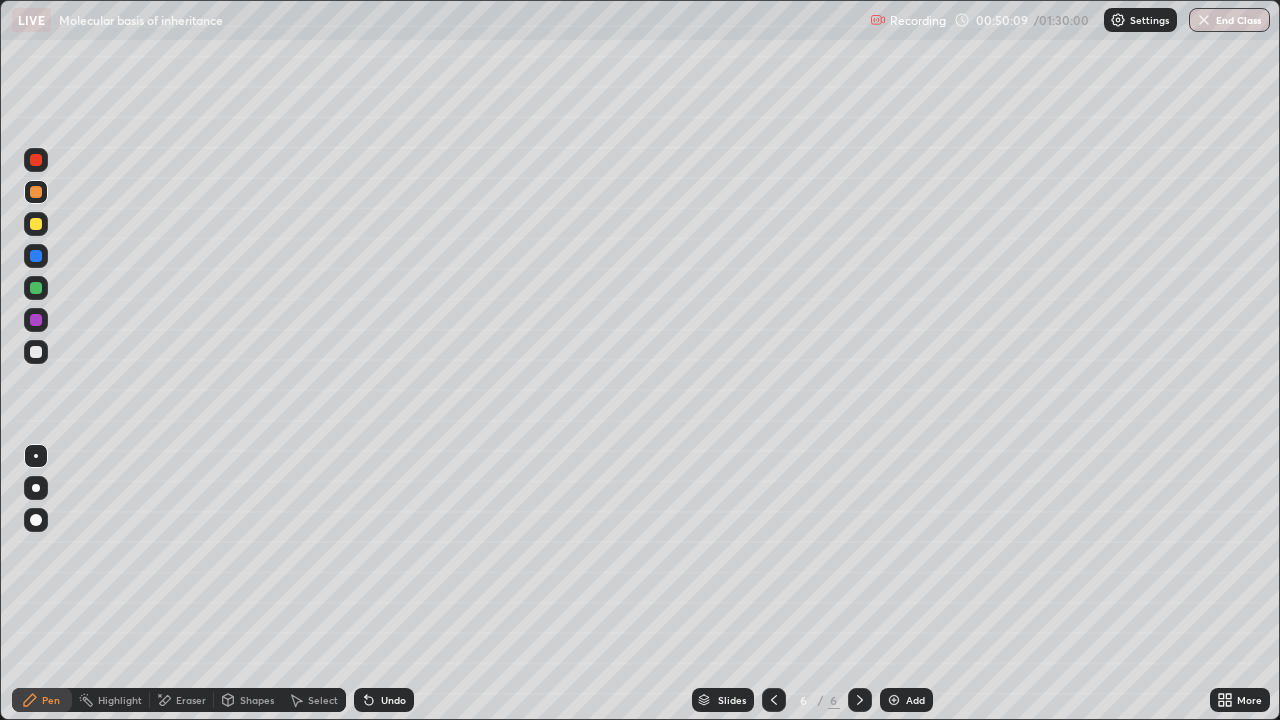 click at bounding box center [36, 224] 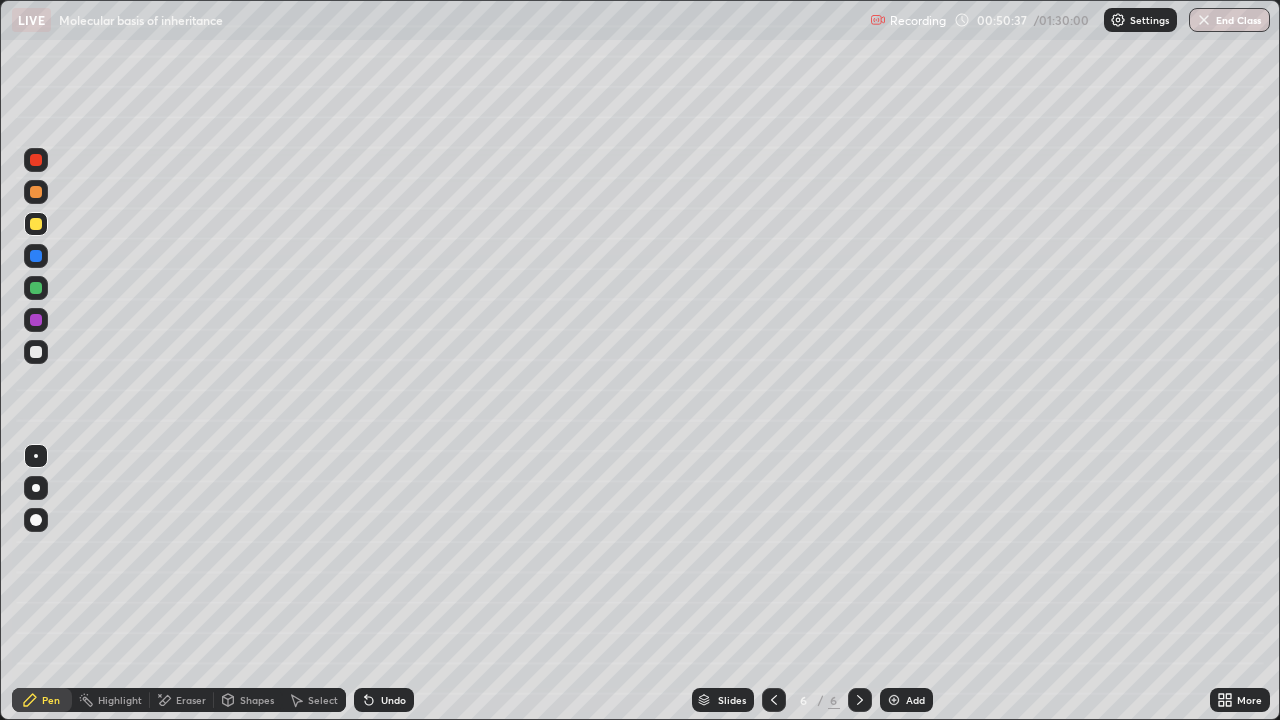 click on "Shapes" at bounding box center (257, 700) 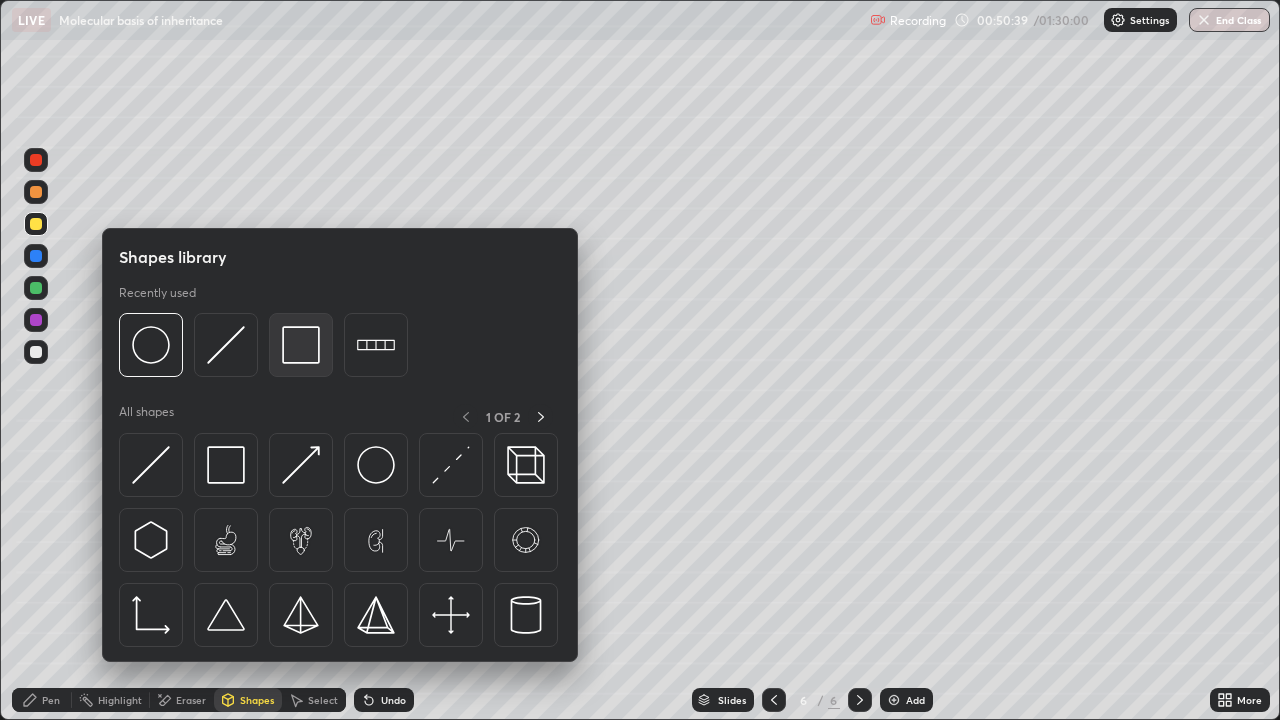 click at bounding box center [301, 345] 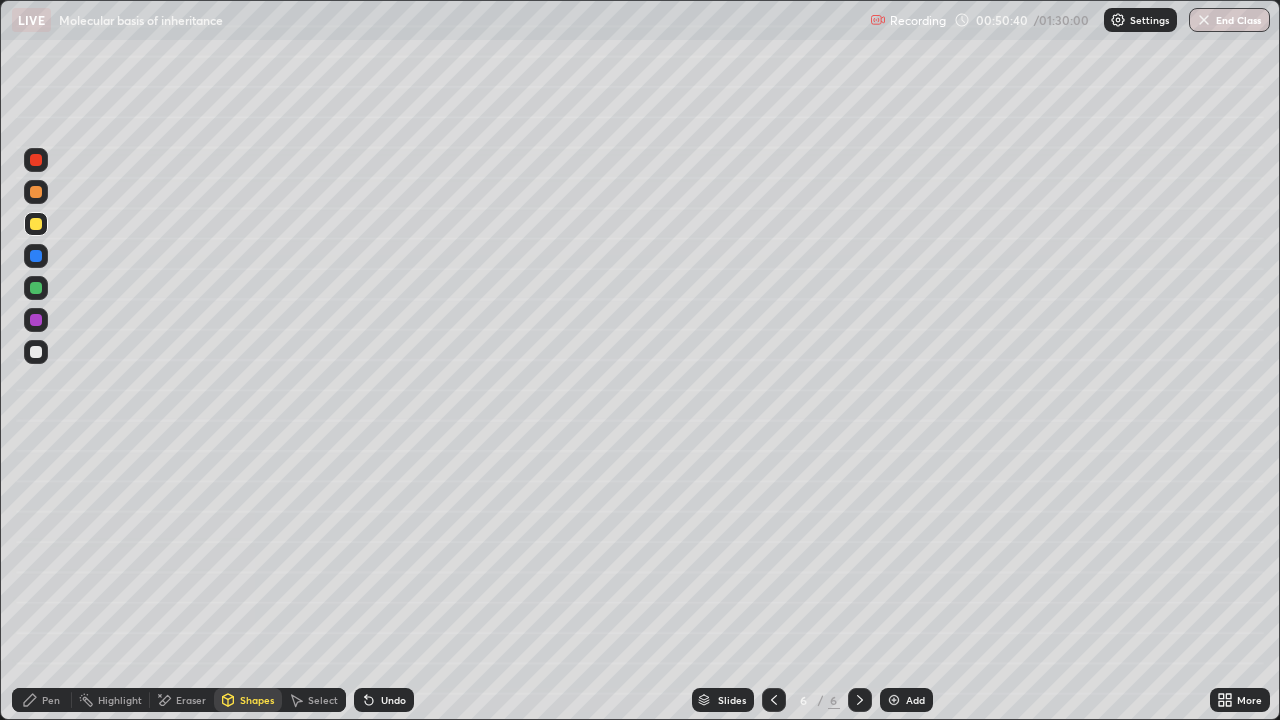 click at bounding box center [36, 352] 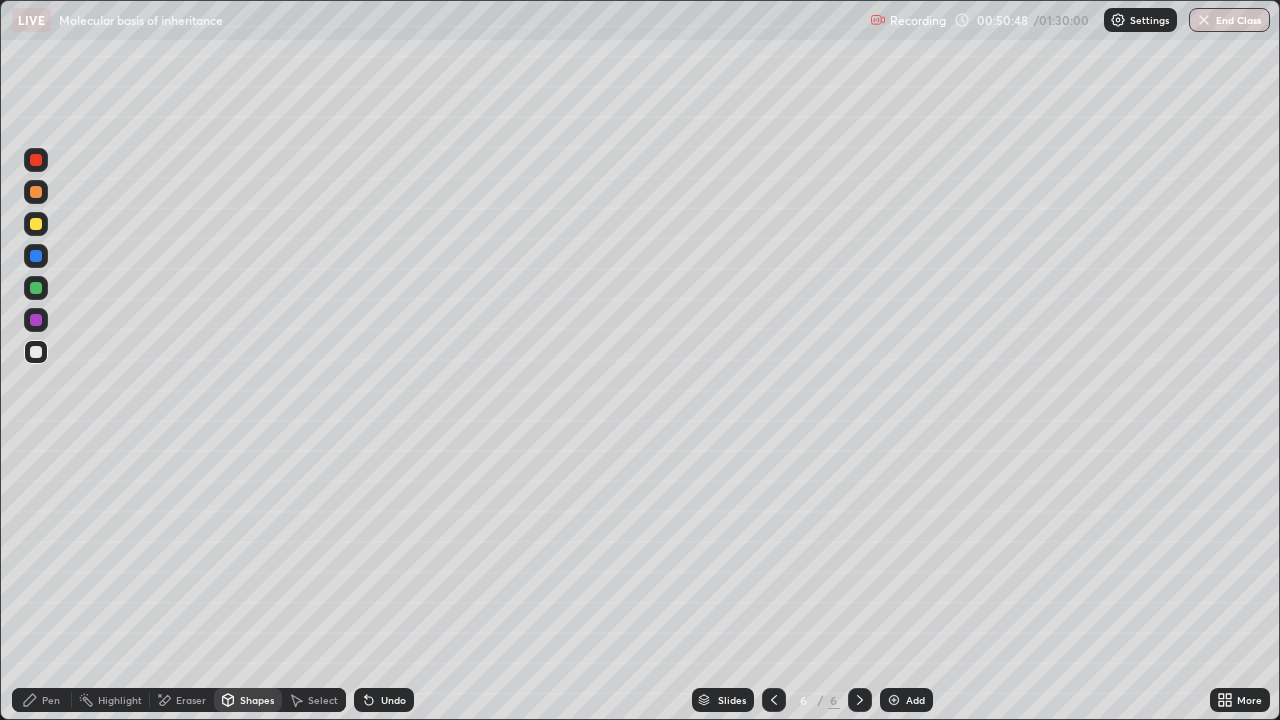 click 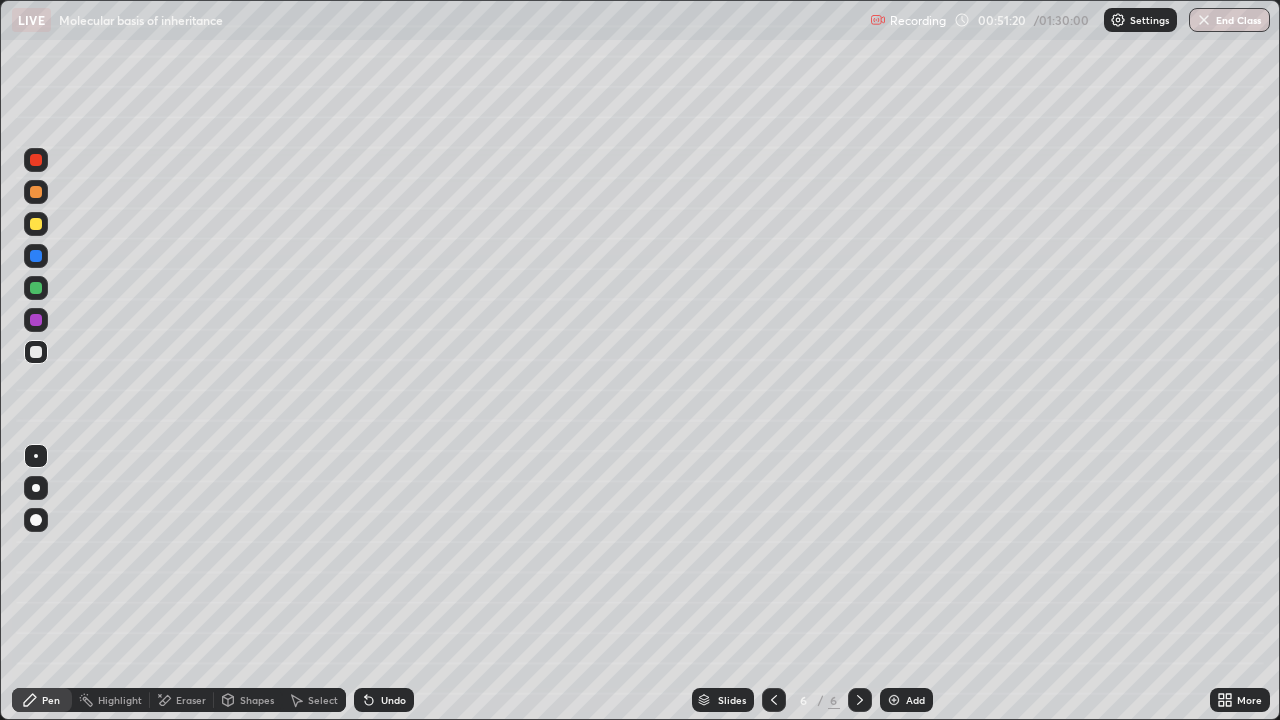 click on "Undo" at bounding box center [393, 700] 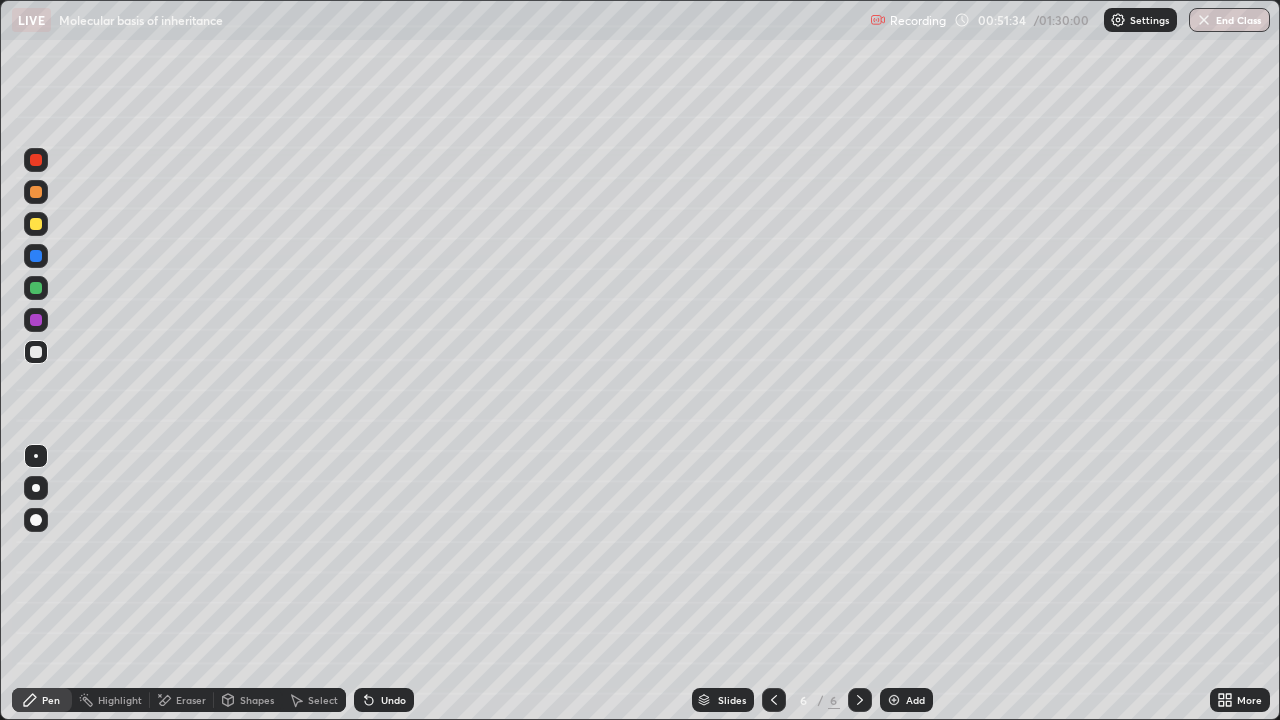 click at bounding box center [36, 192] 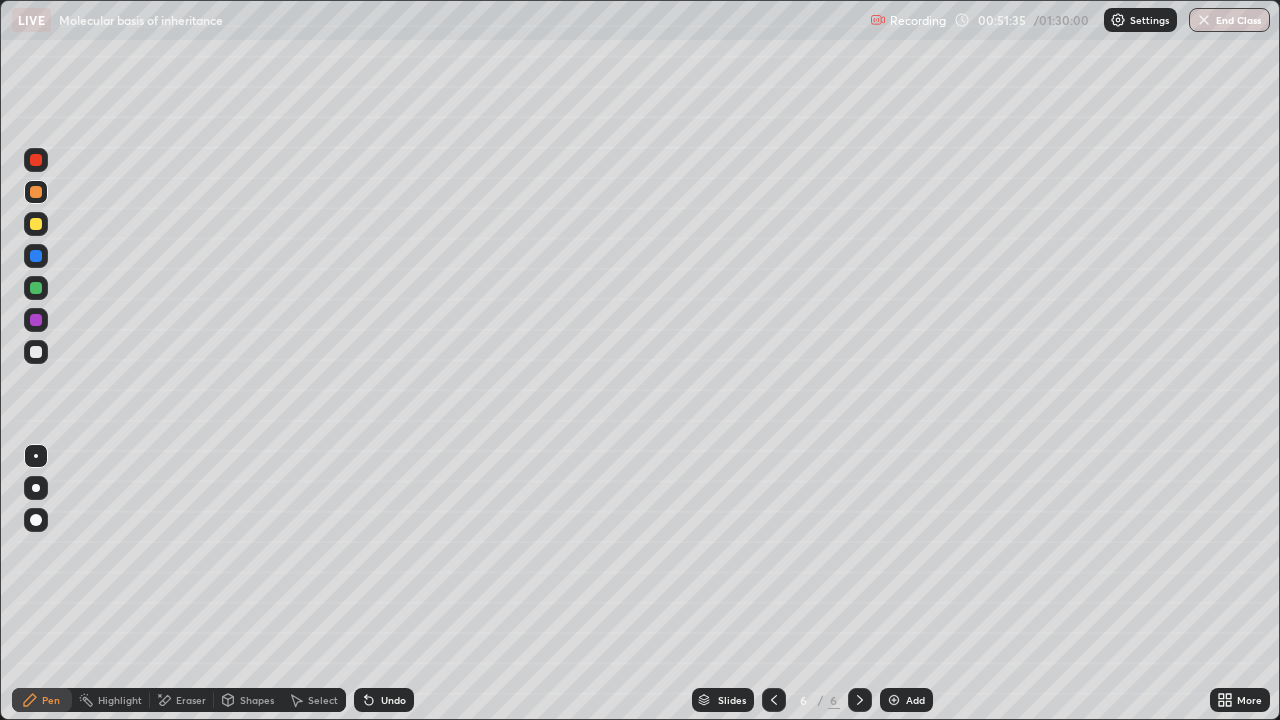 click at bounding box center (36, 288) 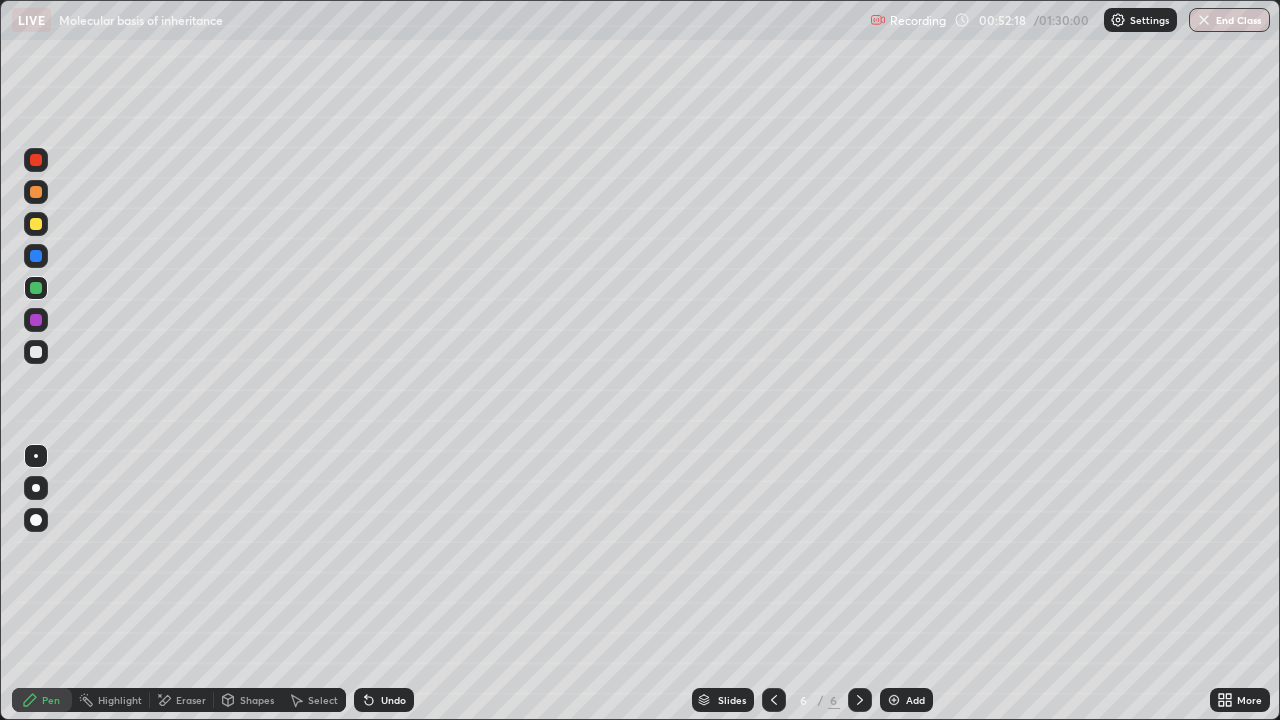 click on "Eraser" at bounding box center [182, 700] 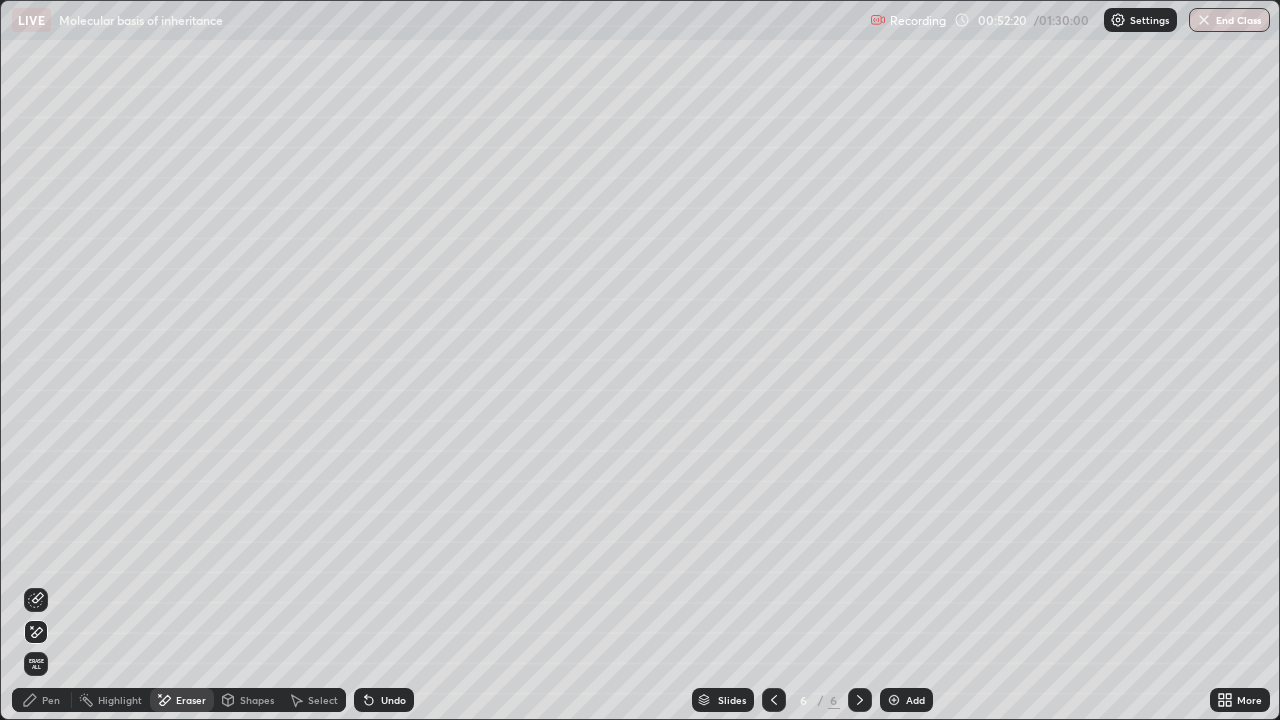 click on "Pen" at bounding box center (42, 700) 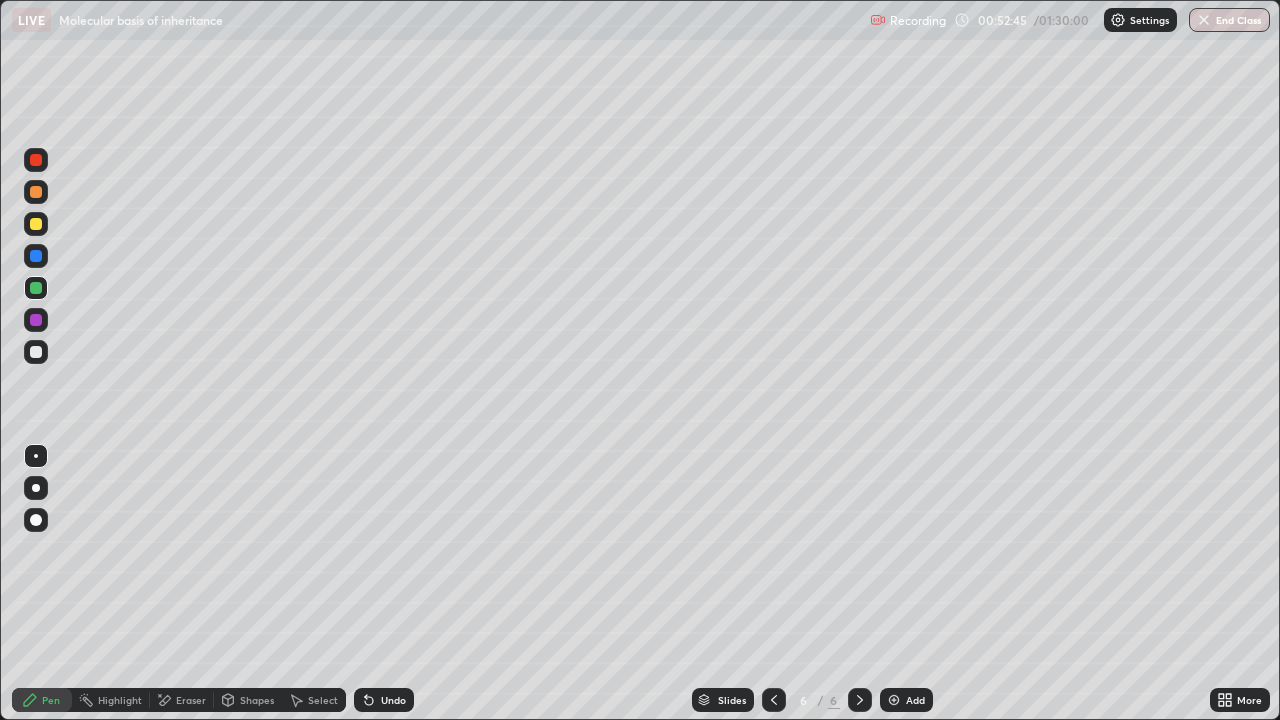 click at bounding box center (36, 320) 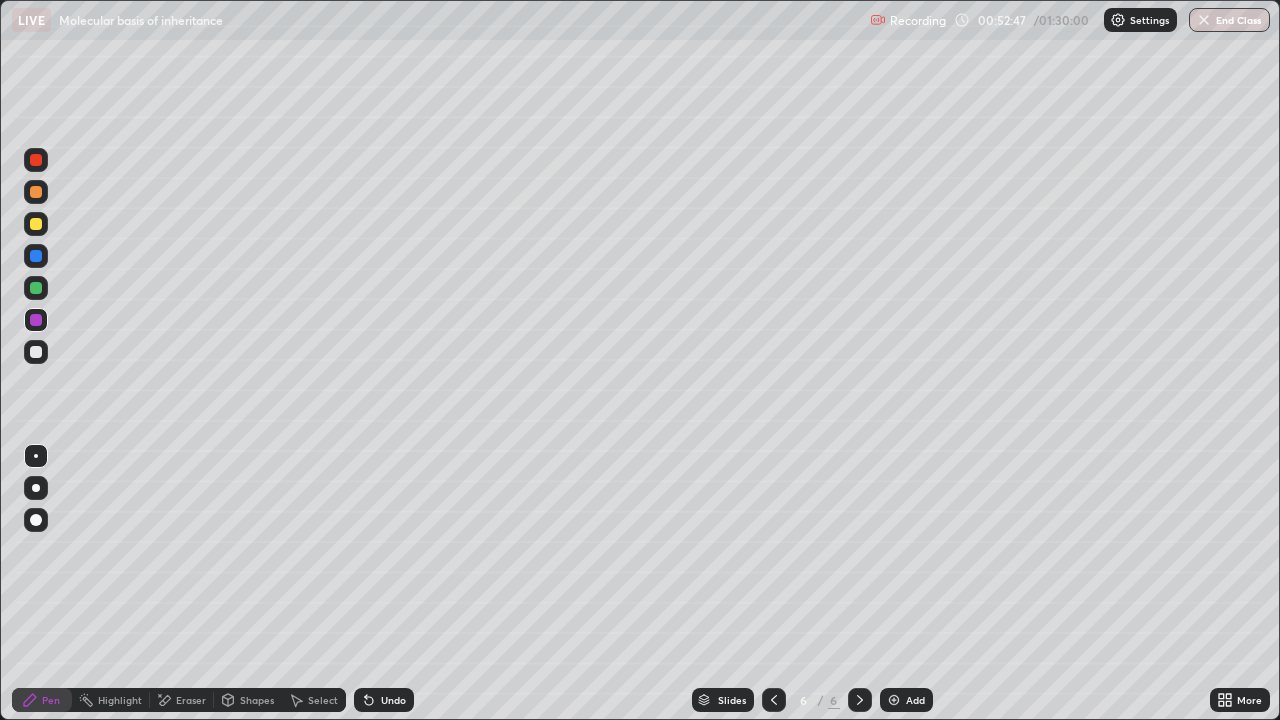 click at bounding box center (36, 352) 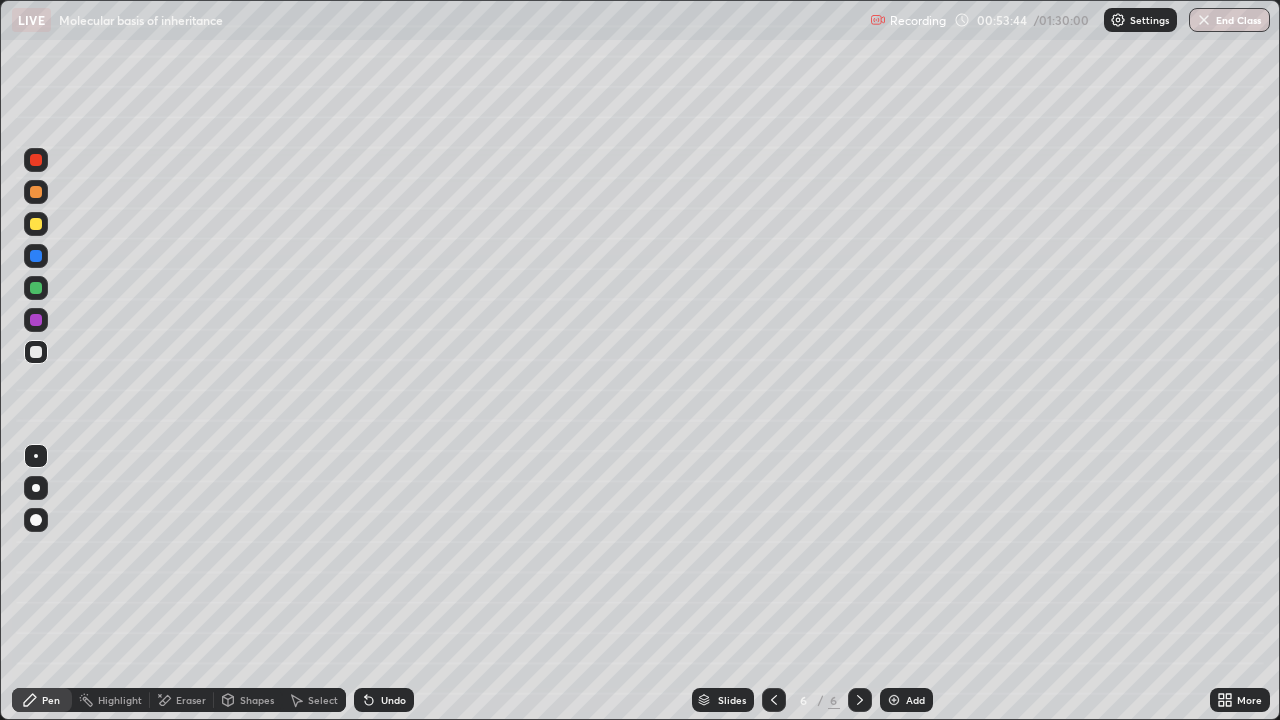 click at bounding box center [36, 352] 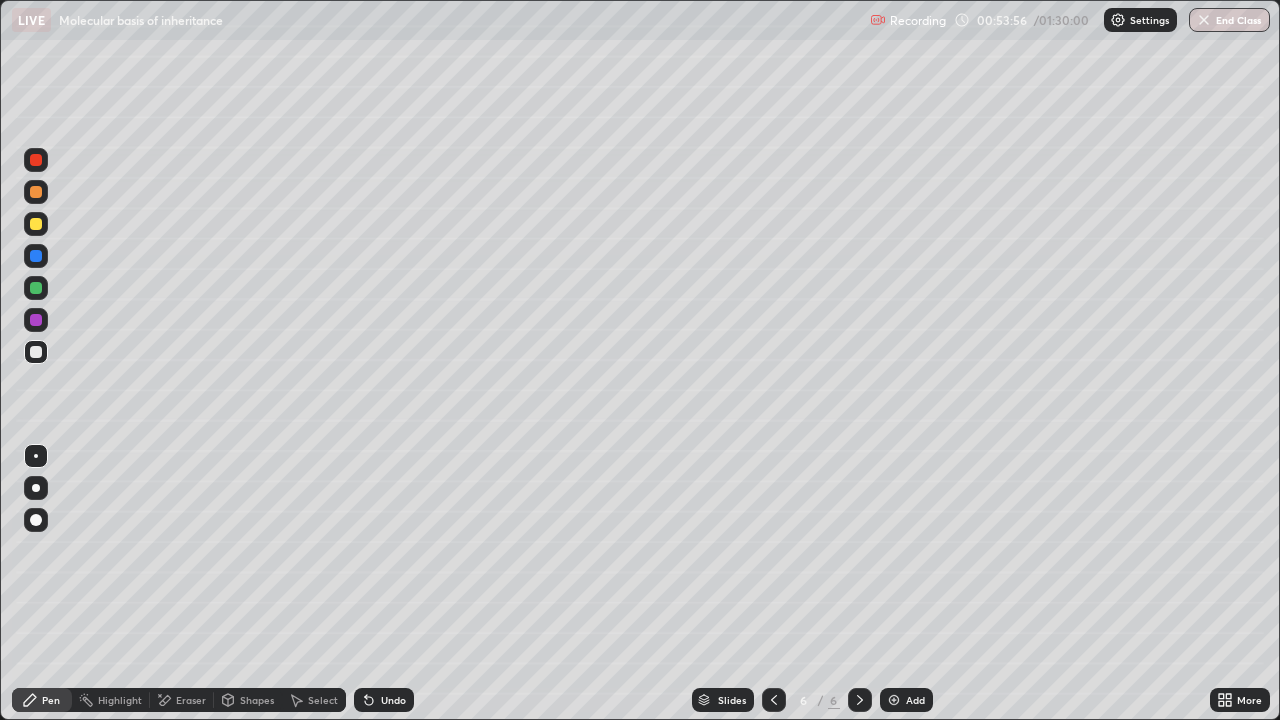 click at bounding box center (36, 192) 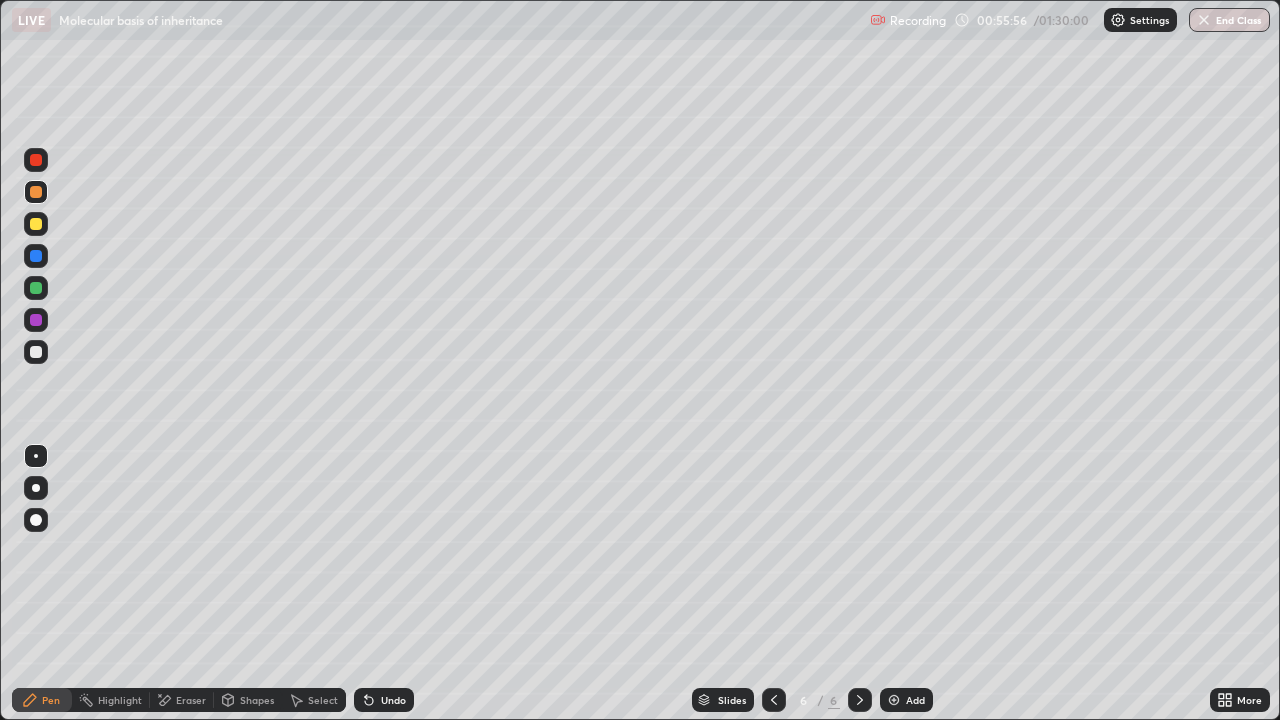 click on "Eraser" at bounding box center (191, 700) 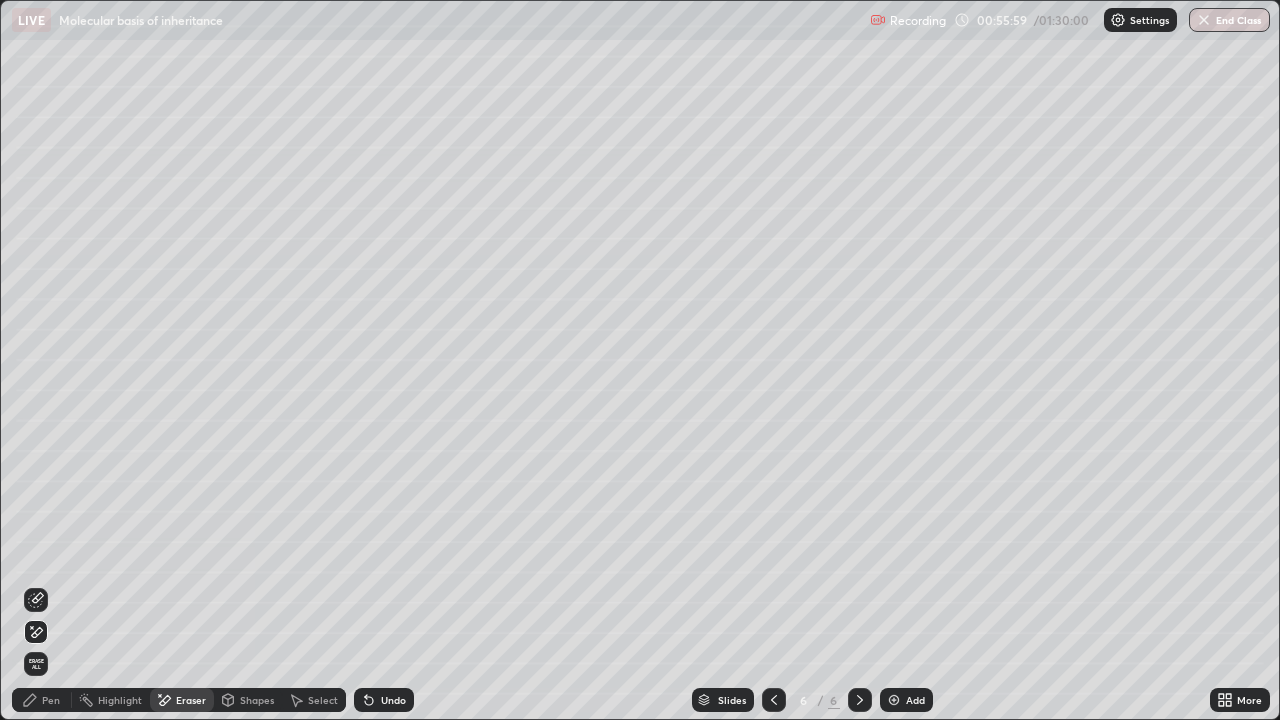 click on "Undo" at bounding box center [393, 700] 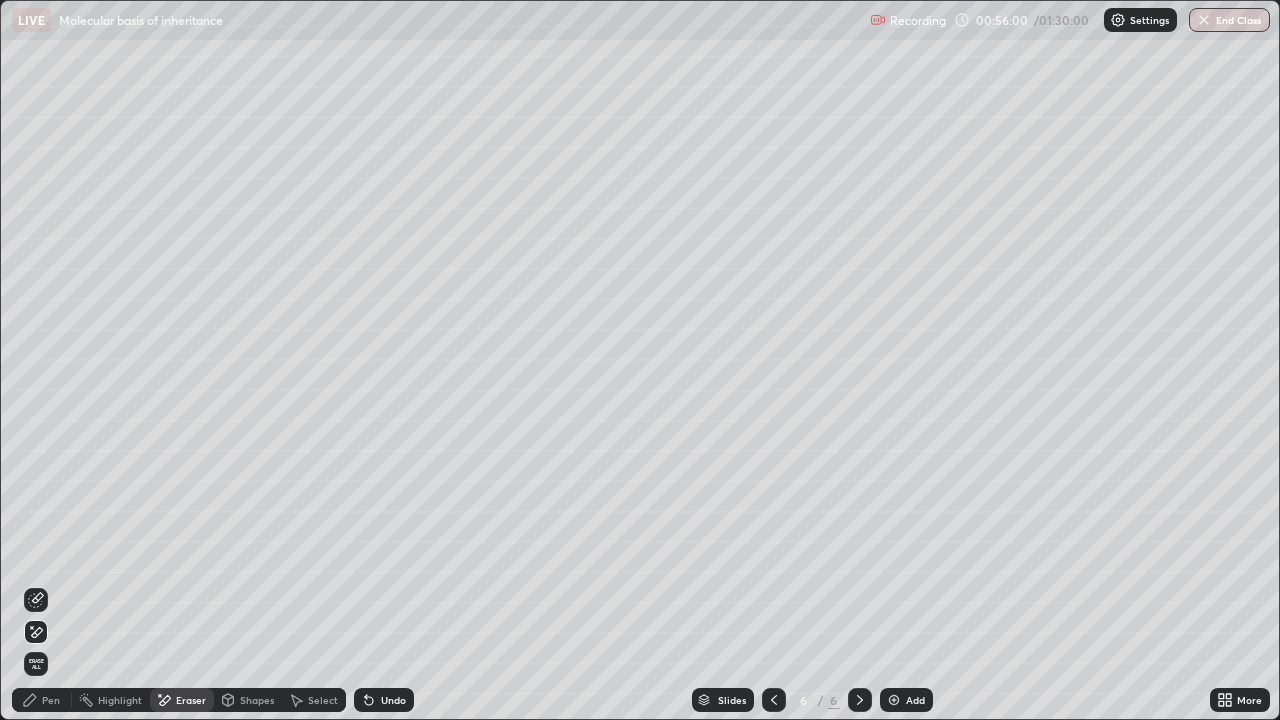 click 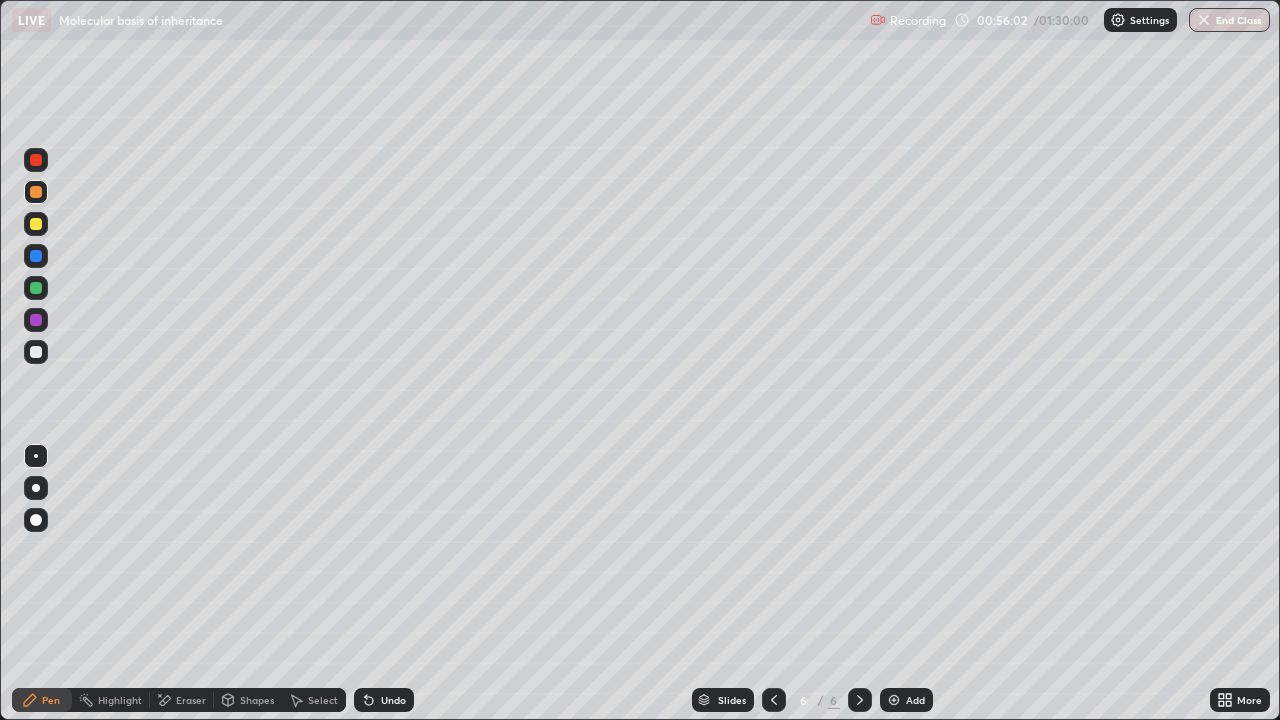 click on "Eraser" at bounding box center [191, 700] 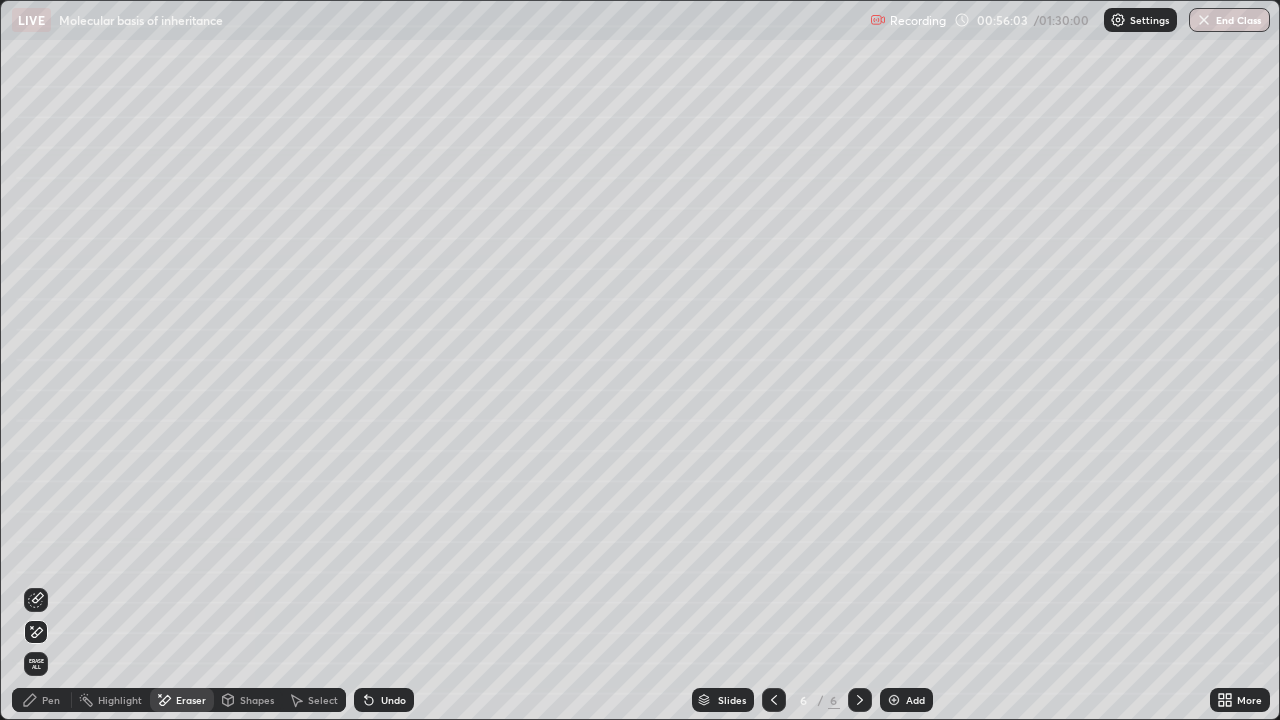 click 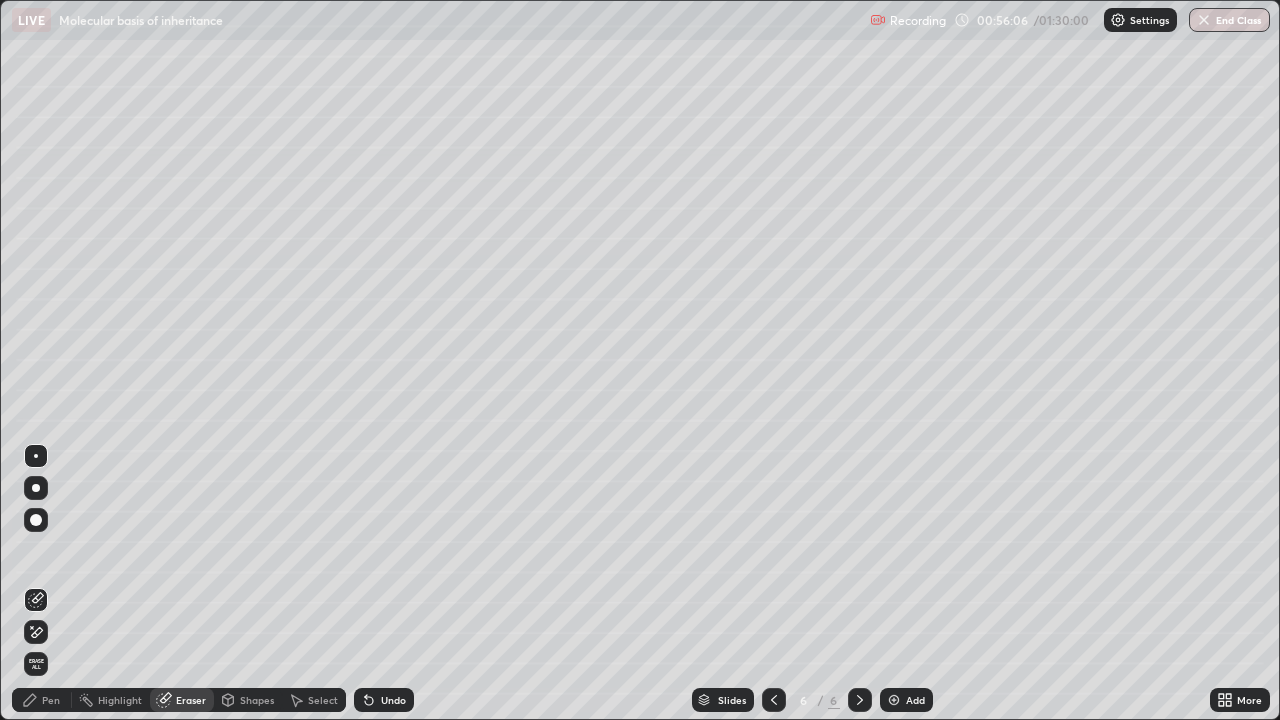 click 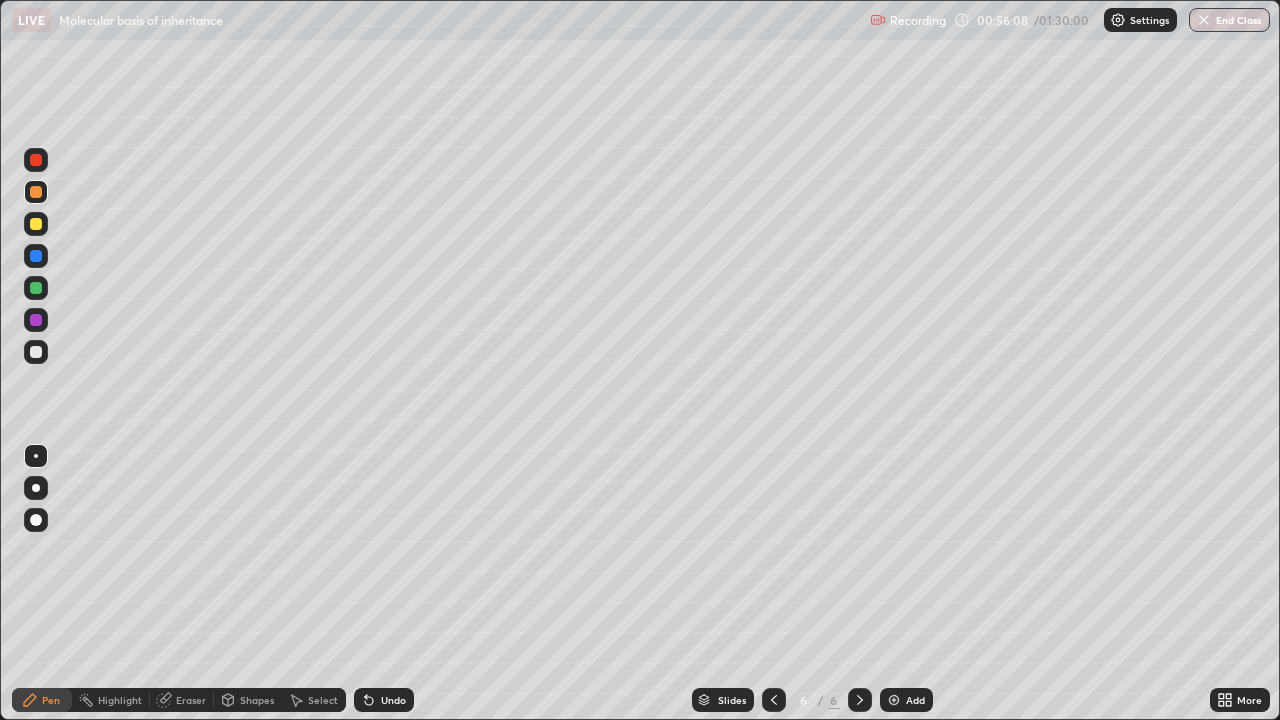 click at bounding box center [36, 352] 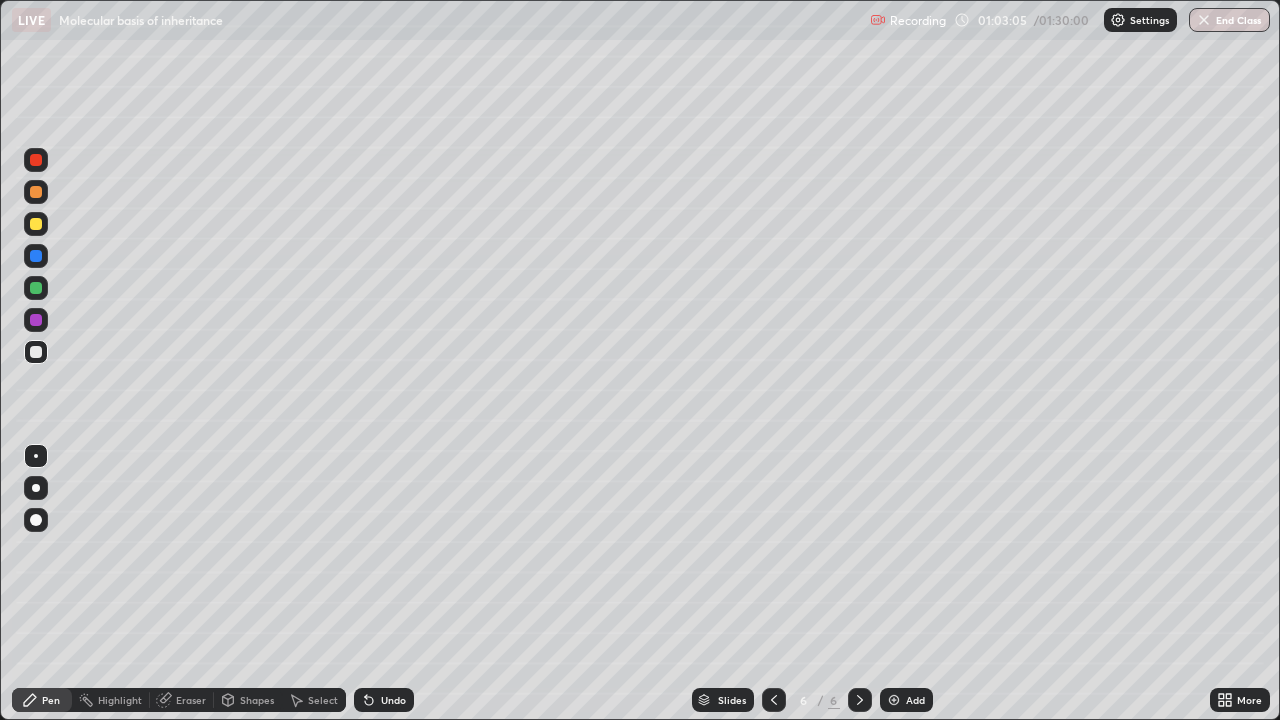 click at bounding box center [894, 700] 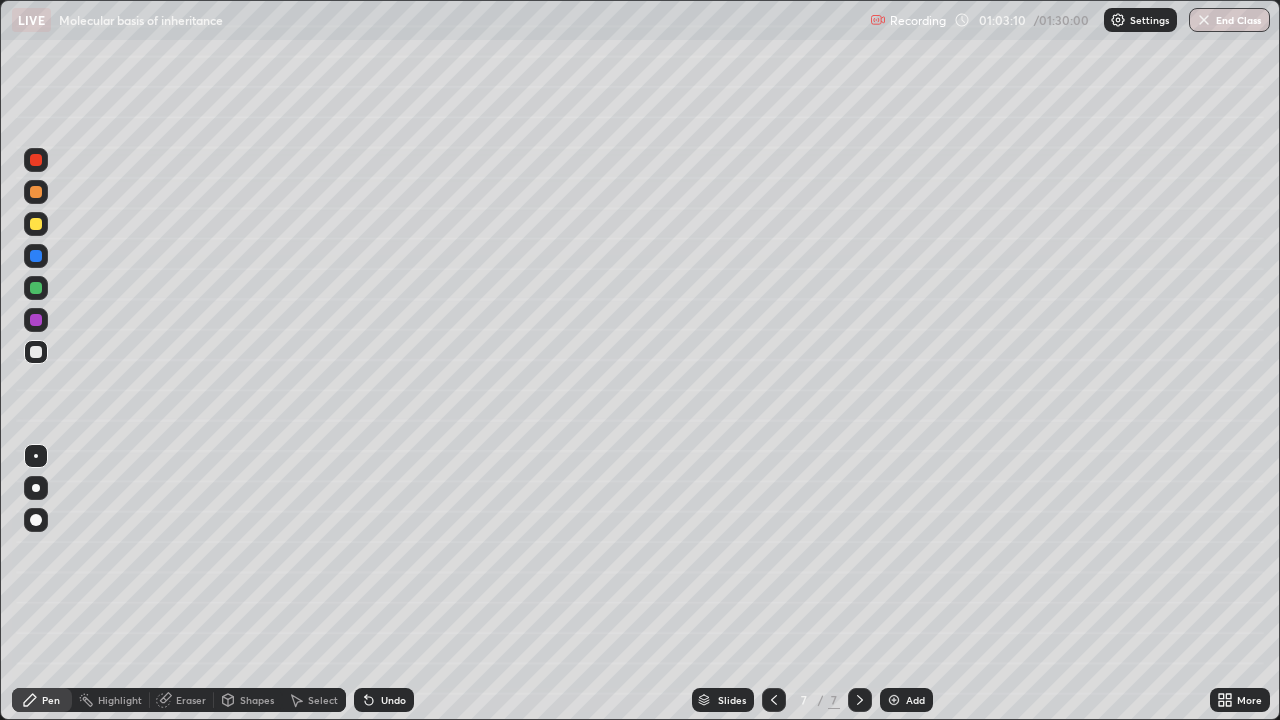 click at bounding box center [36, 288] 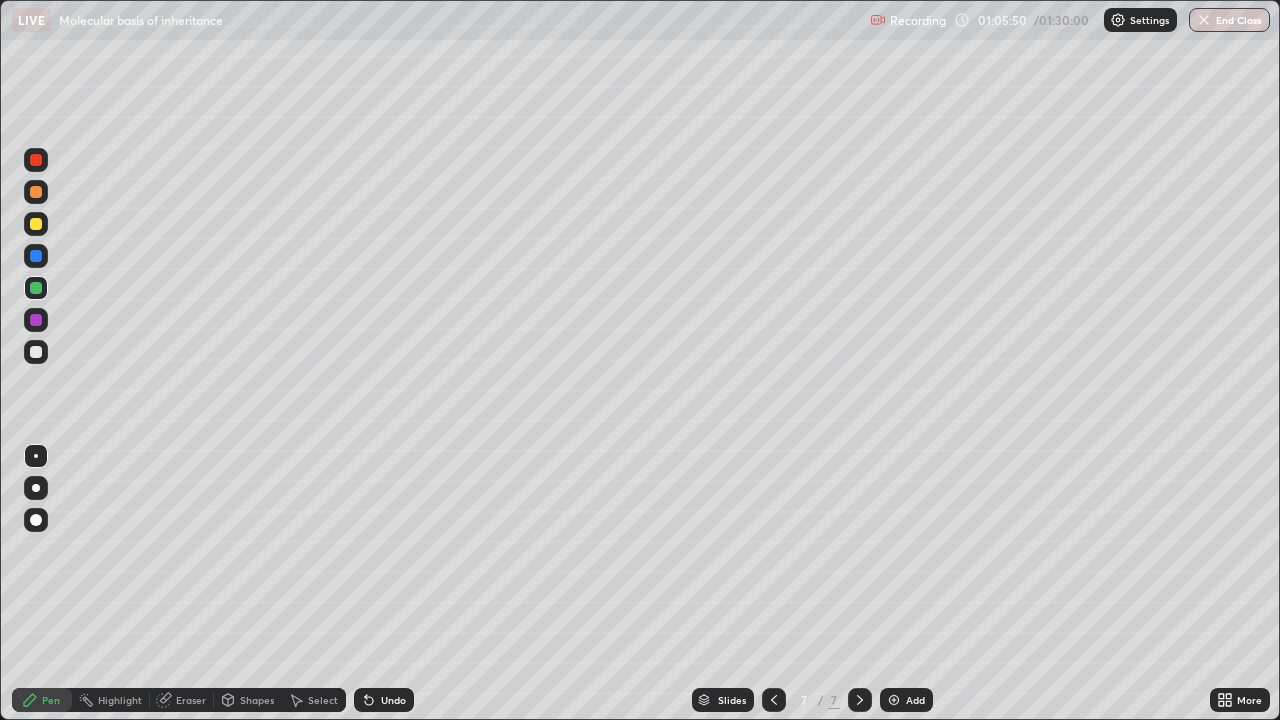 click at bounding box center (36, 352) 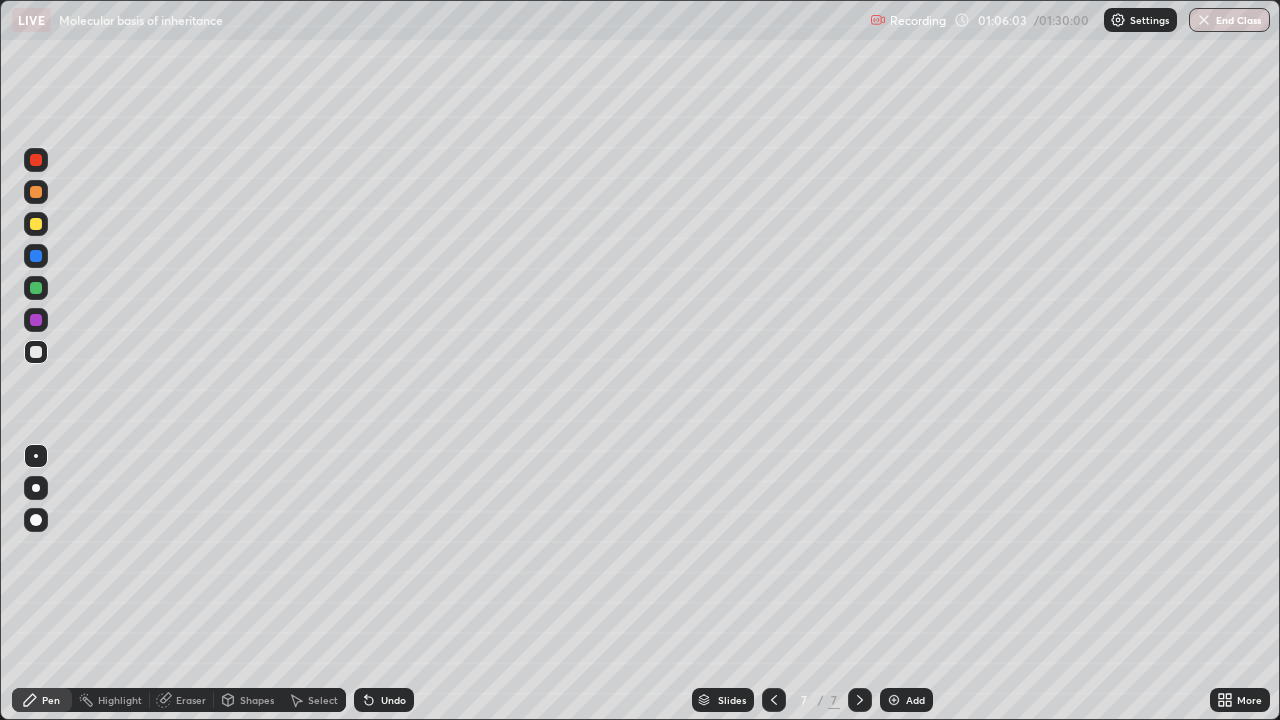 click on "Undo" at bounding box center [393, 700] 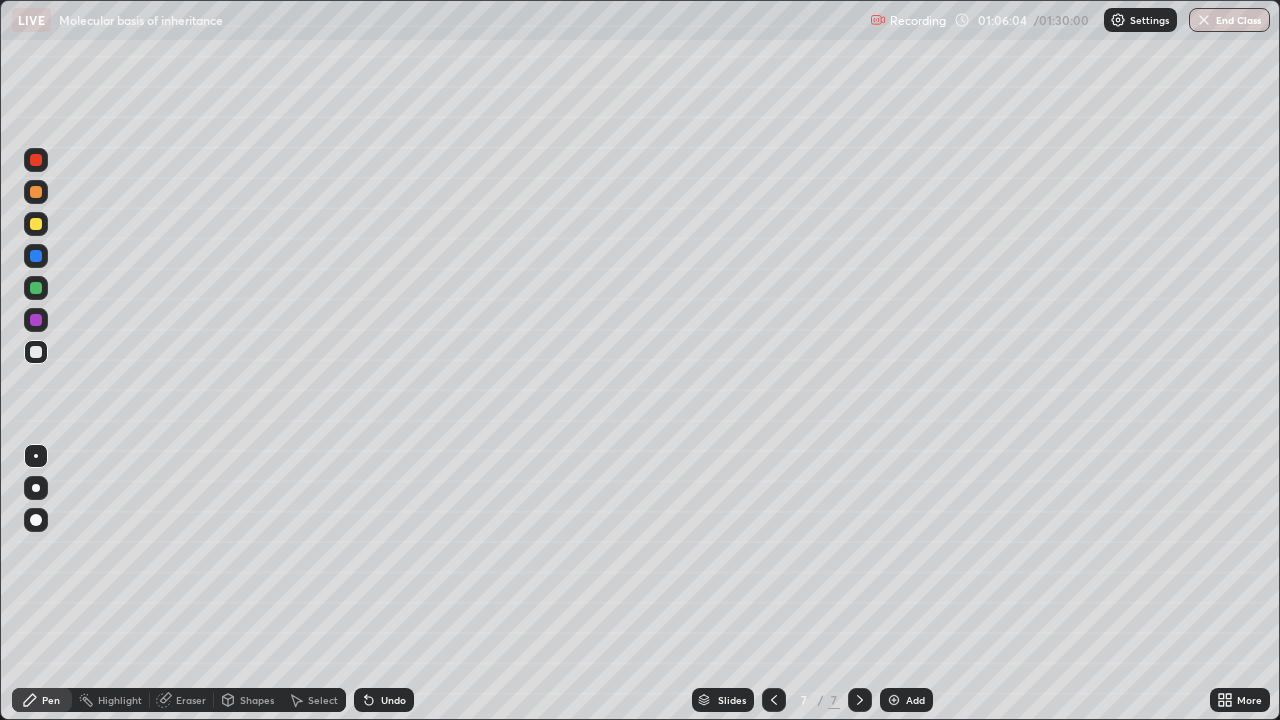 click on "Undo" at bounding box center [393, 700] 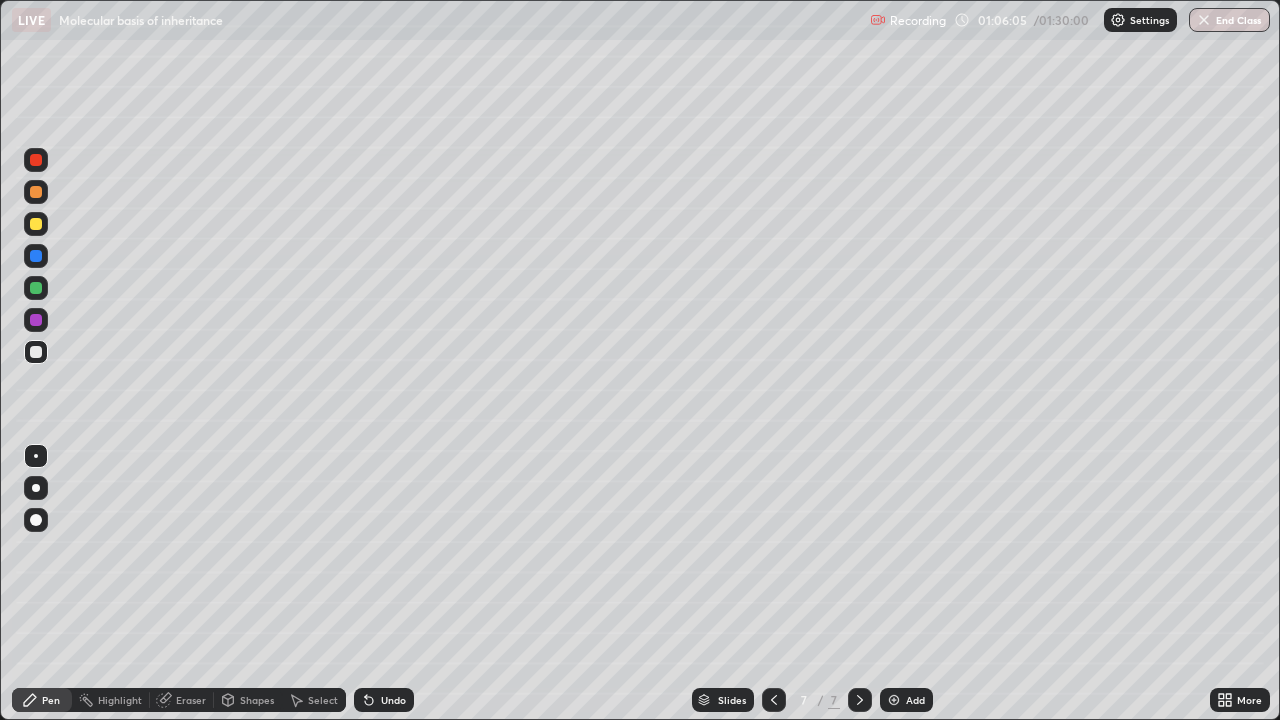 click on "Undo" at bounding box center (384, 700) 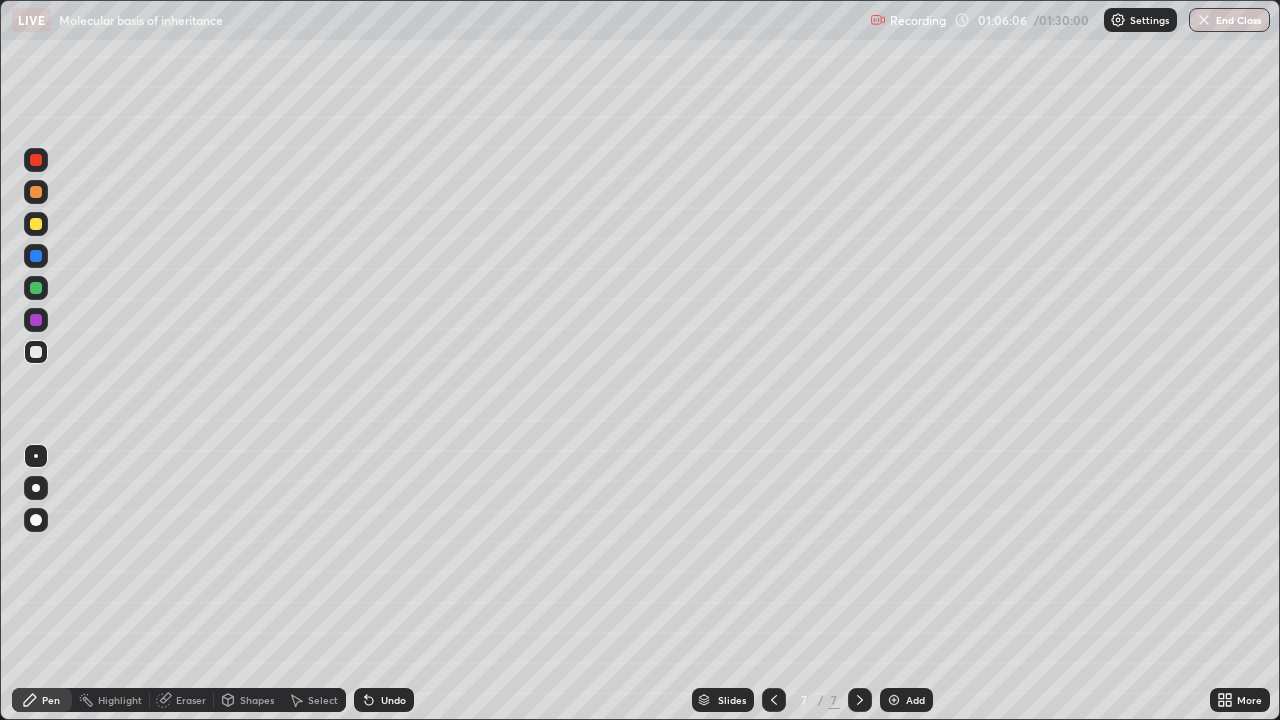 click 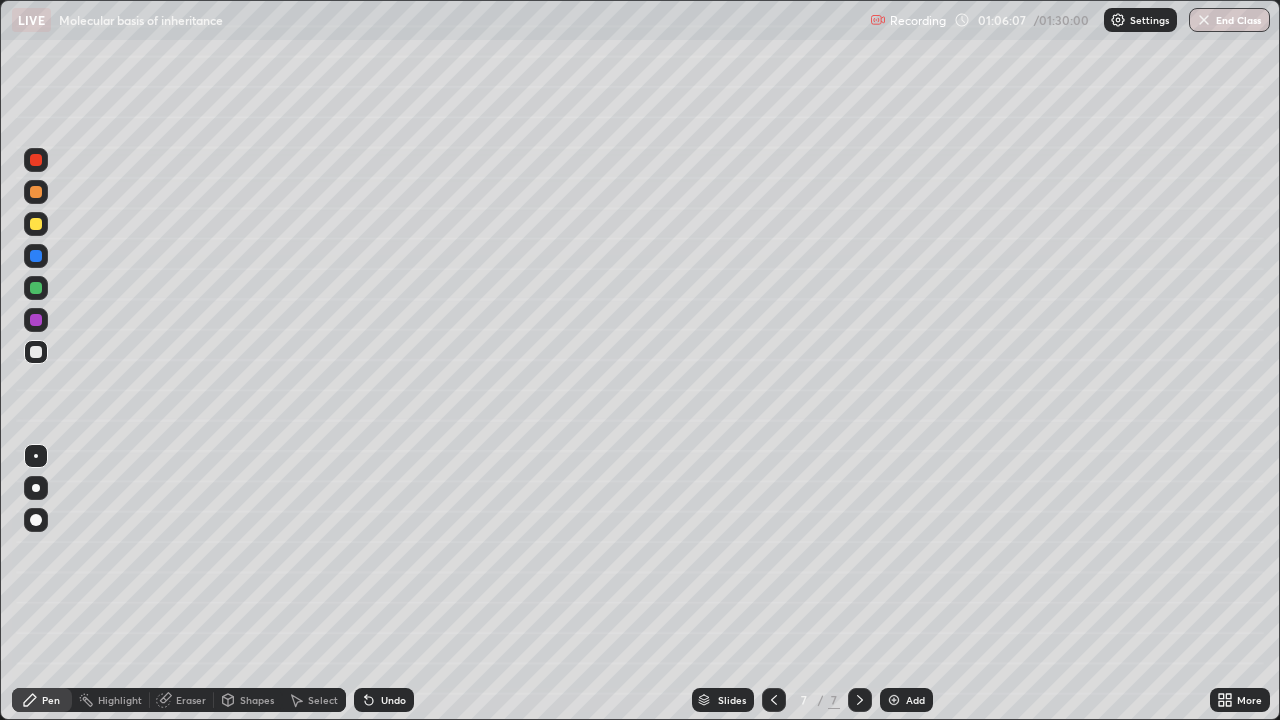 click 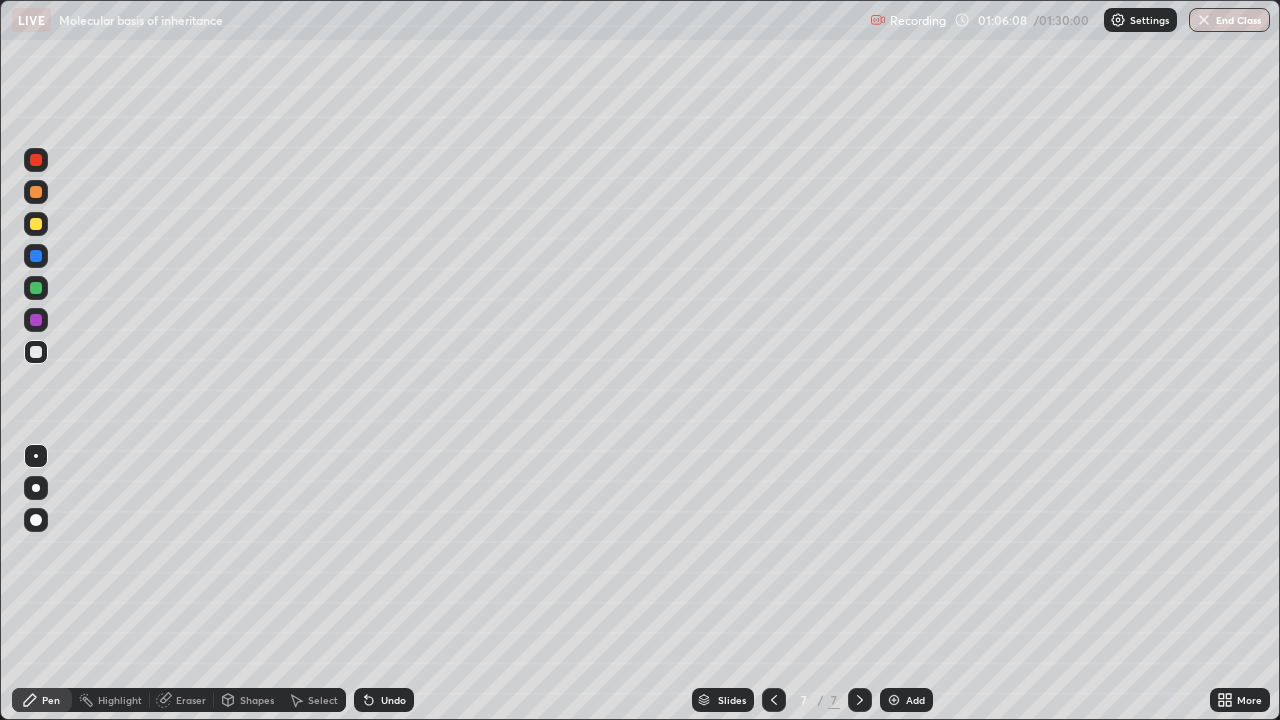 click on "Undo" at bounding box center [384, 700] 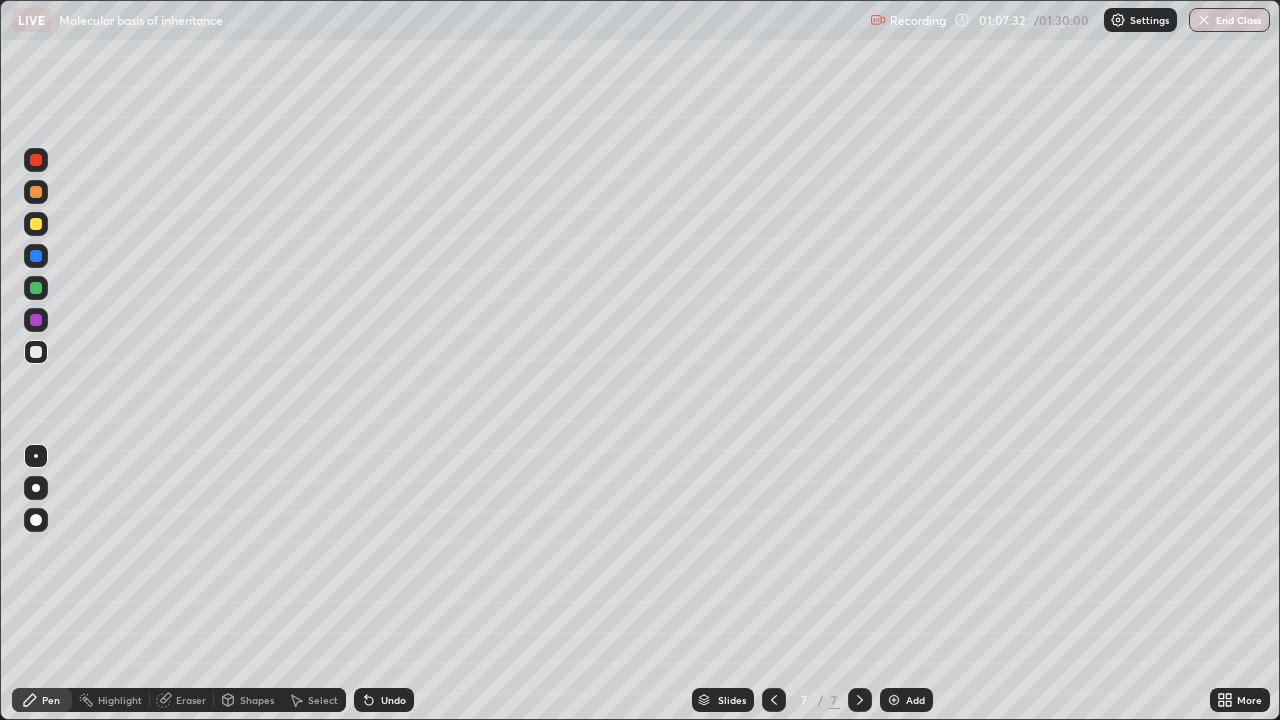 click on "Undo" at bounding box center (393, 700) 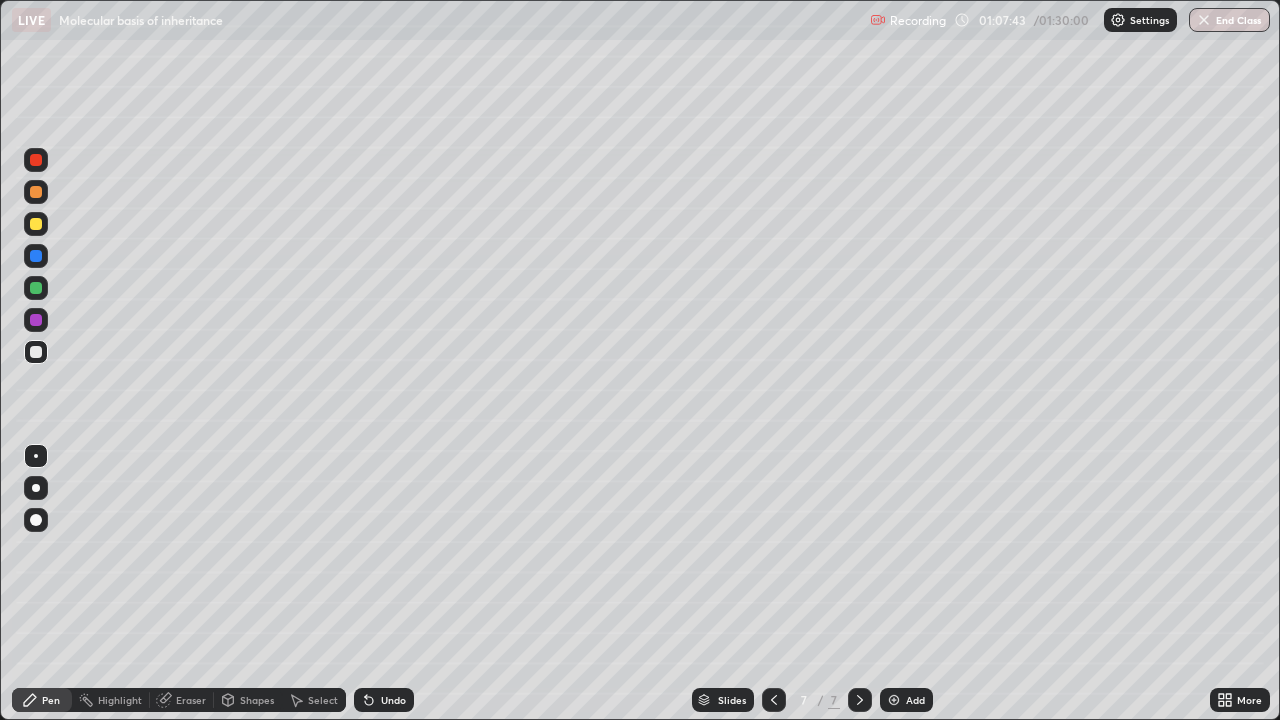 click at bounding box center (36, 256) 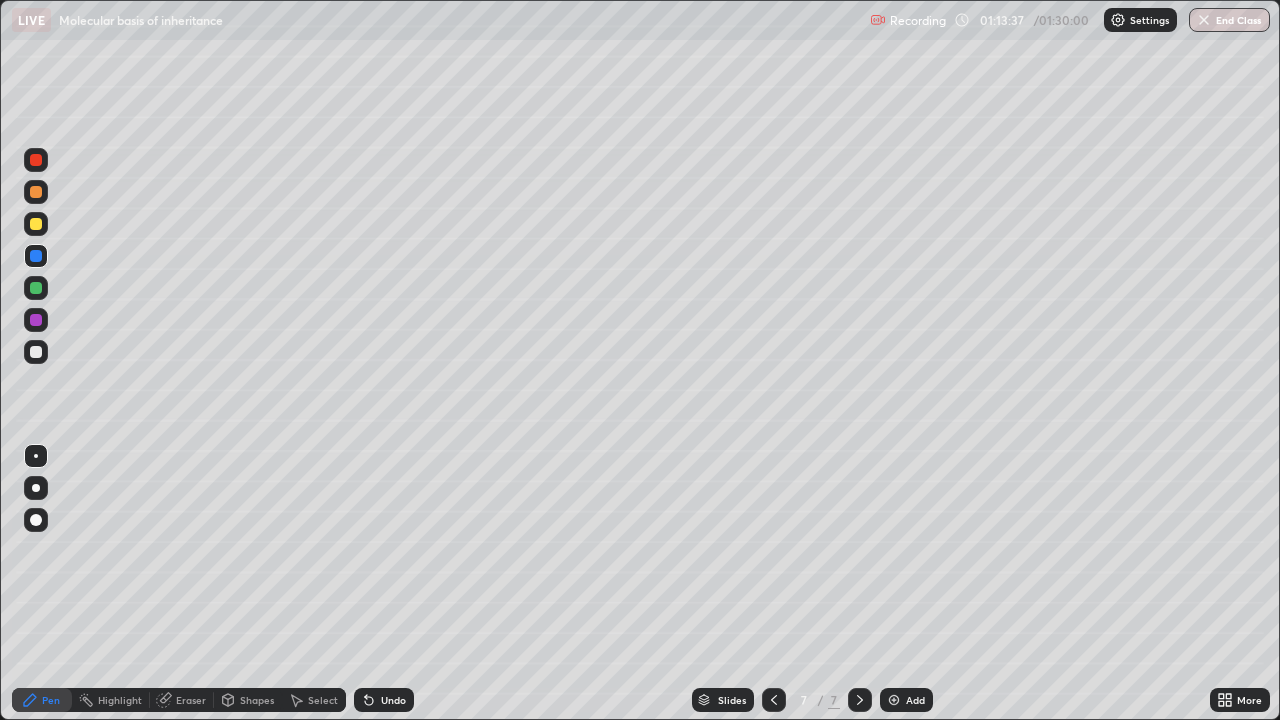 click 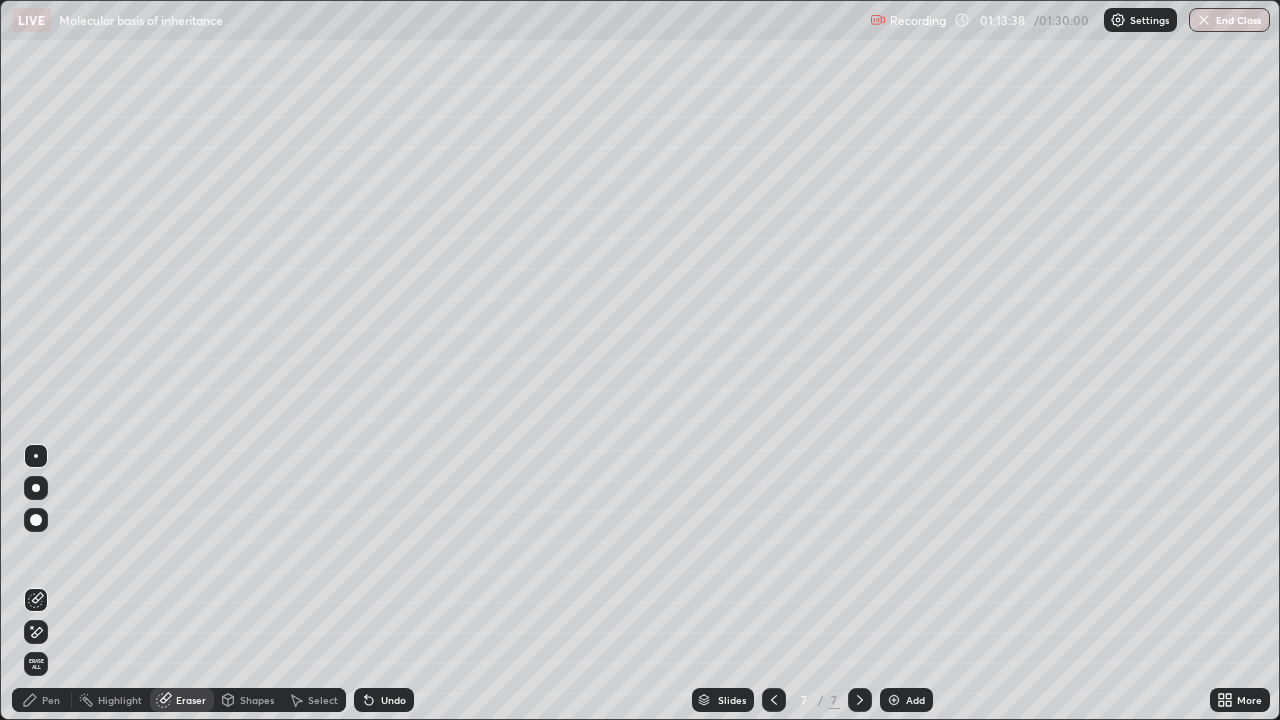 click at bounding box center [36, 632] 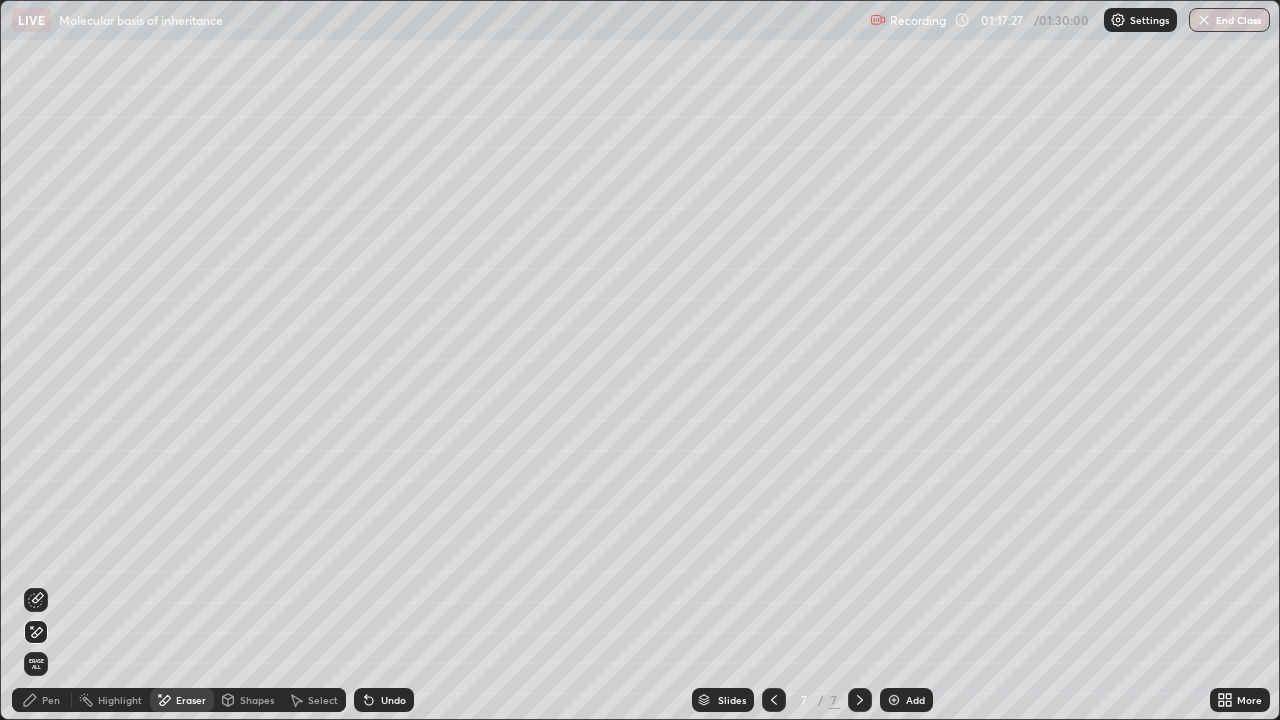 click on "Pen" at bounding box center [51, 700] 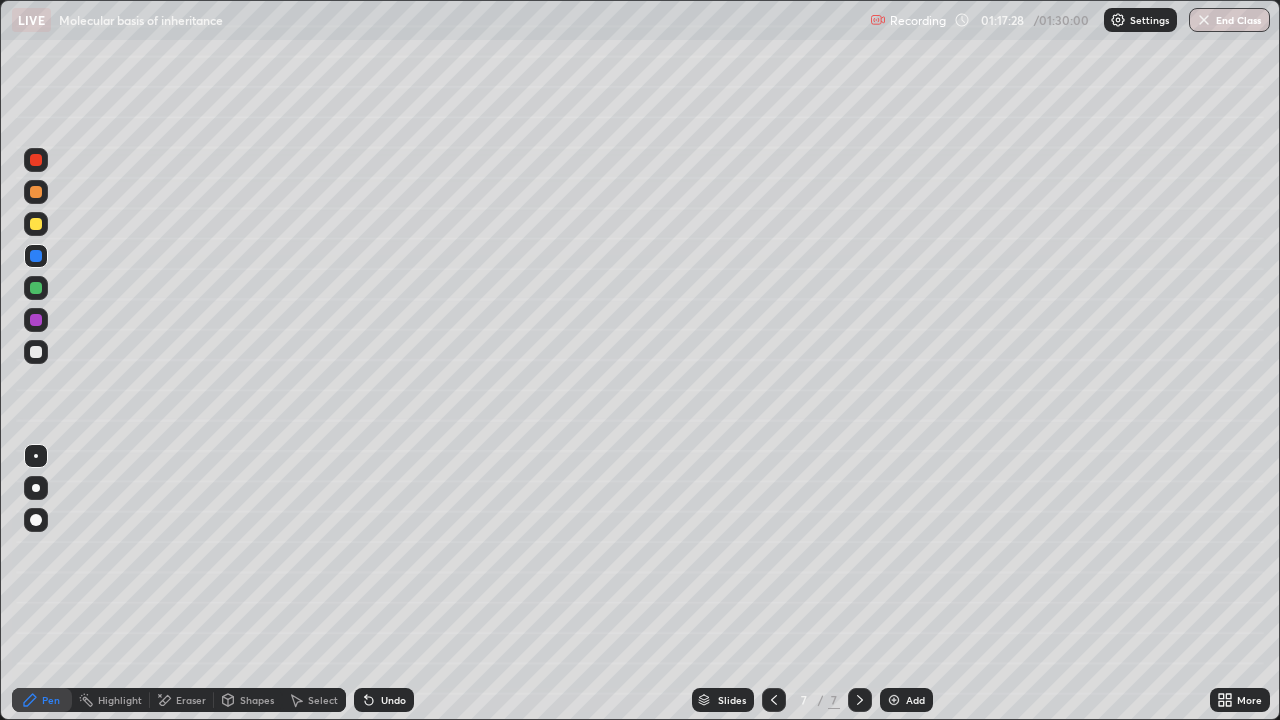 click at bounding box center (36, 224) 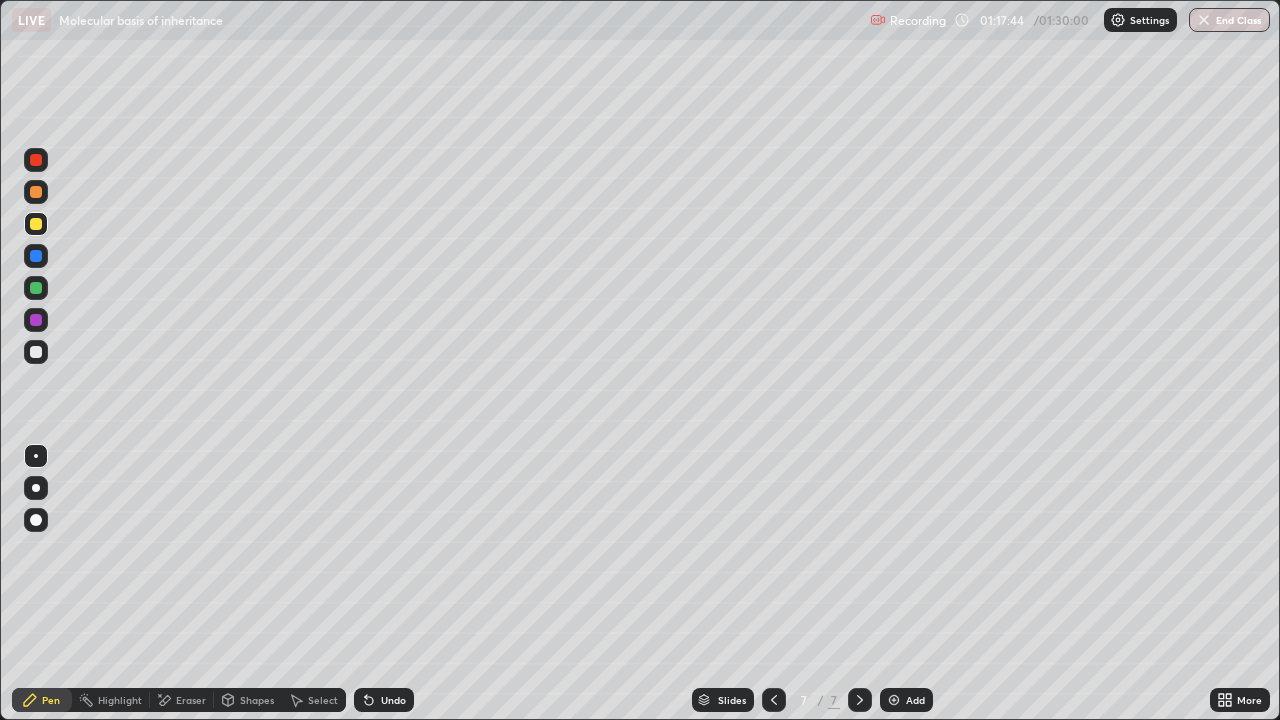 click on "Undo" at bounding box center [393, 700] 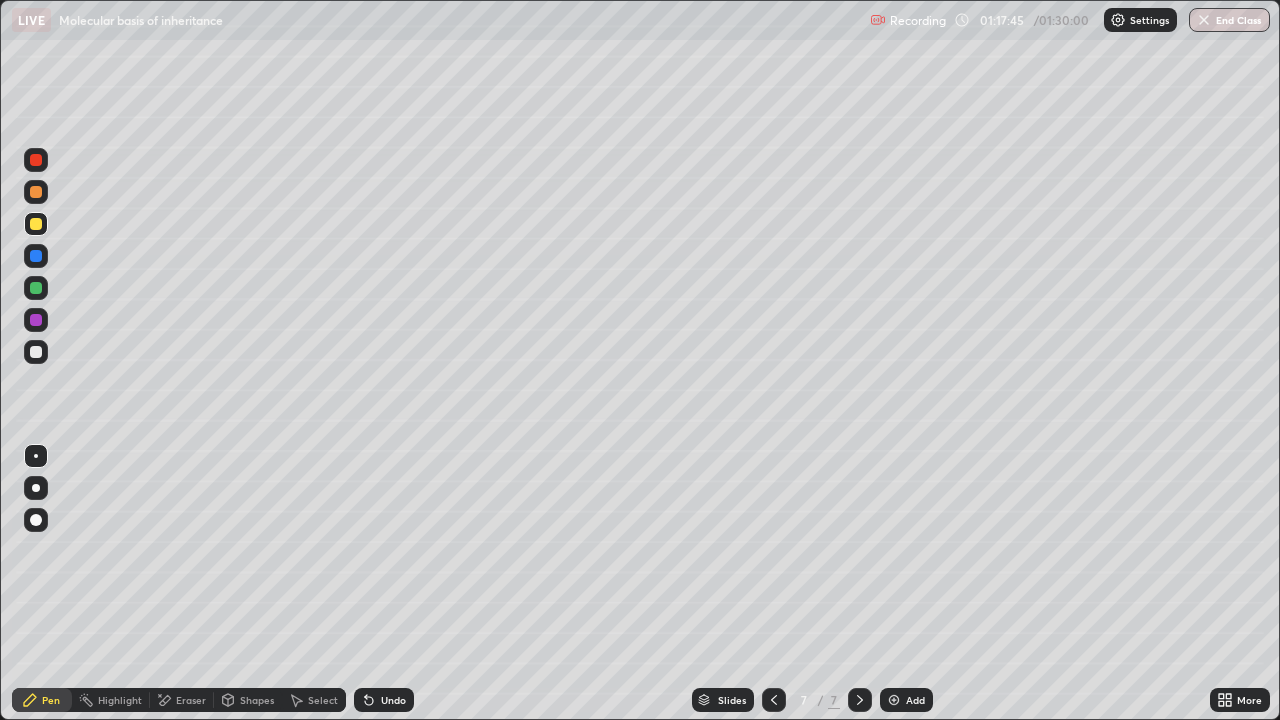 click on "Undo" at bounding box center [393, 700] 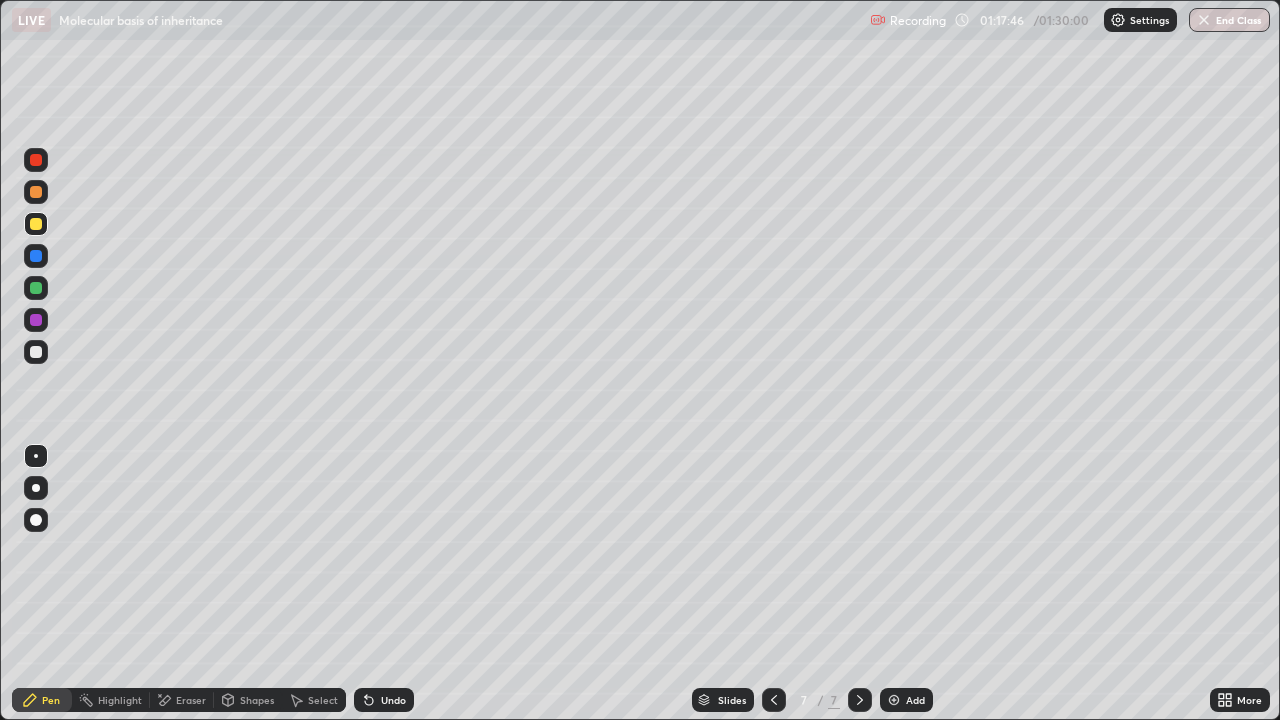 click on "Undo" at bounding box center [393, 700] 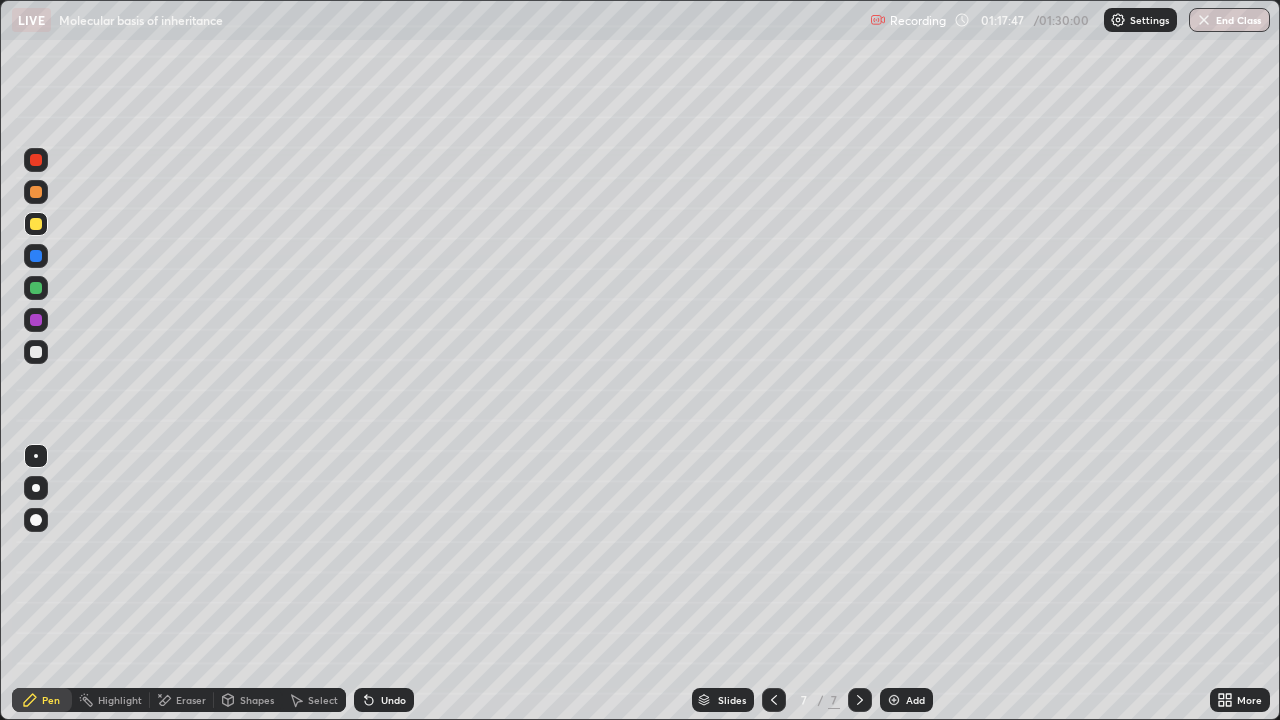 click on "Undo" at bounding box center (393, 700) 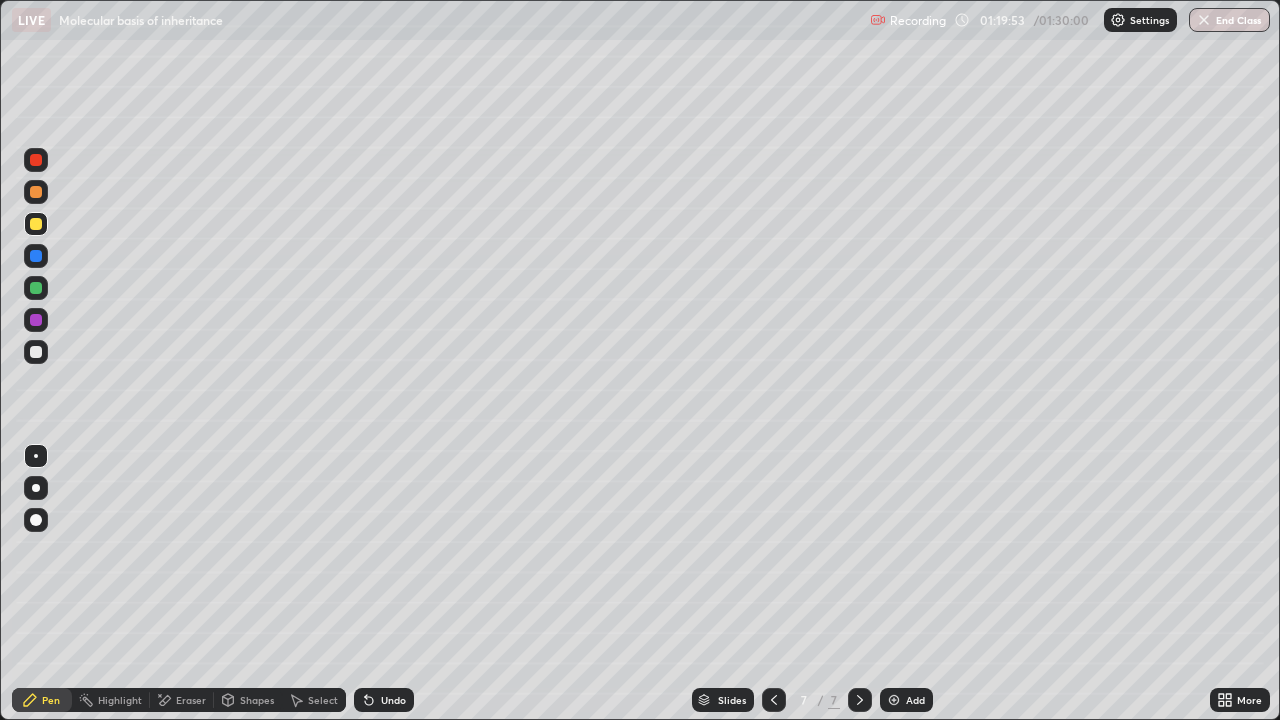 click on "Undo" at bounding box center [393, 700] 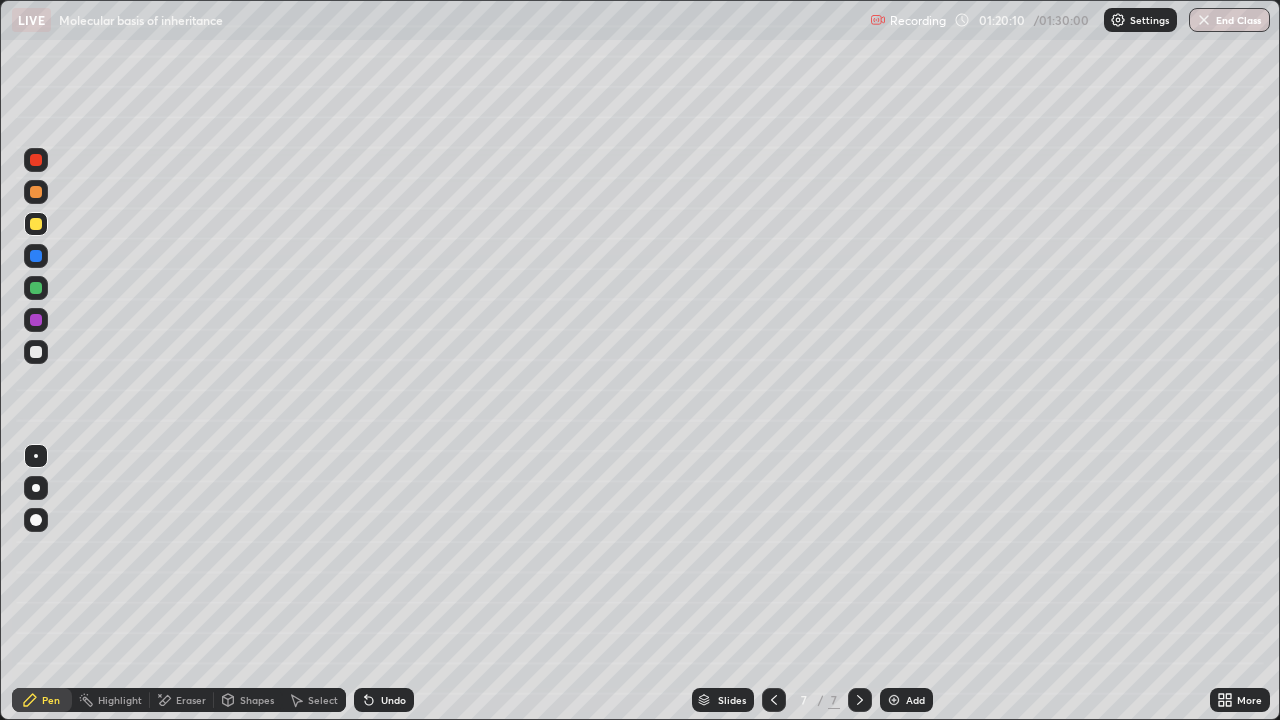 click on "Undo" at bounding box center [384, 700] 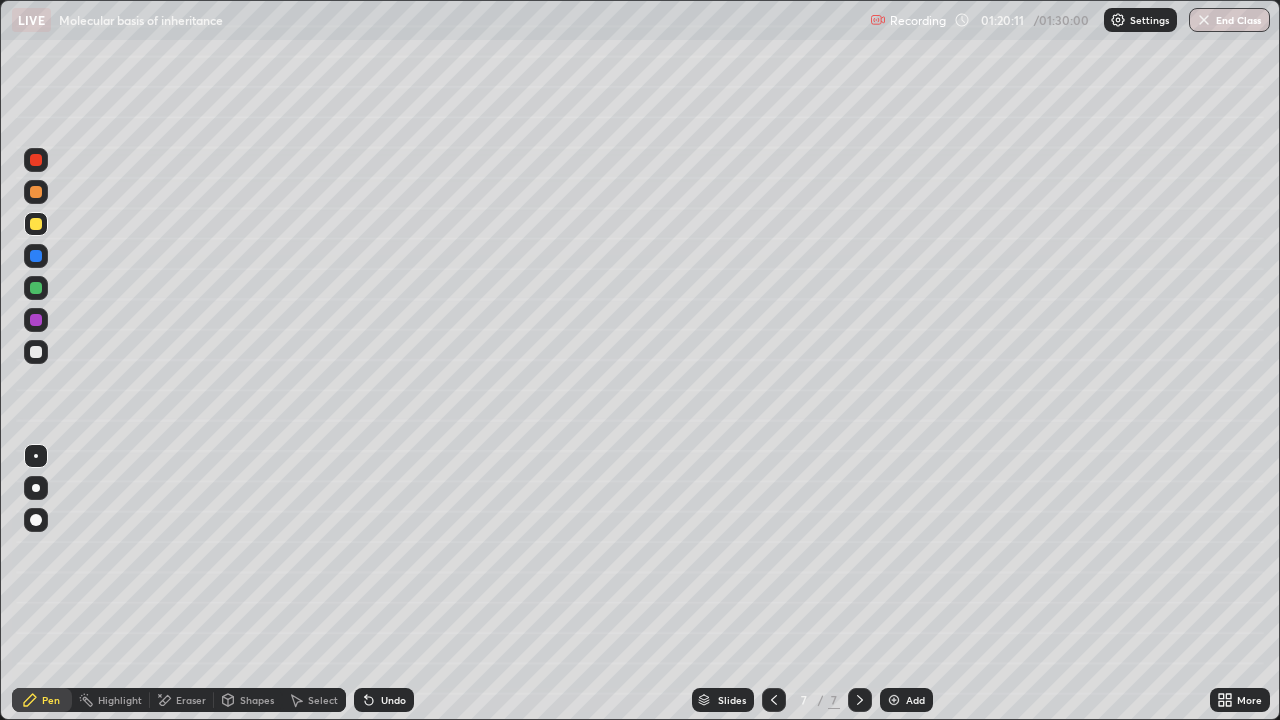 click on "Undo" at bounding box center (393, 700) 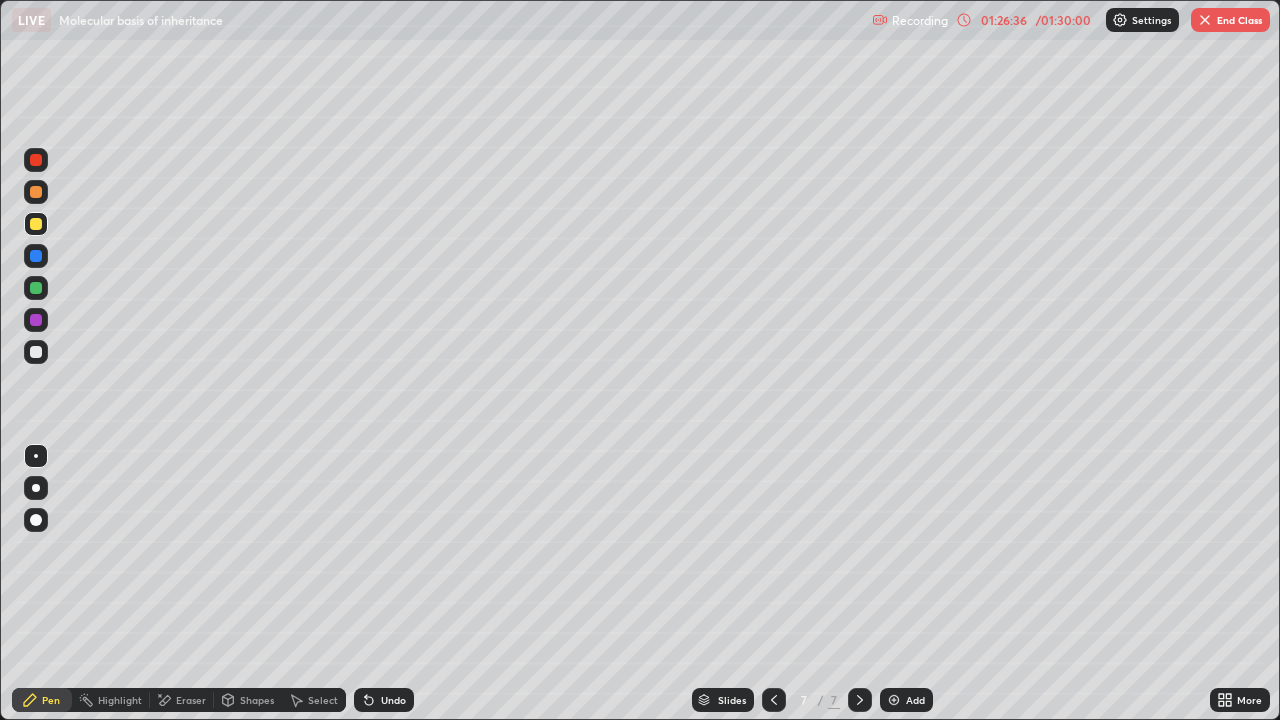click on "End Class" at bounding box center (1230, 20) 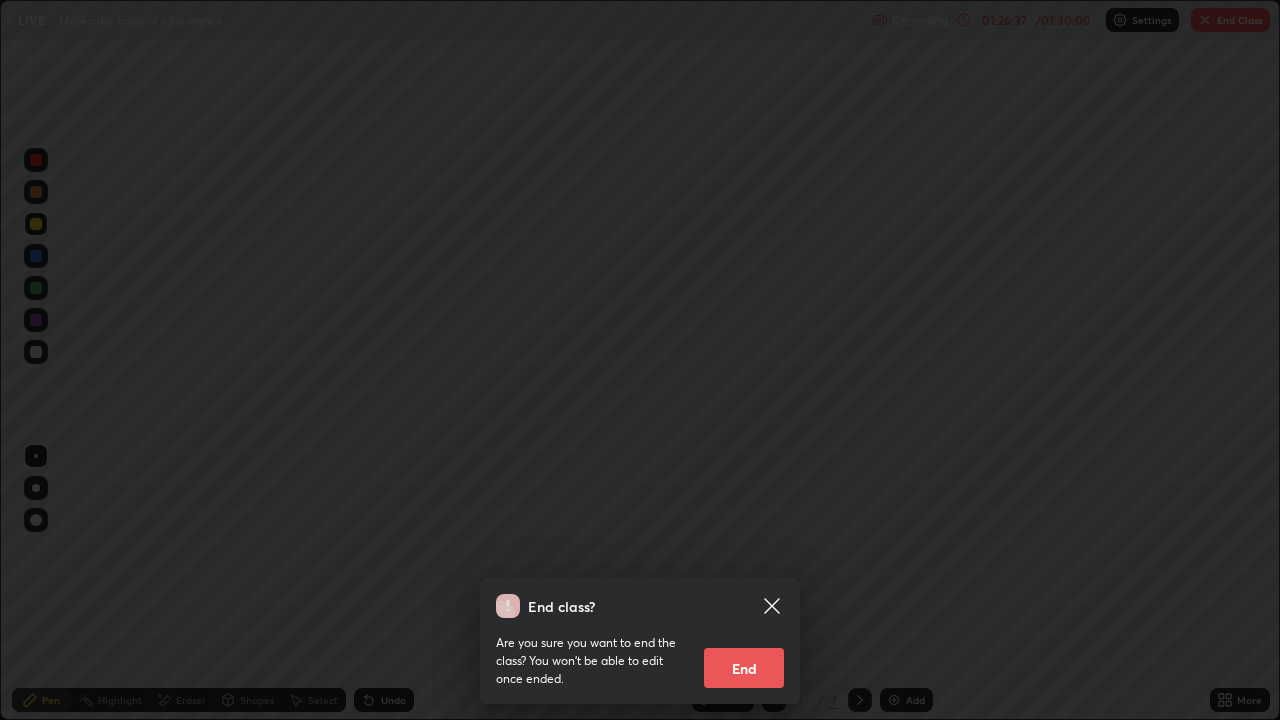 click on "End" at bounding box center [744, 668] 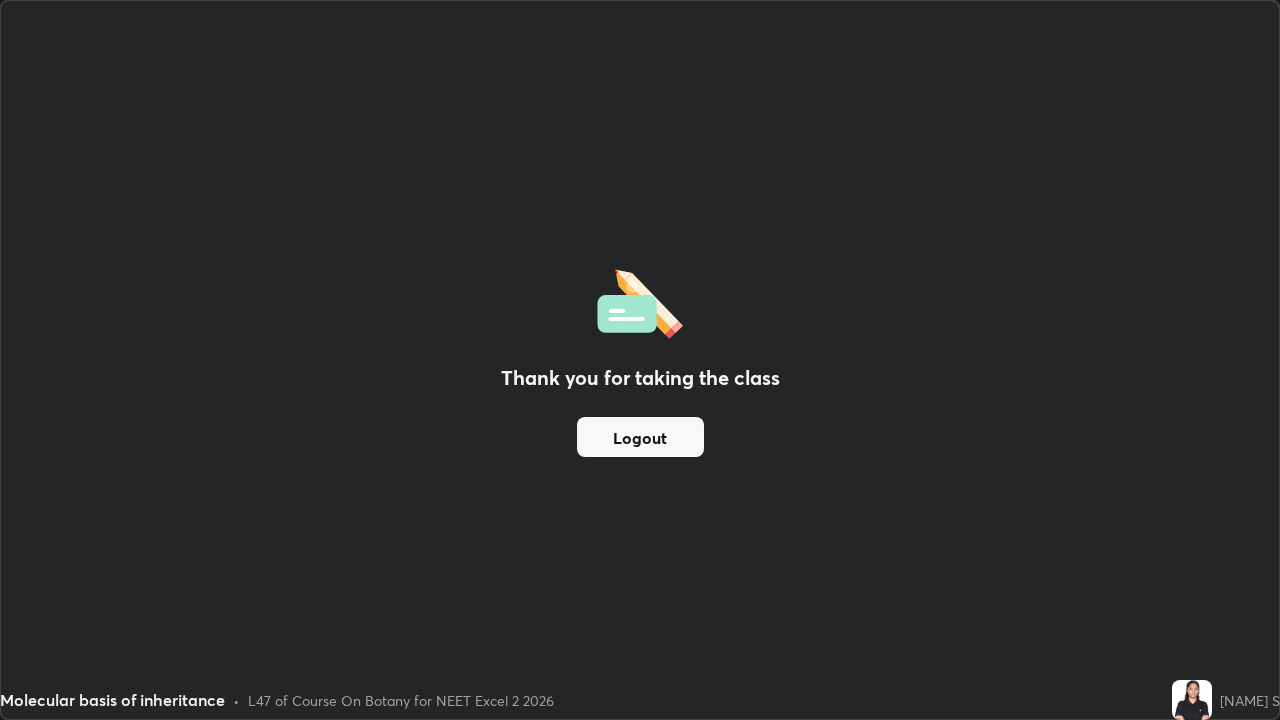click on "Logout" at bounding box center [640, 437] 